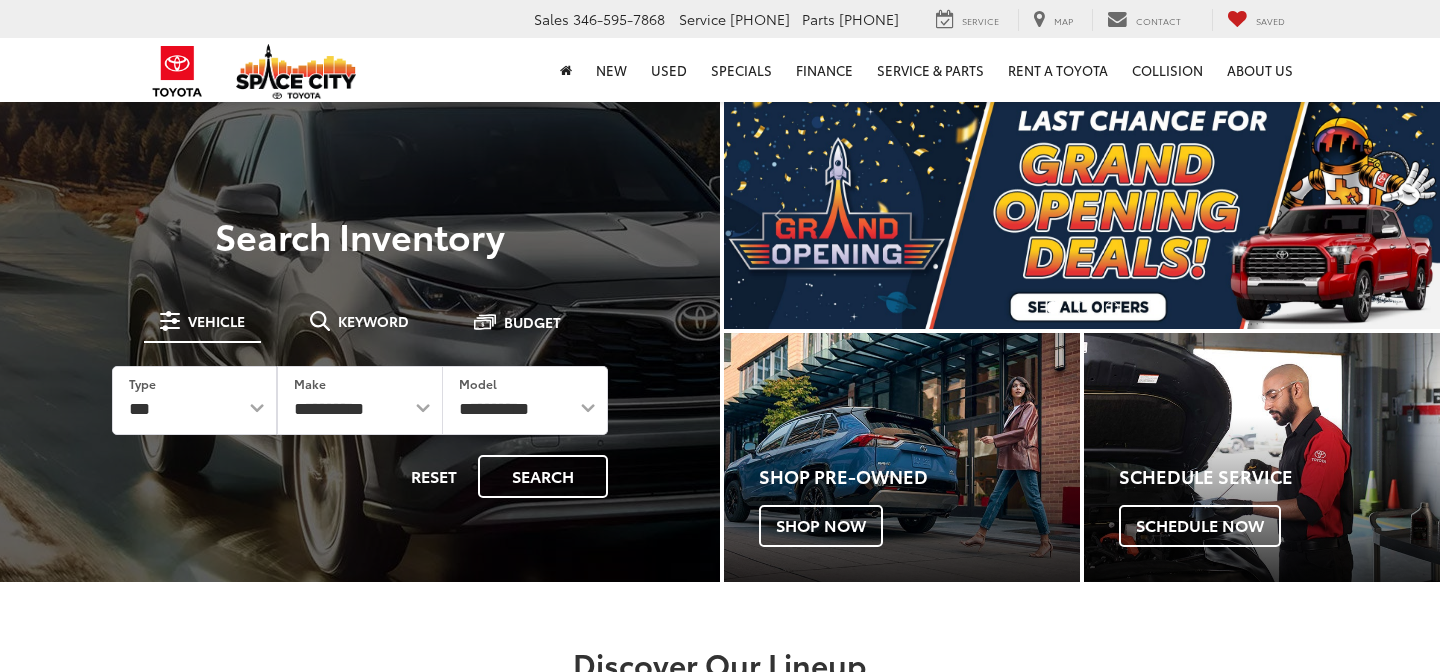 scroll, scrollTop: 0, scrollLeft: 0, axis: both 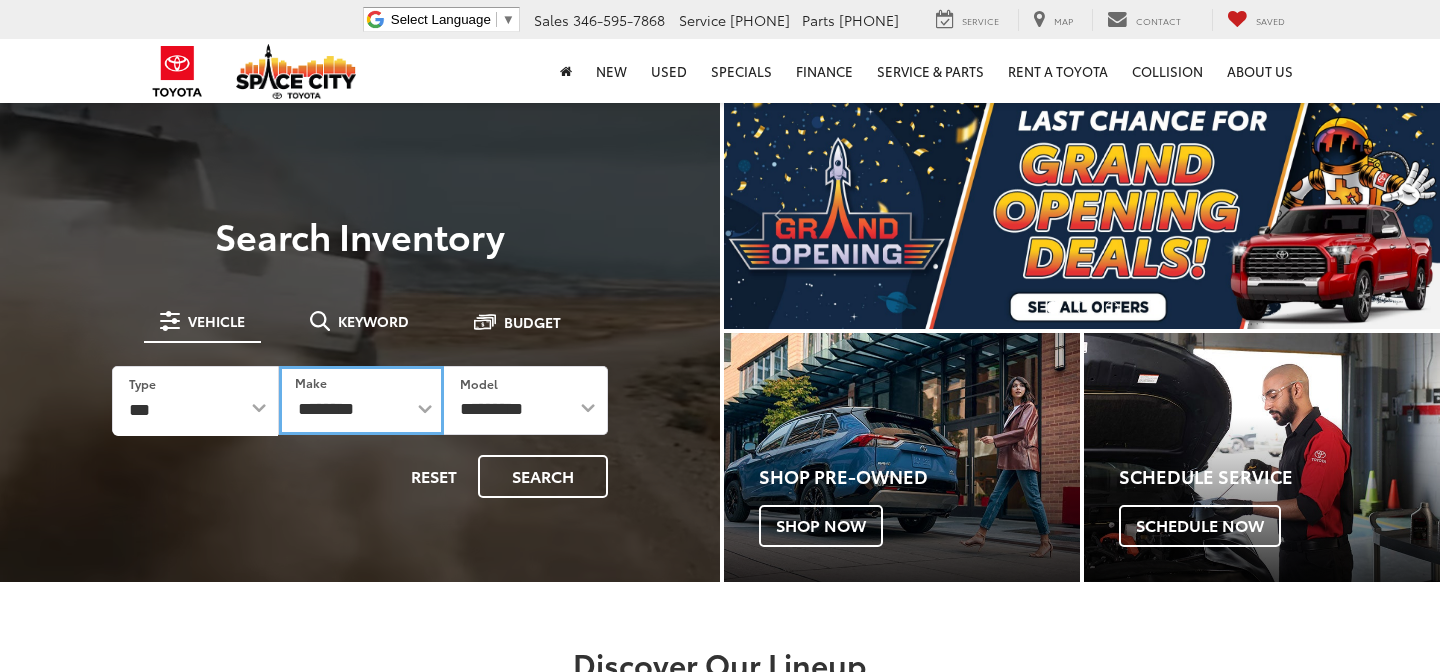 click on "**********" at bounding box center [361, 400] 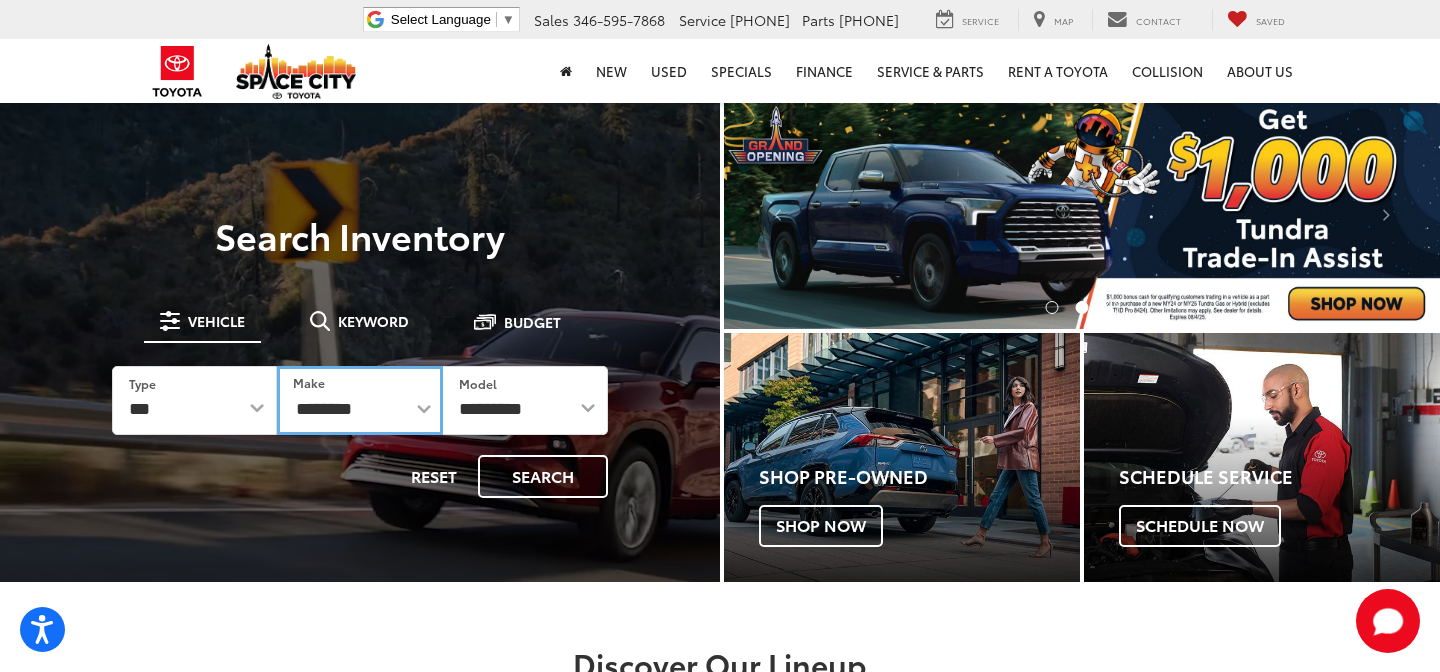 select on "******" 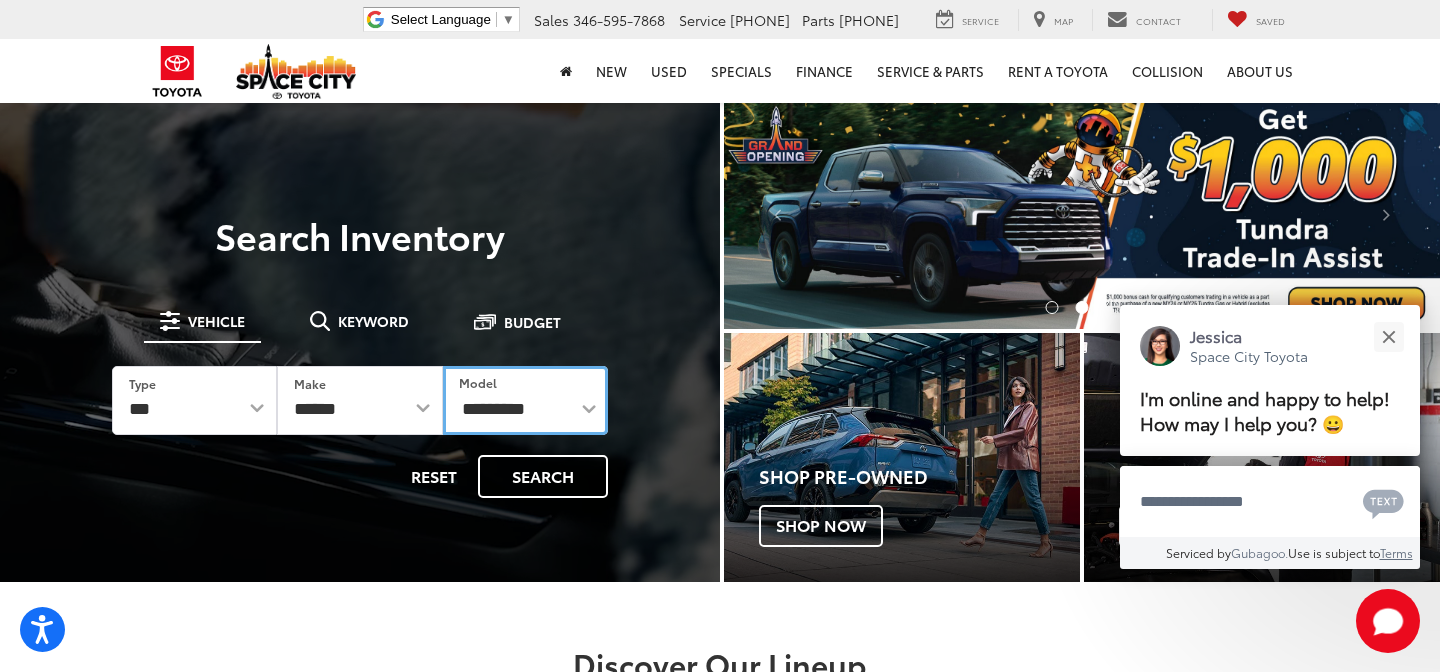 click on "**********" at bounding box center (525, 400) 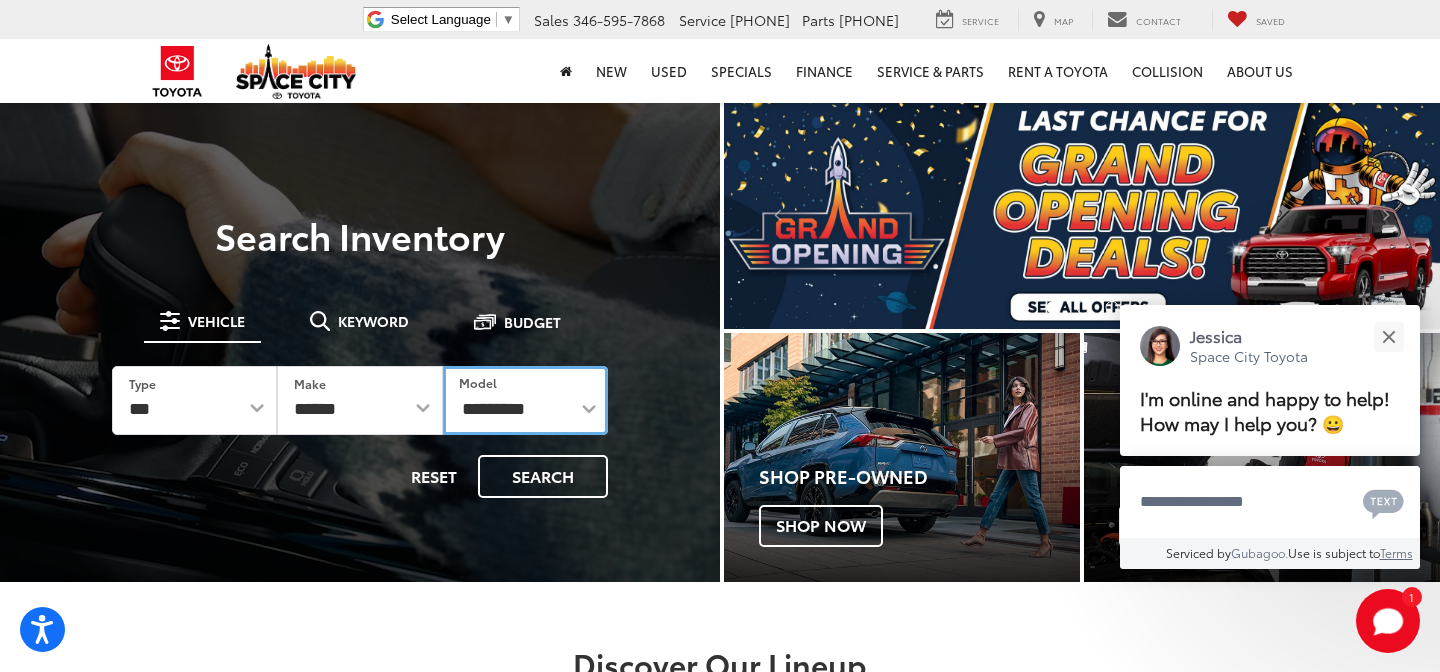 select on "**********" 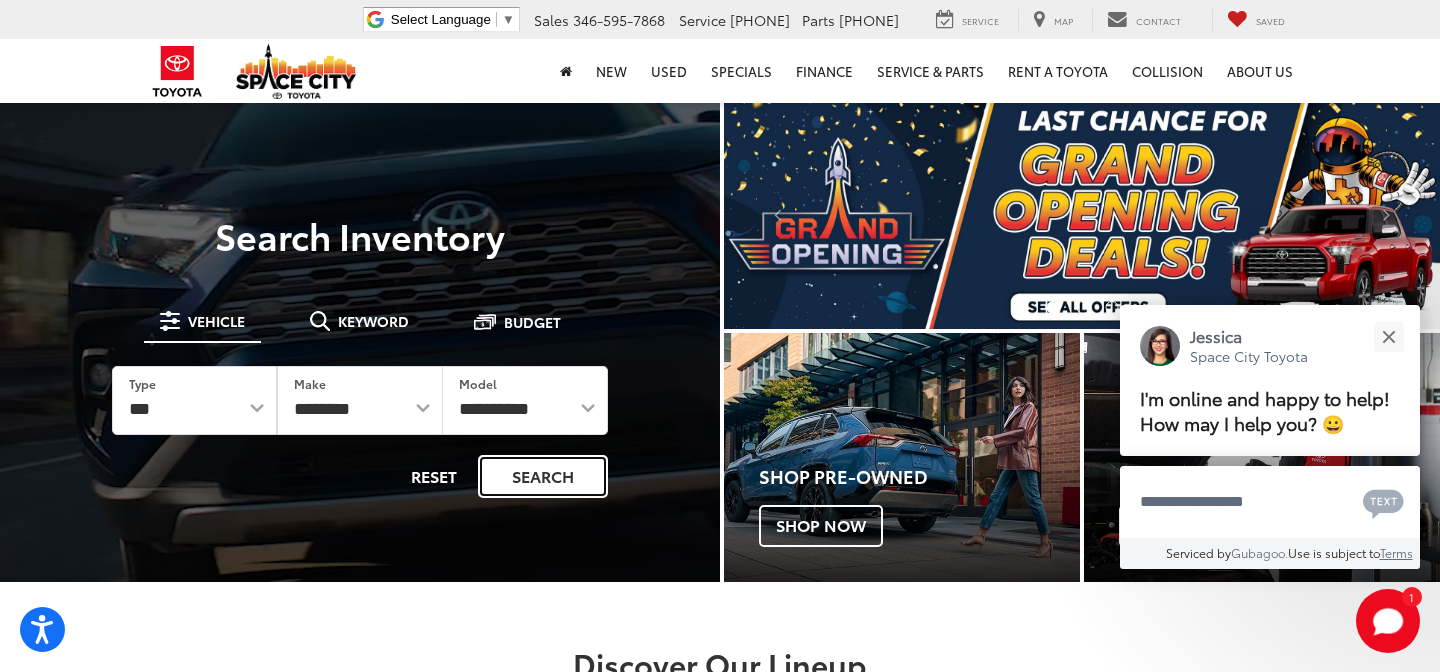 click on "Search" at bounding box center [543, 476] 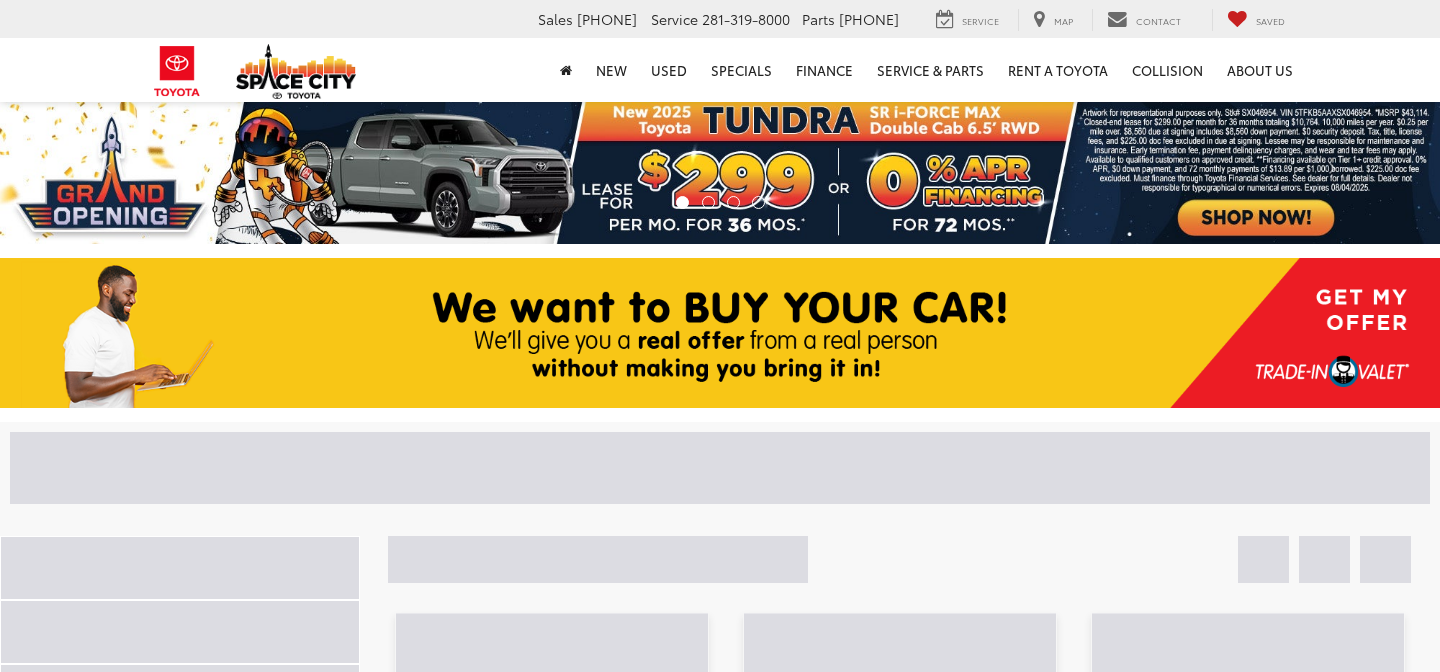 scroll, scrollTop: 0, scrollLeft: 0, axis: both 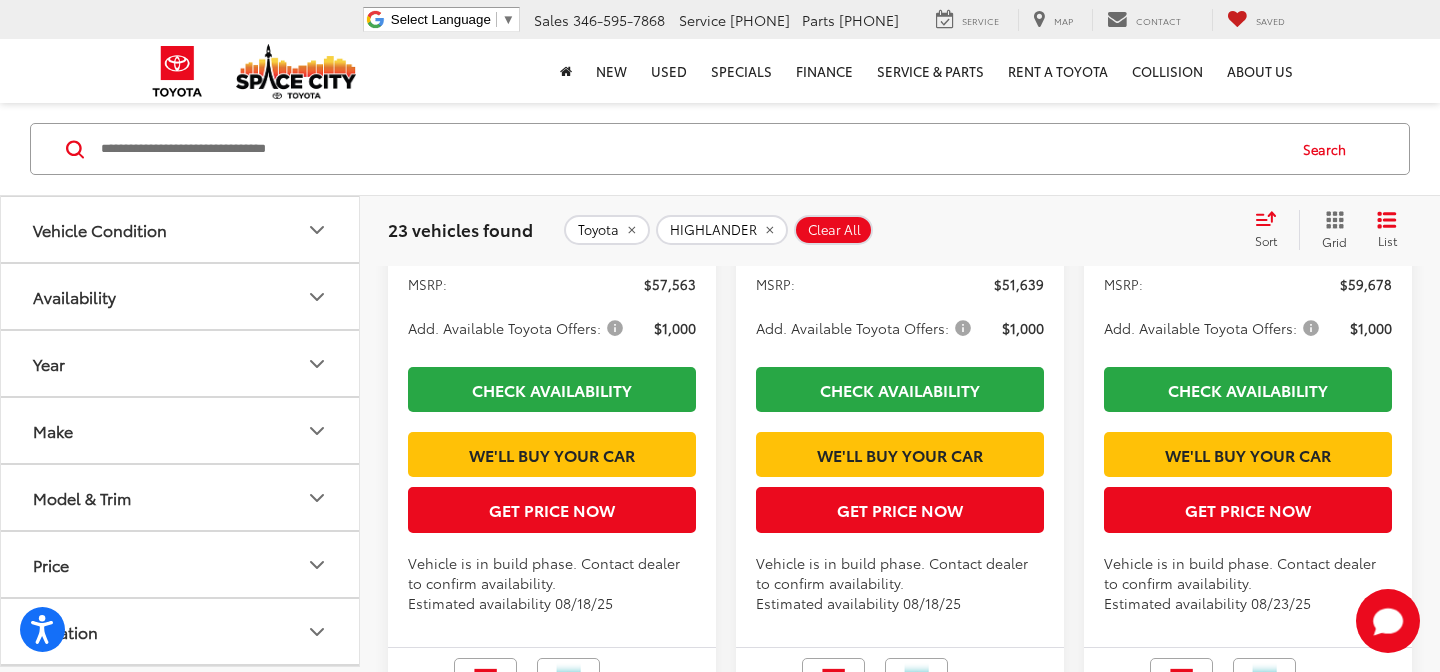 click at bounding box center (691, 149) 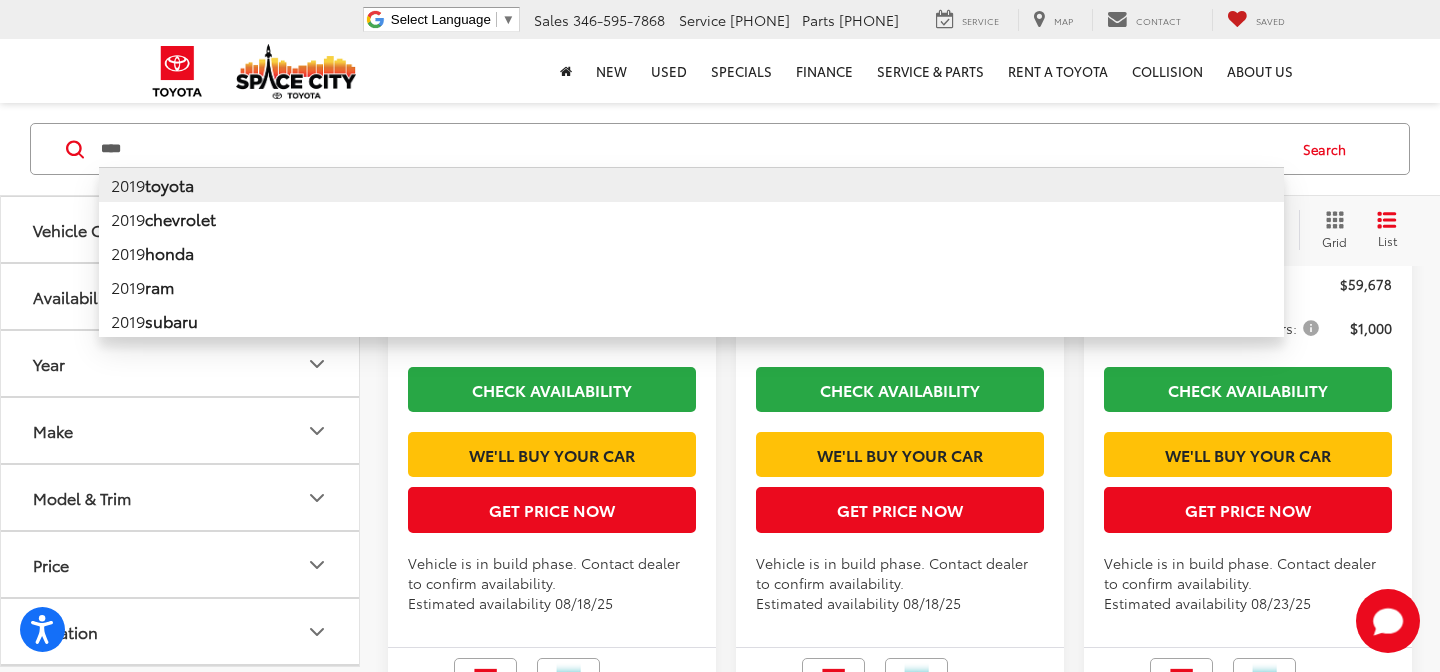 click on "toyota" at bounding box center [169, 184] 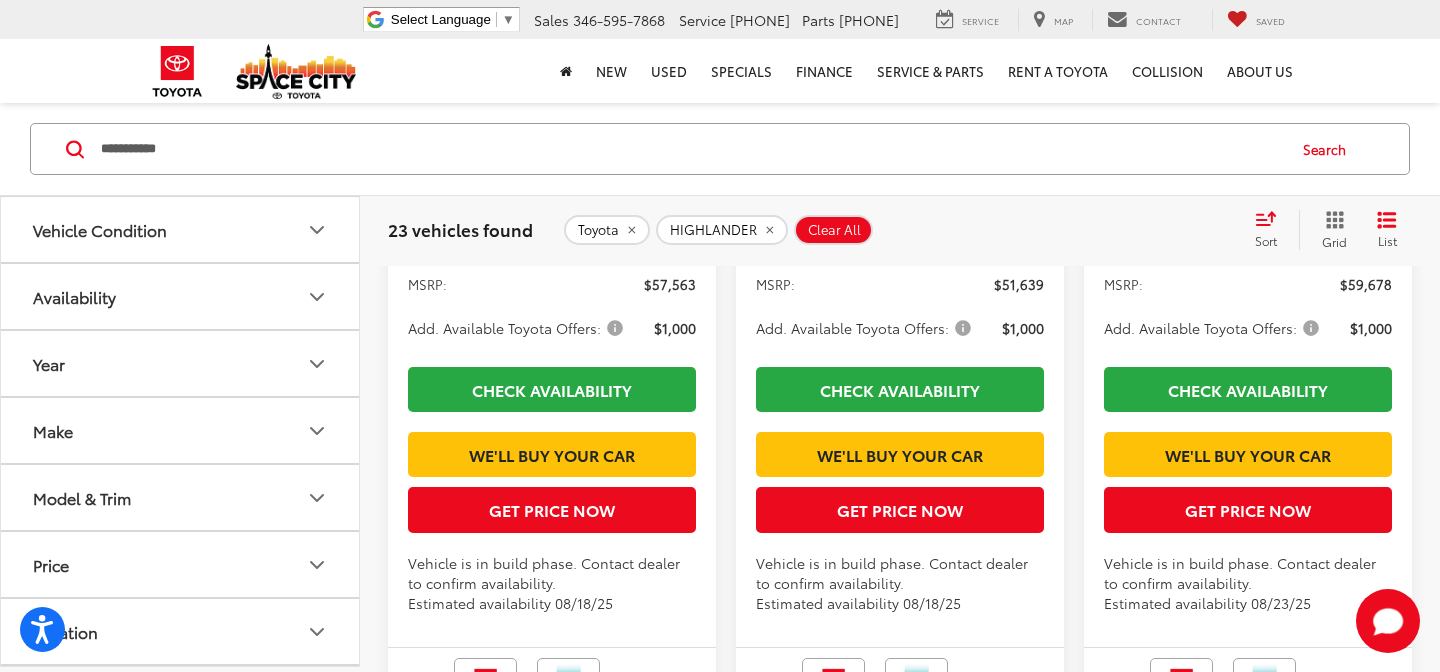 click on "**********" at bounding box center [691, 149] 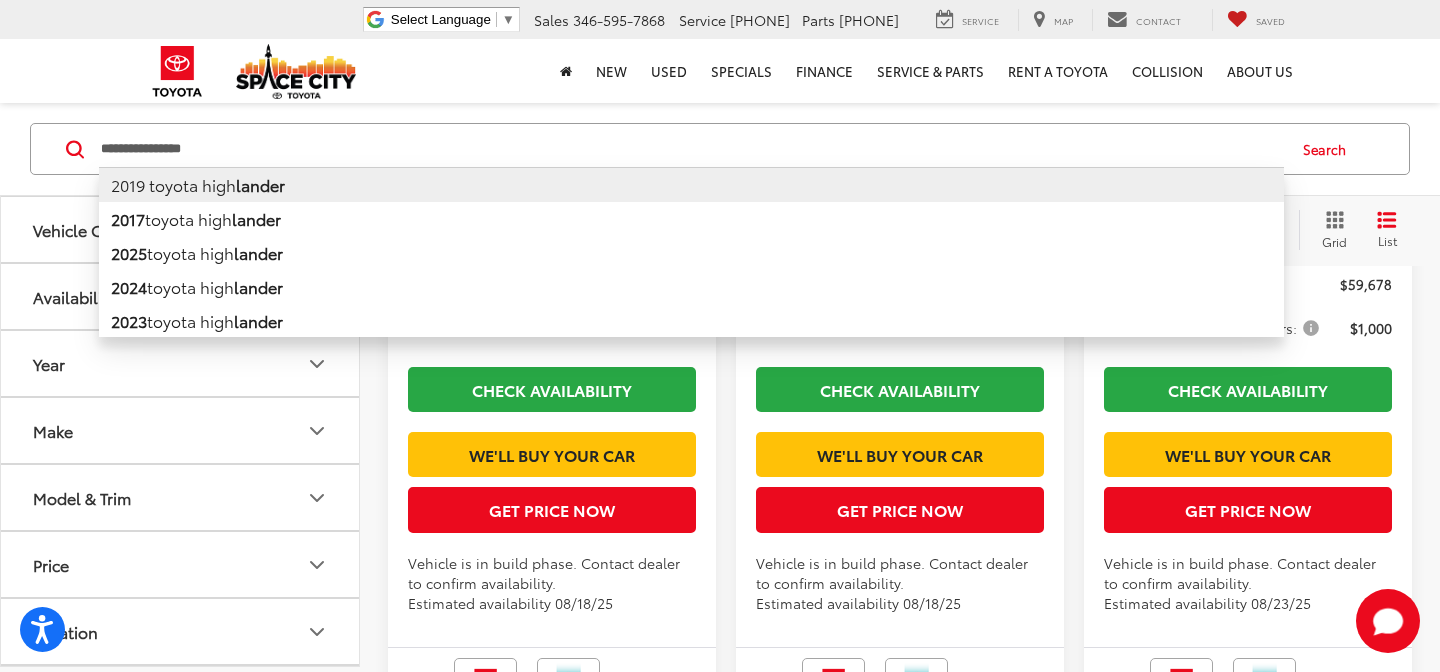 click on "2019 toyota high lander" at bounding box center [691, 184] 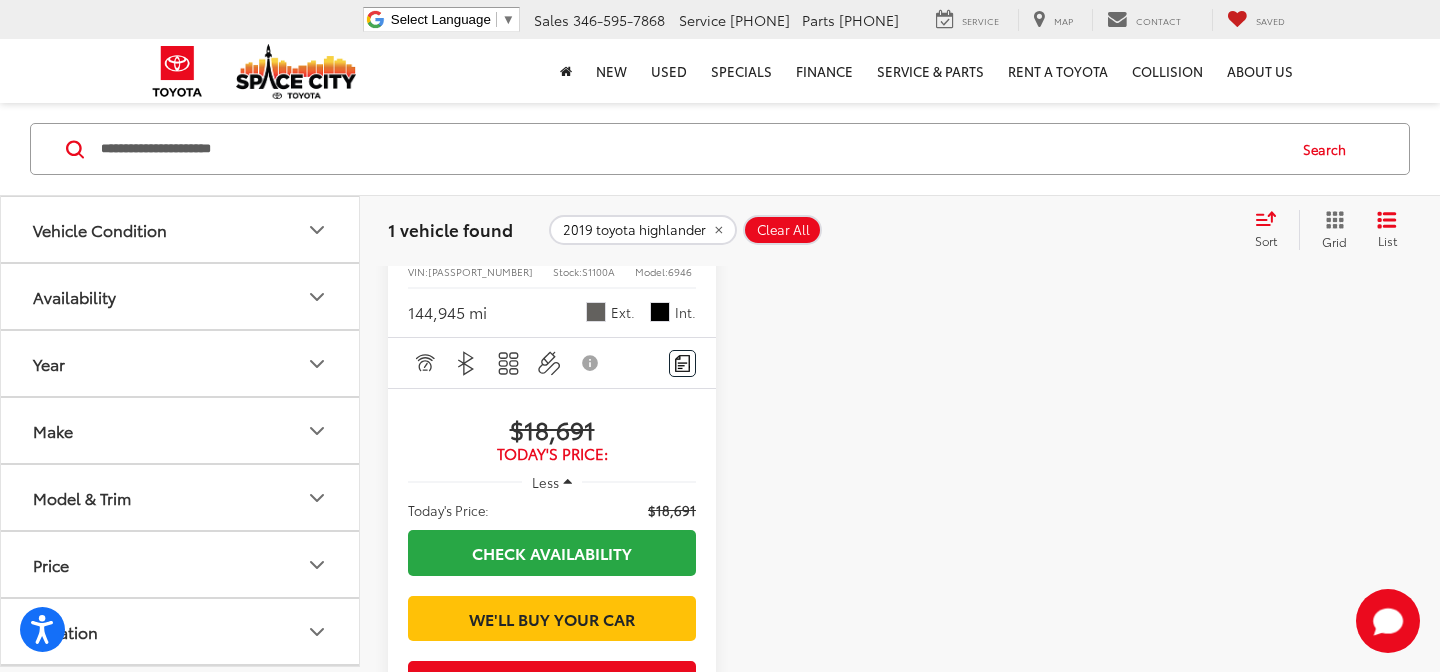 scroll, scrollTop: 742, scrollLeft: 0, axis: vertical 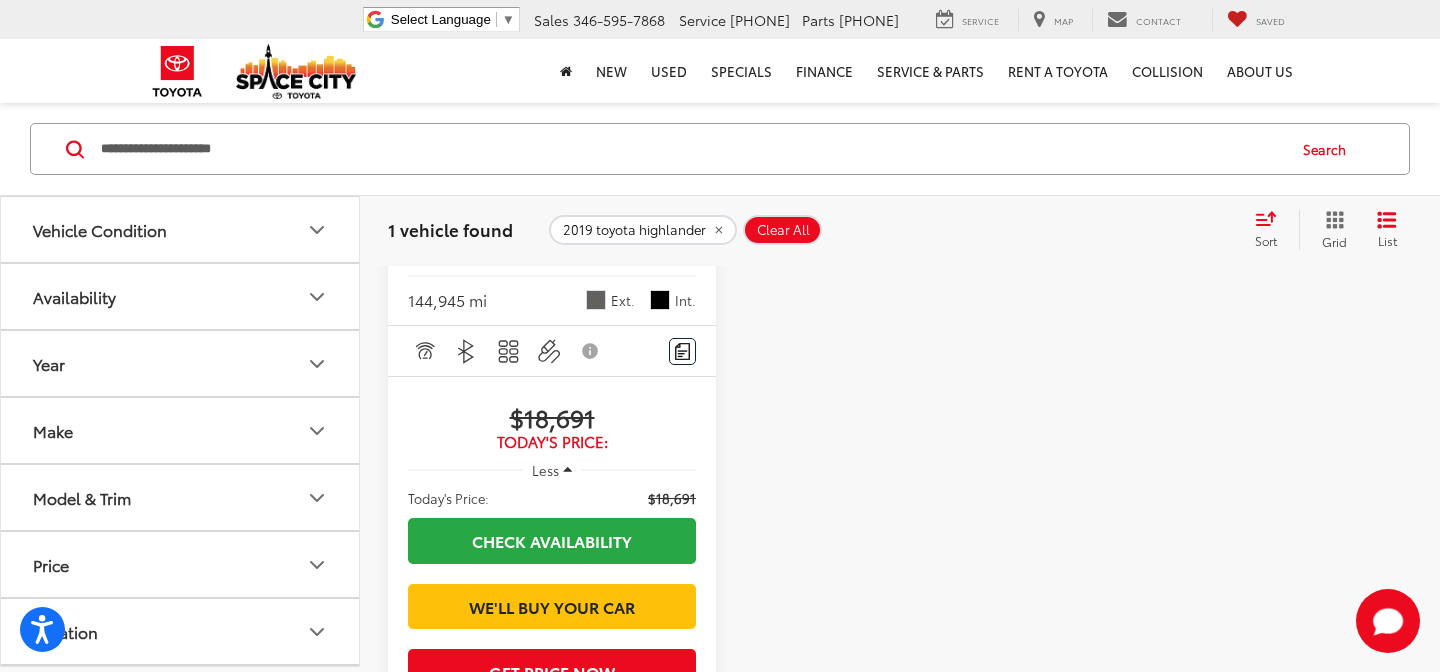 click at bounding box center (567, 469) 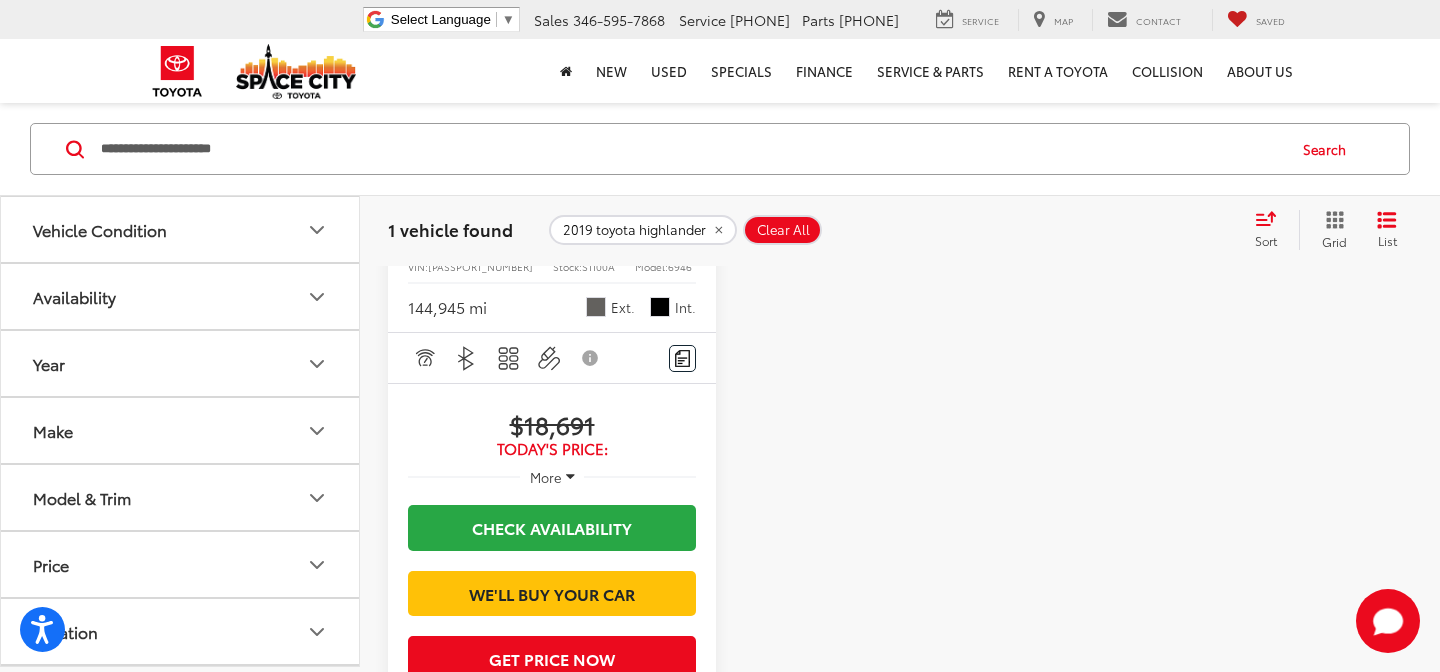 click at bounding box center [570, 476] 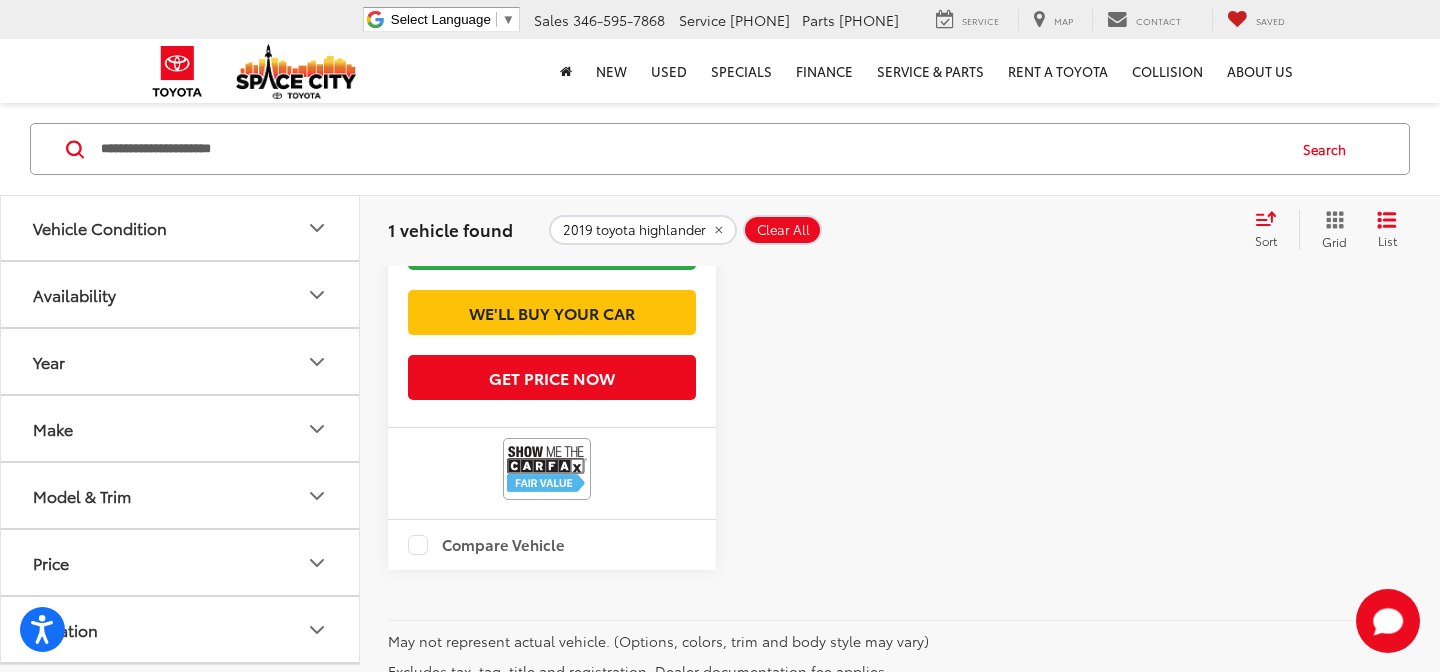 scroll, scrollTop: 1037, scrollLeft: 0, axis: vertical 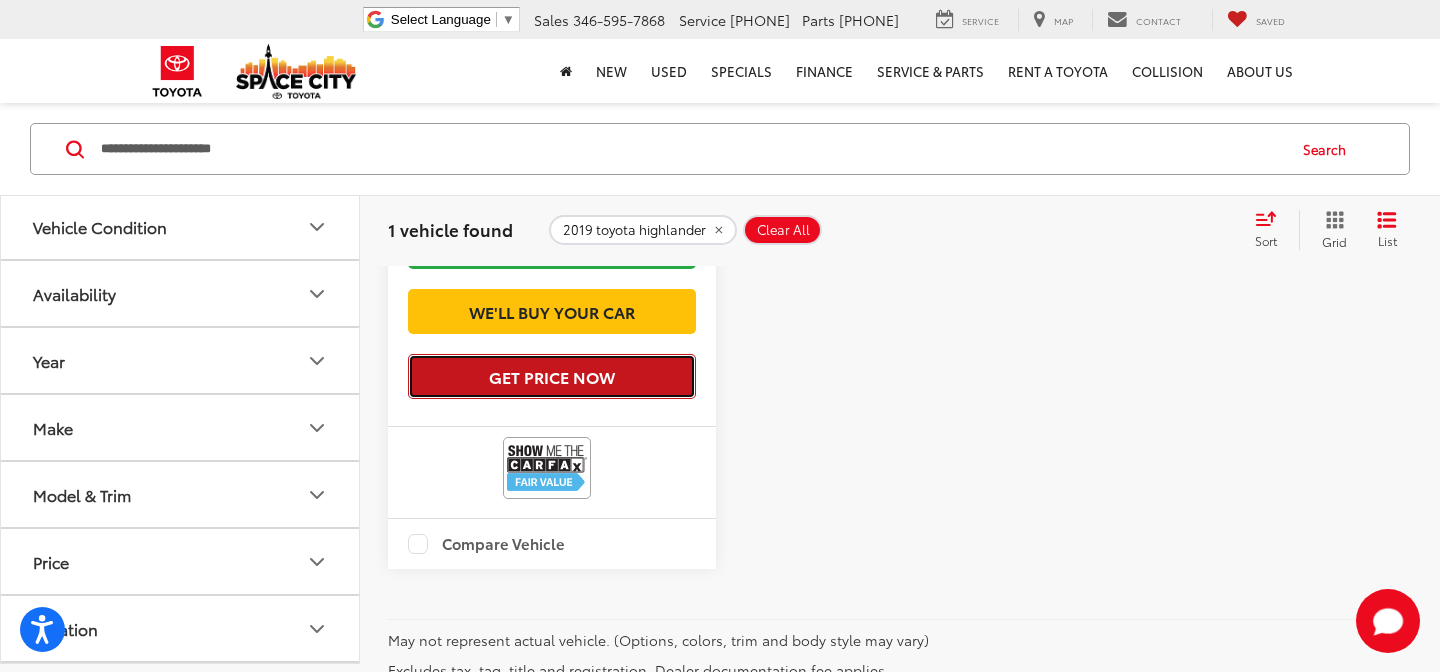click on "Get Price Now" at bounding box center (552, 376) 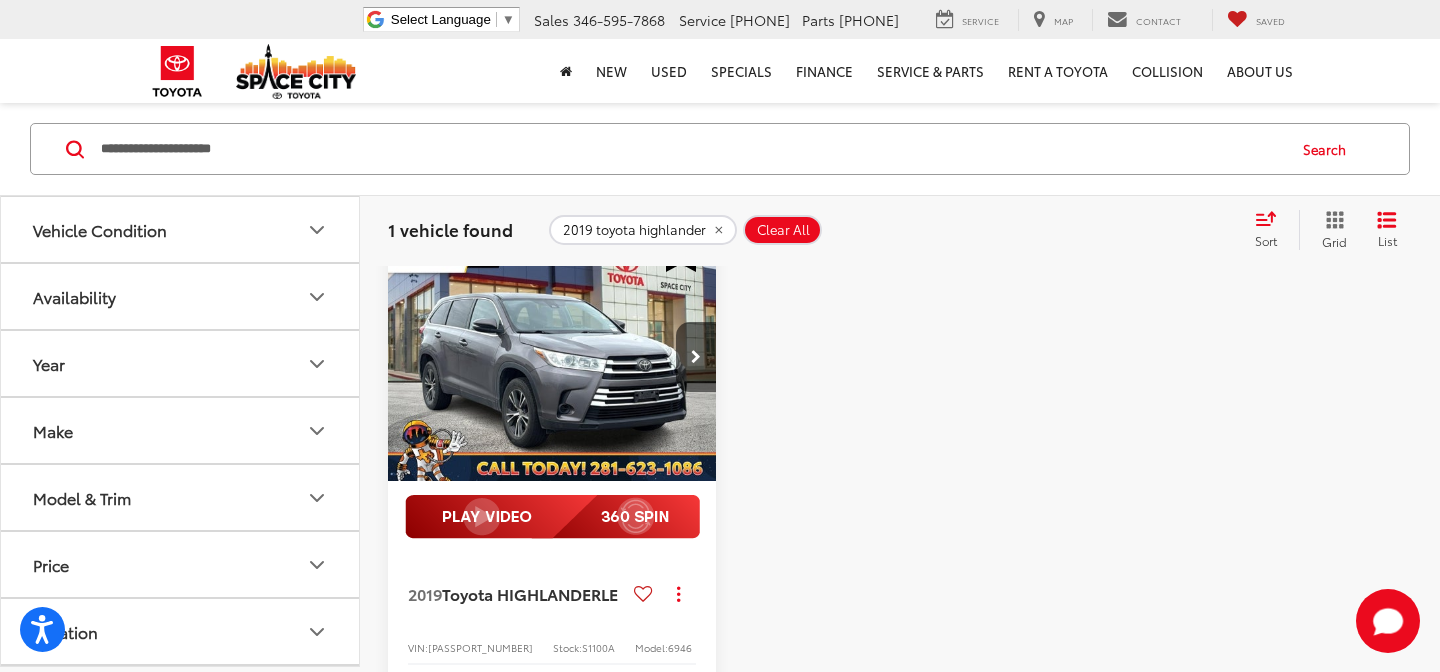 scroll, scrollTop: 348, scrollLeft: 0, axis: vertical 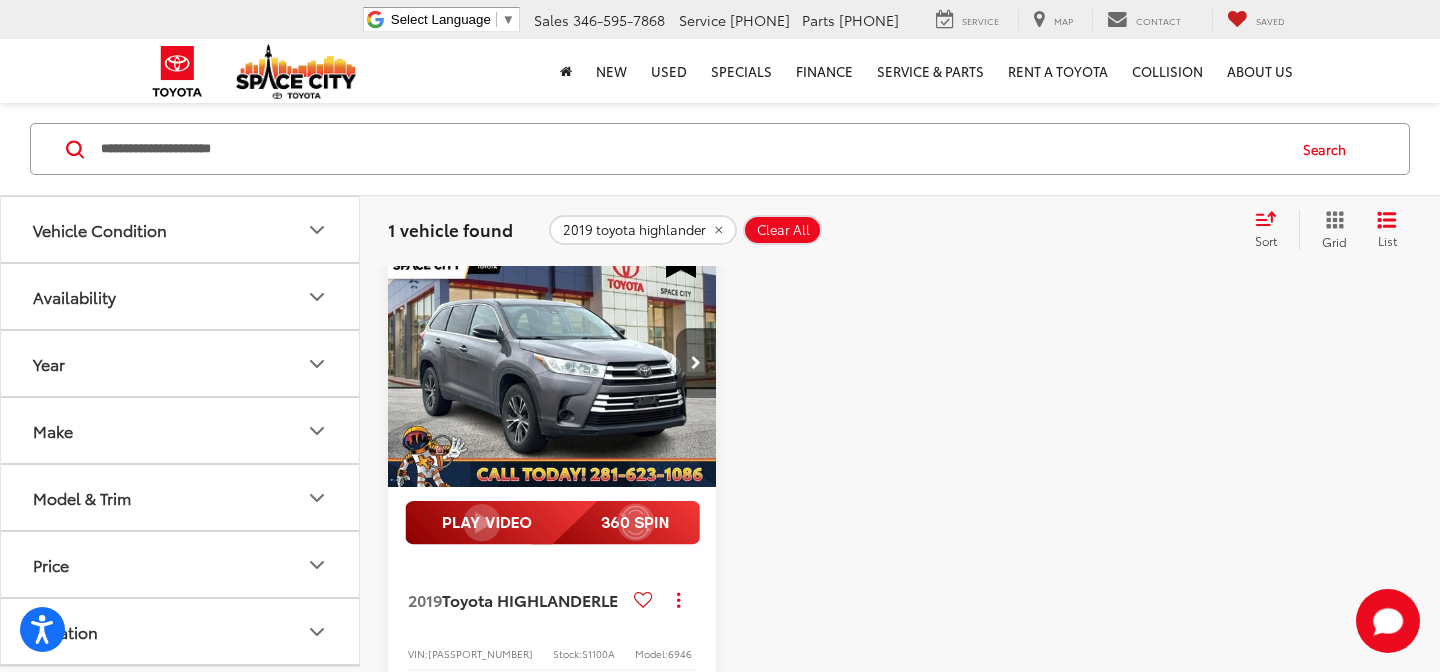 click at bounding box center [696, 363] 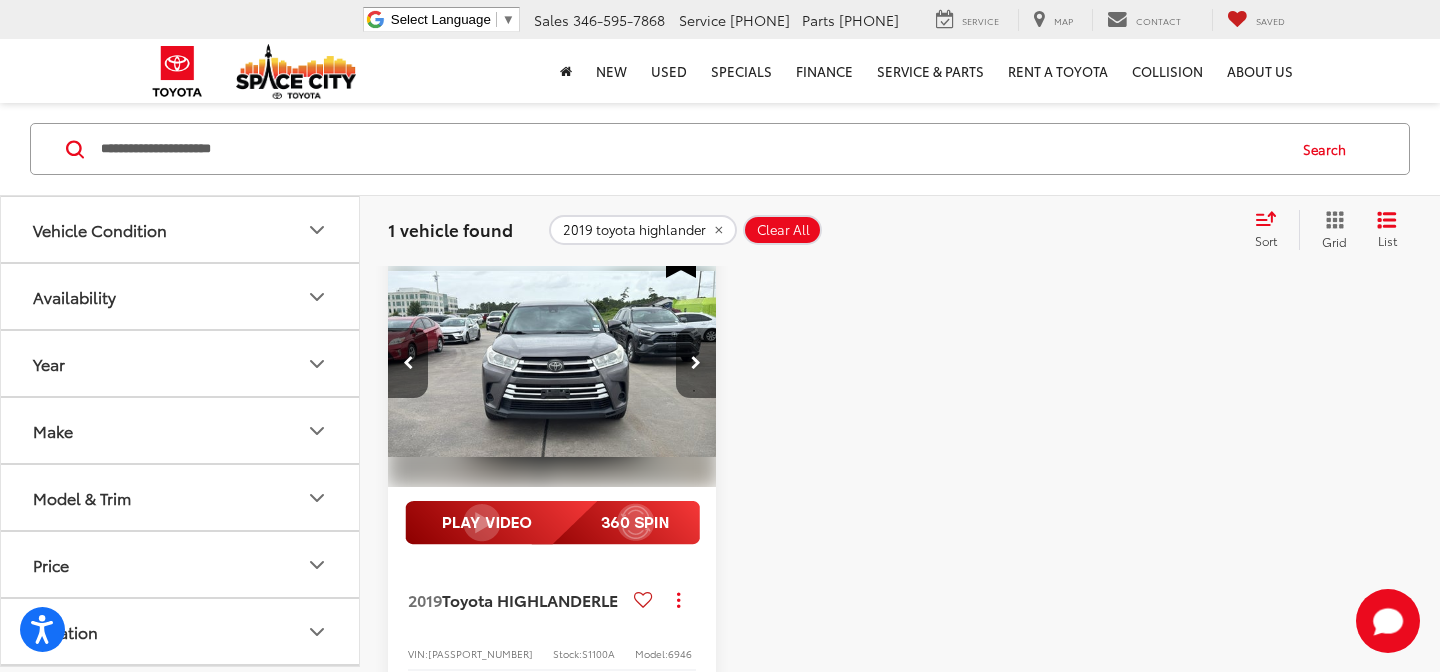 click at bounding box center (696, 363) 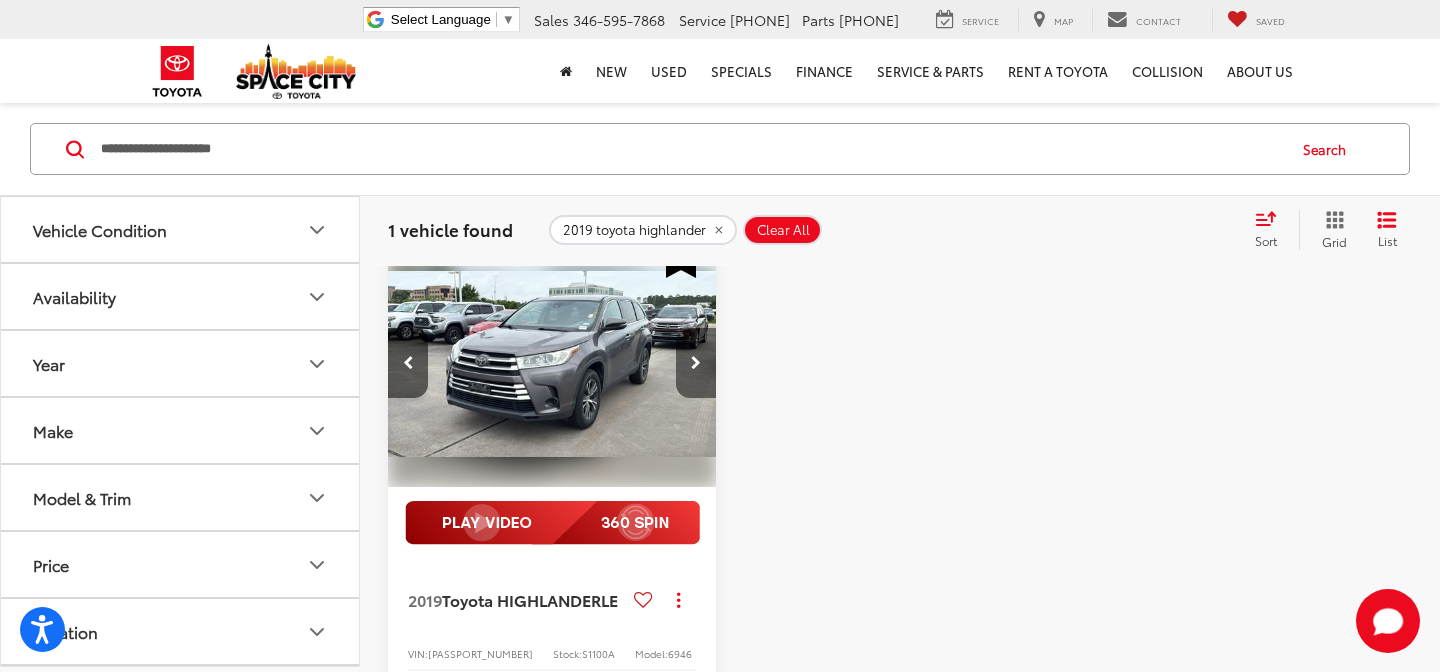 click at bounding box center (696, 363) 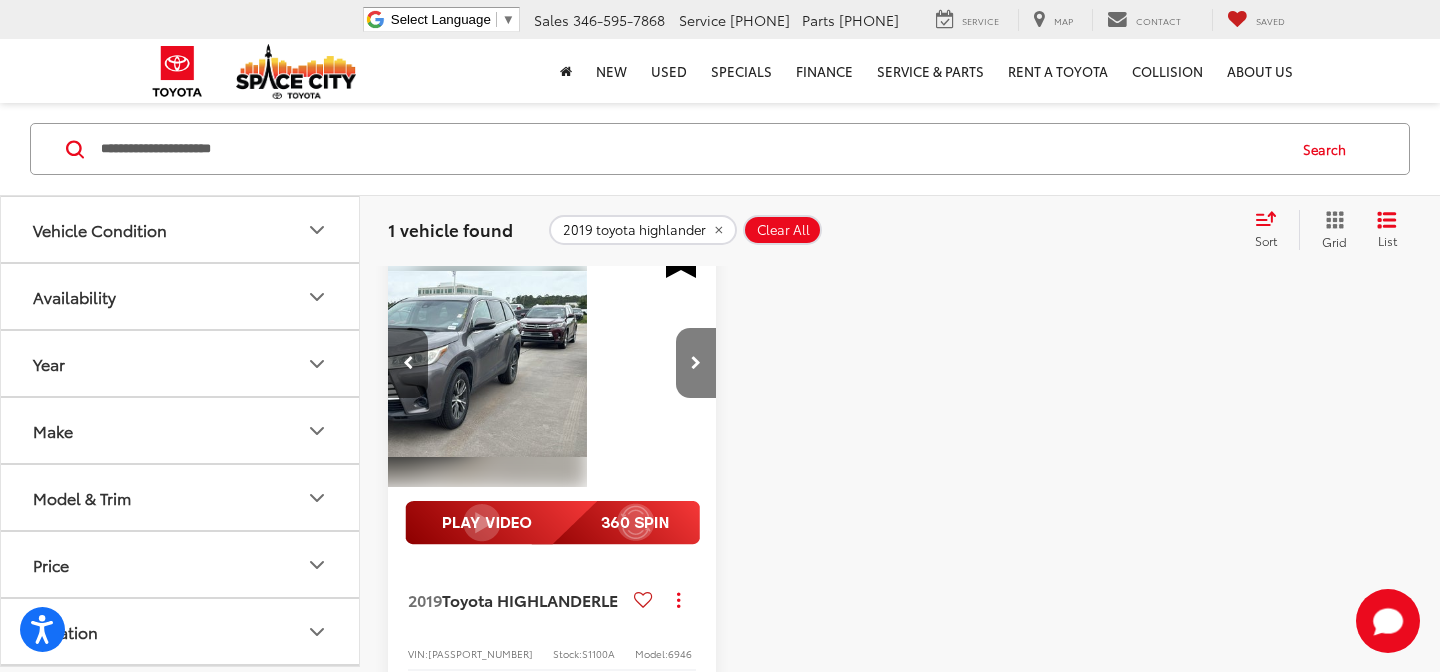 scroll, scrollTop: 0, scrollLeft: 993, axis: horizontal 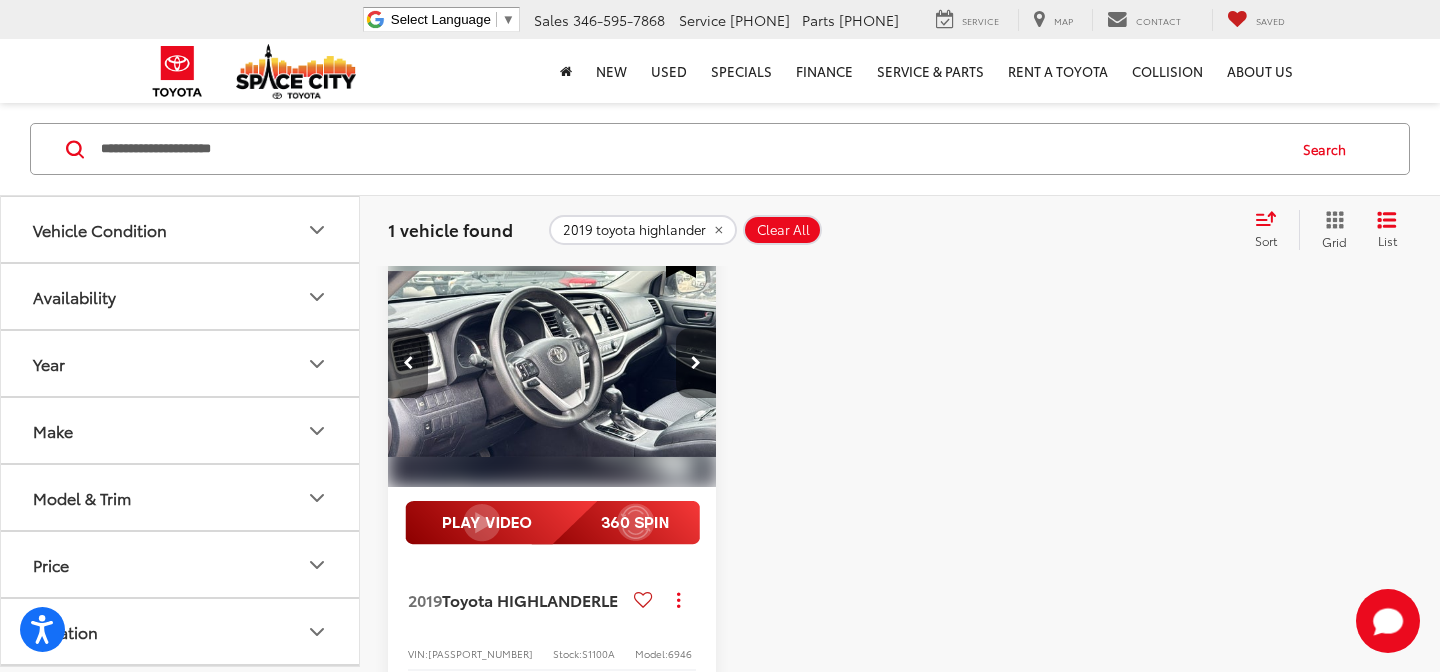 click at bounding box center (696, 363) 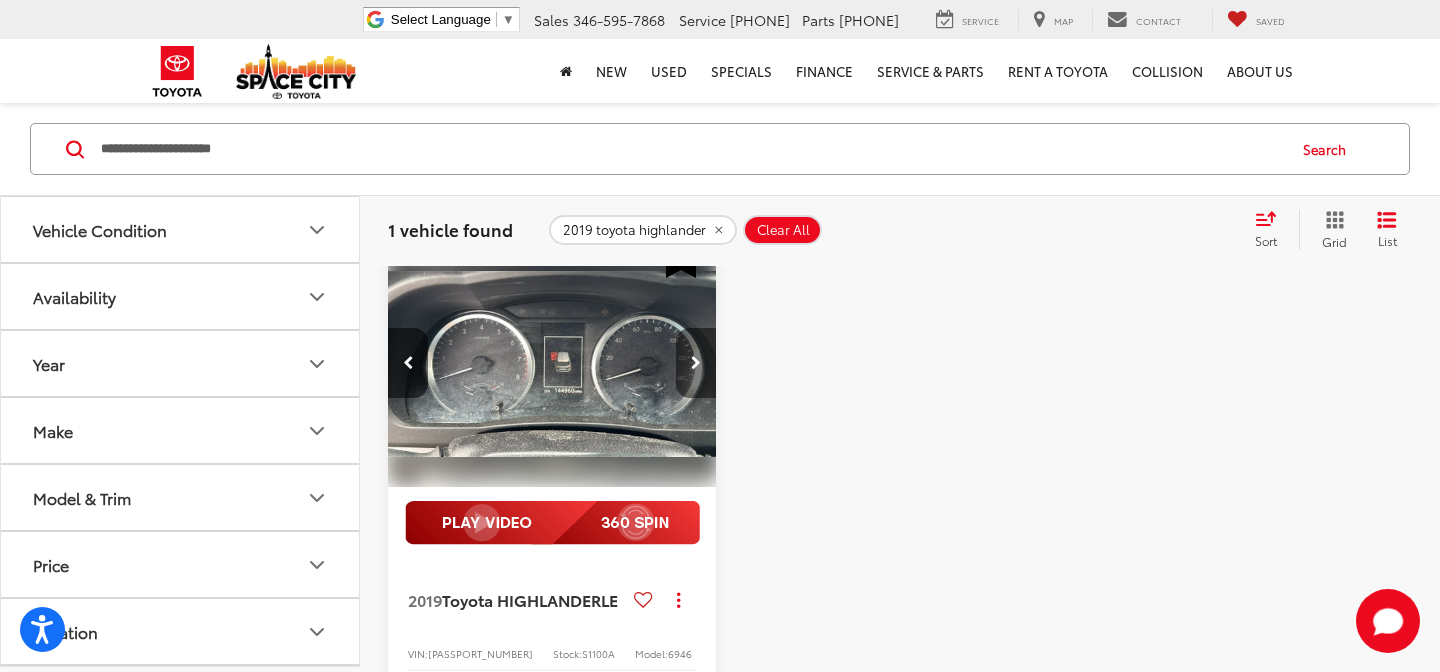 click at bounding box center [696, 363] 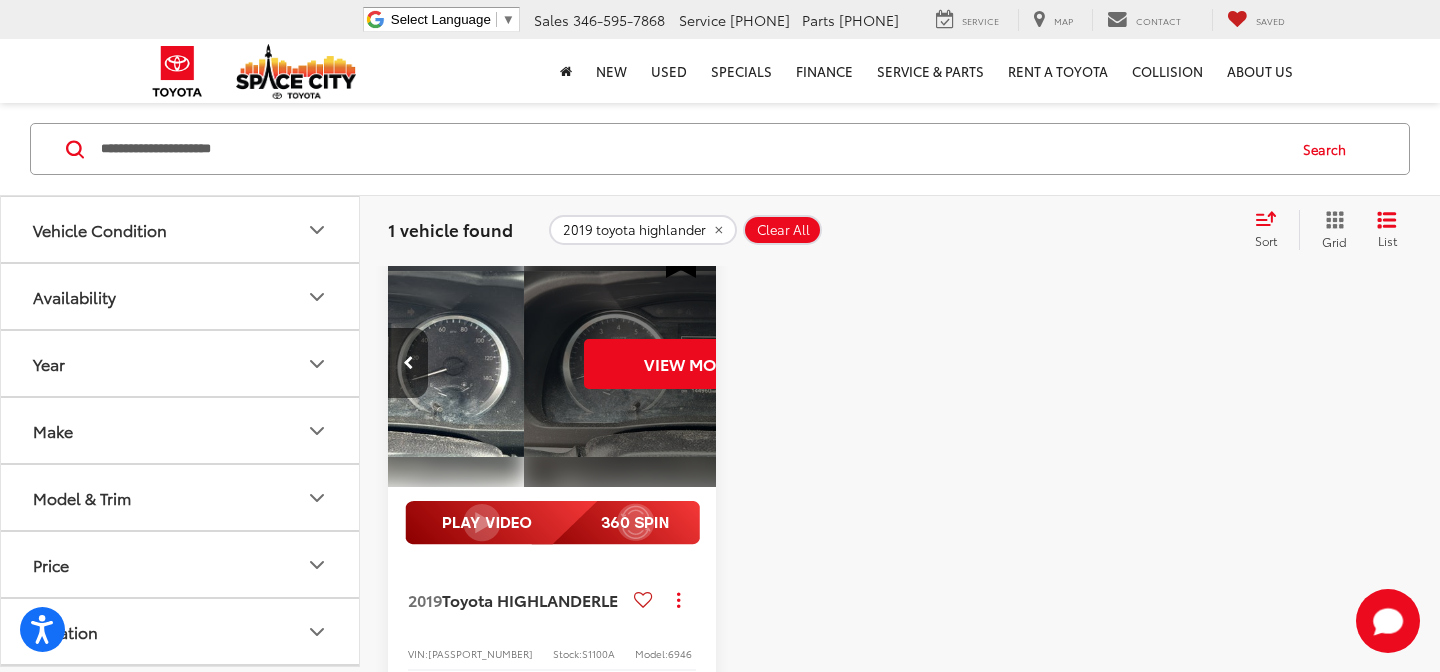scroll, scrollTop: 0, scrollLeft: 1655, axis: horizontal 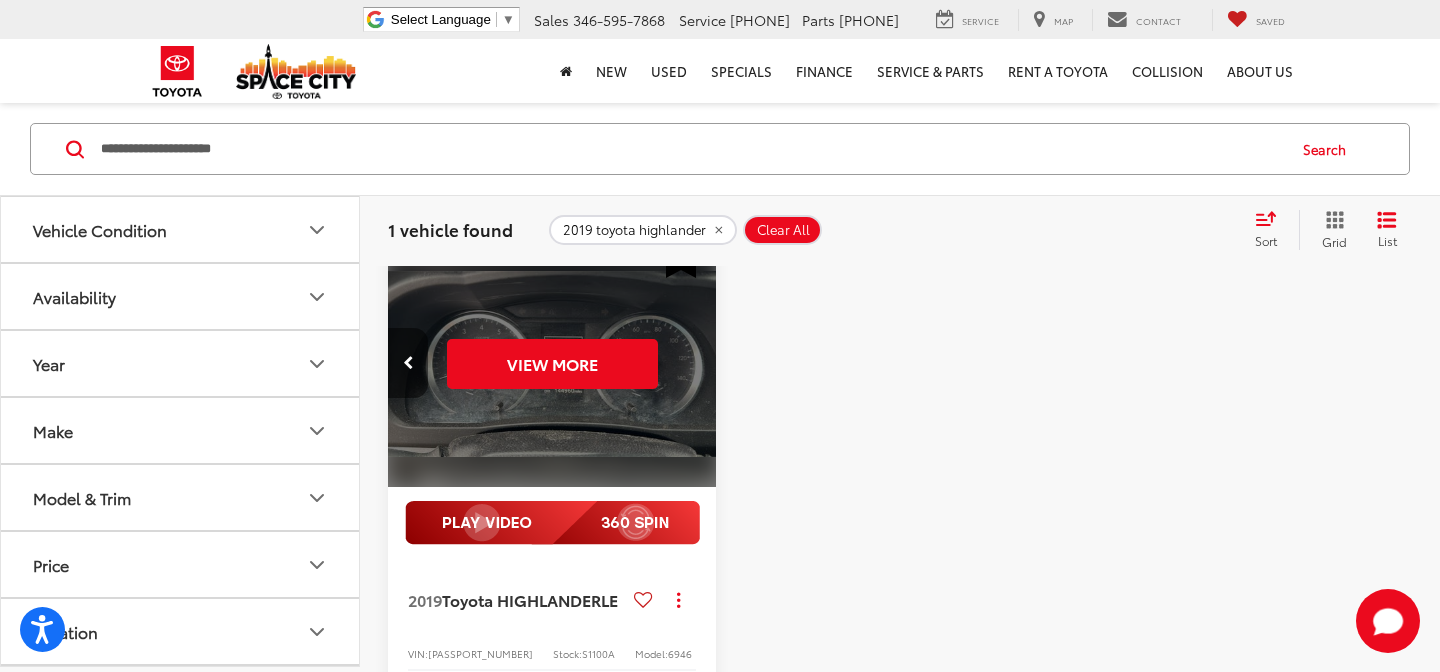 click at bounding box center [408, 363] 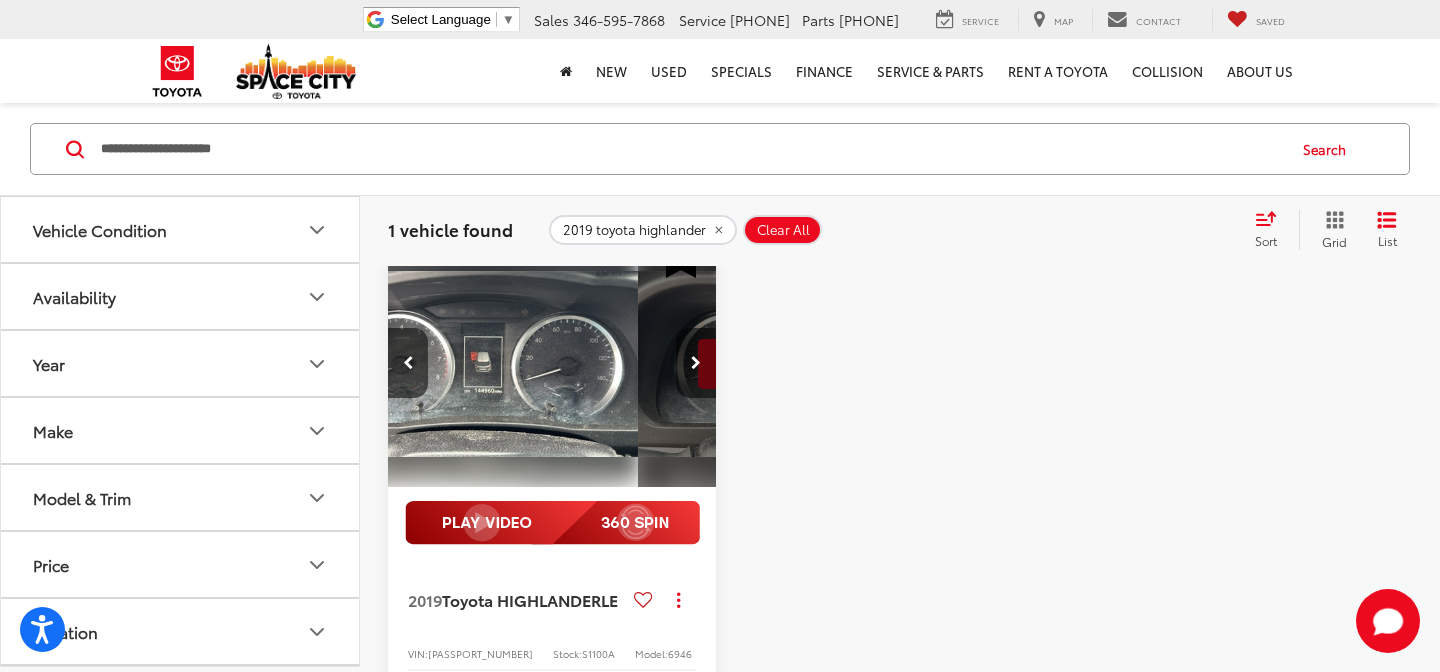 scroll, scrollTop: 0, scrollLeft: 1324, axis: horizontal 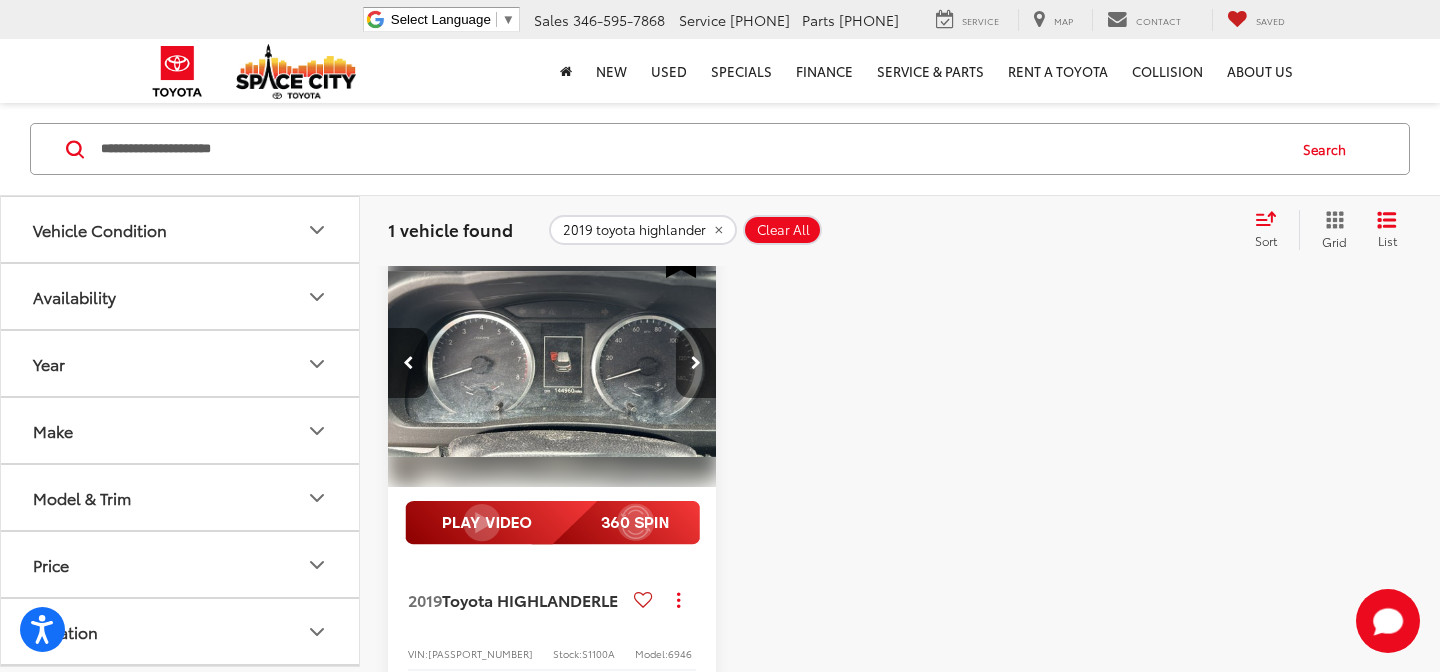 click at bounding box center (552, 364) 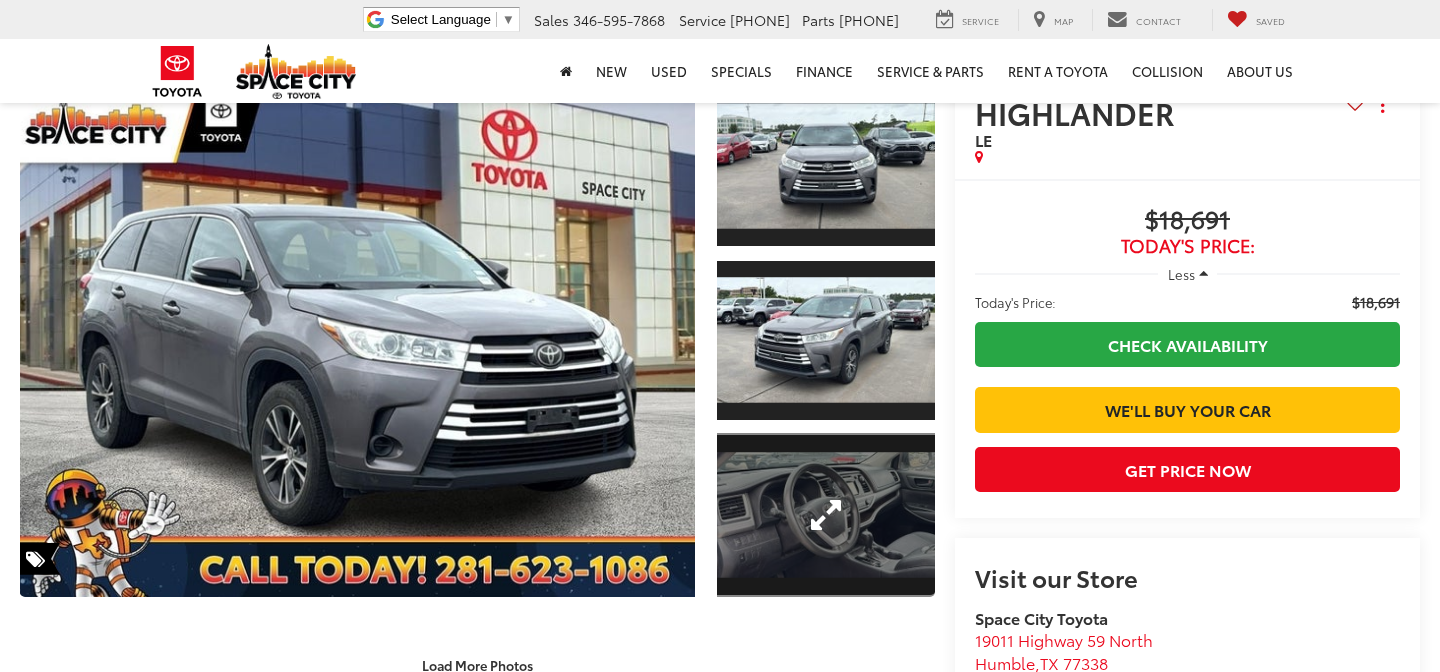 scroll, scrollTop: 166, scrollLeft: 0, axis: vertical 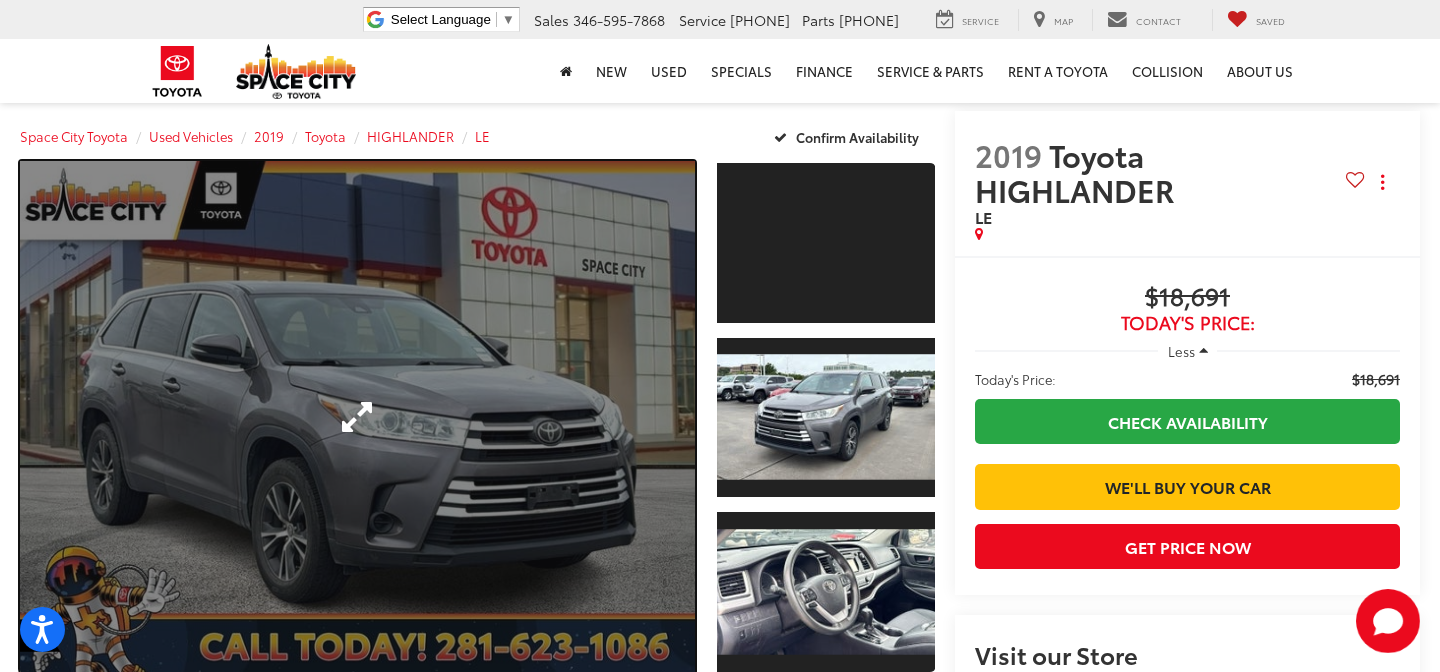 click at bounding box center (357, 417) 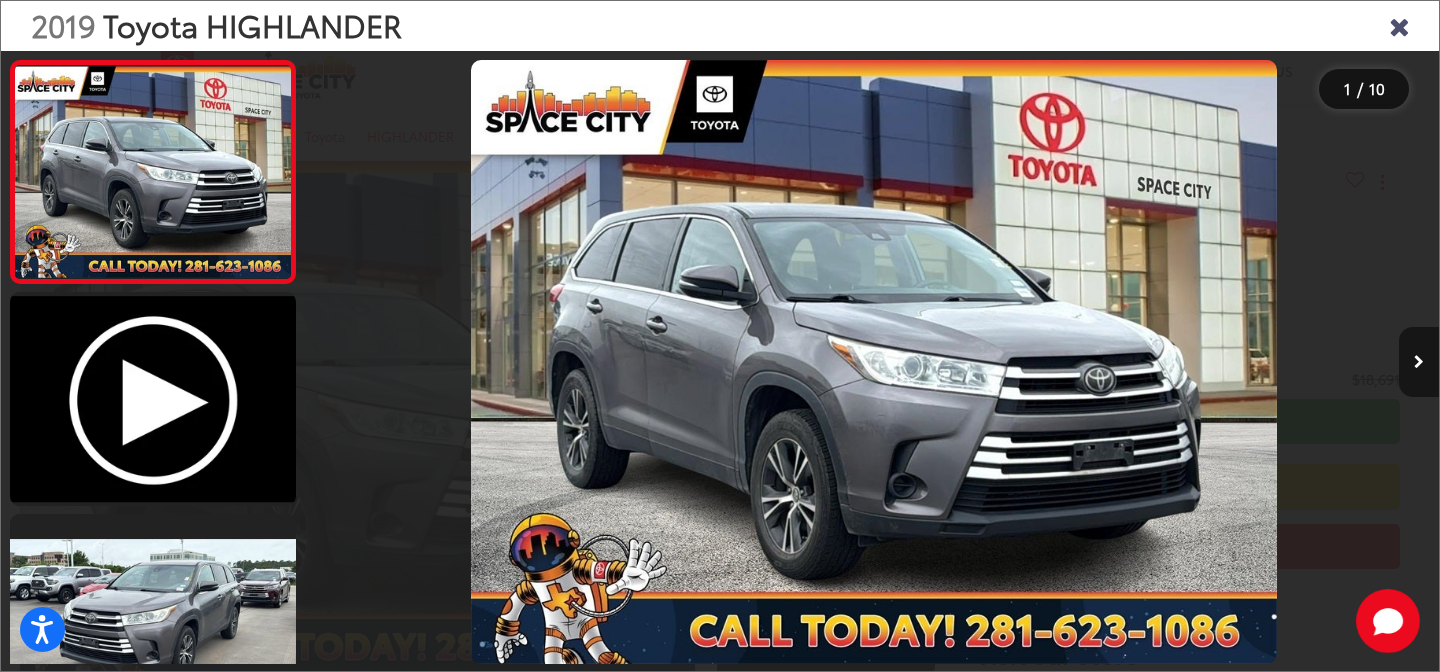 click at bounding box center [1419, 362] 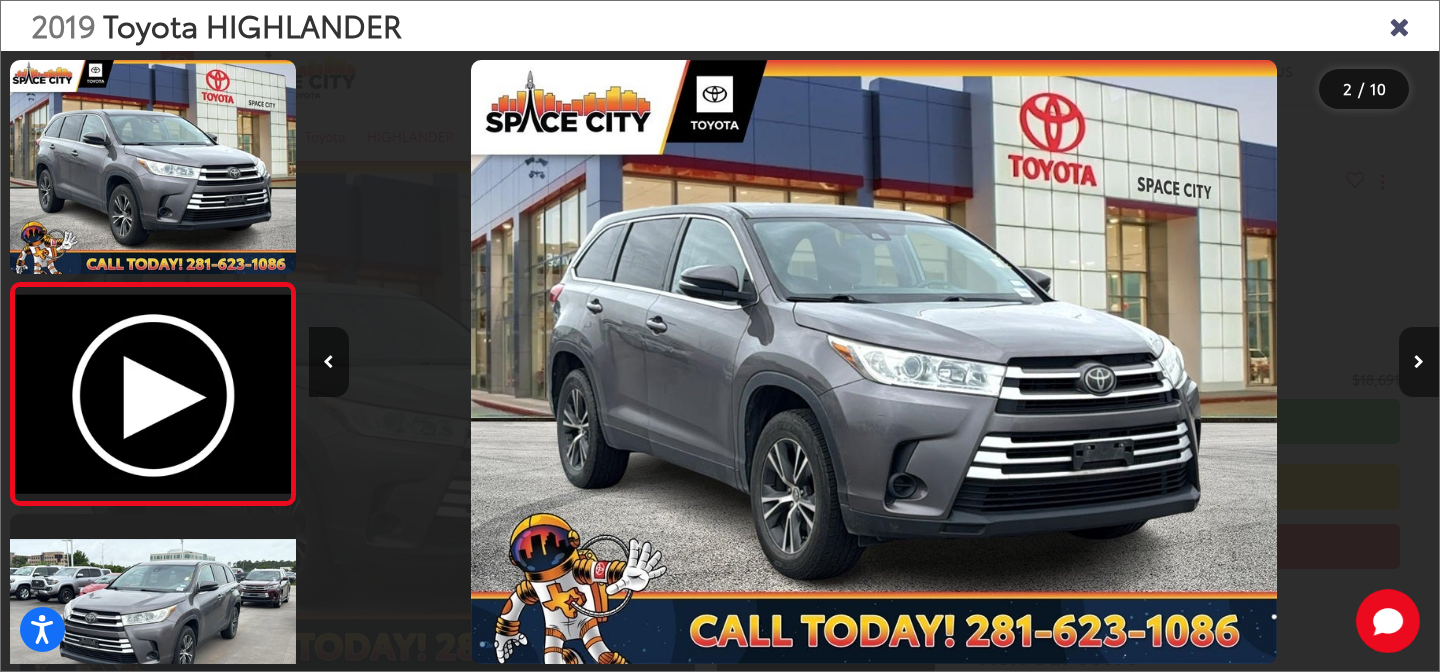 scroll, scrollTop: 0, scrollLeft: 517, axis: horizontal 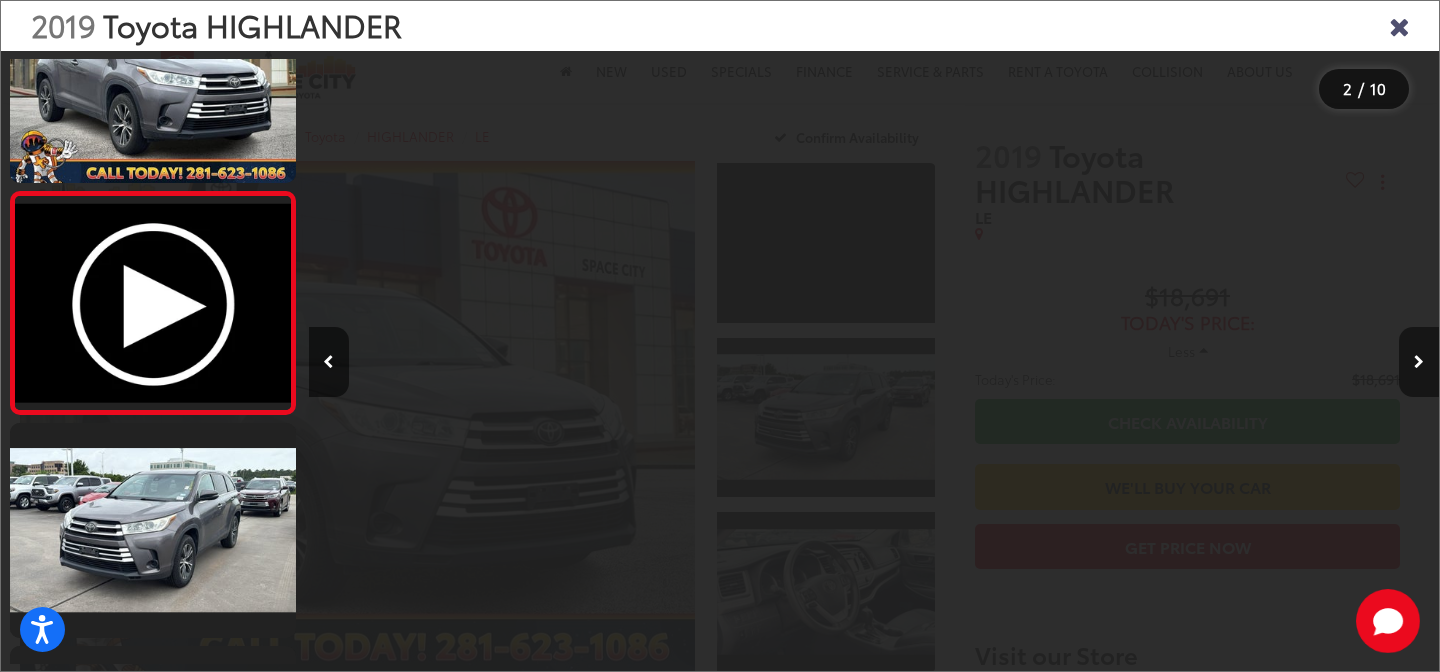 click at bounding box center (1419, 362) 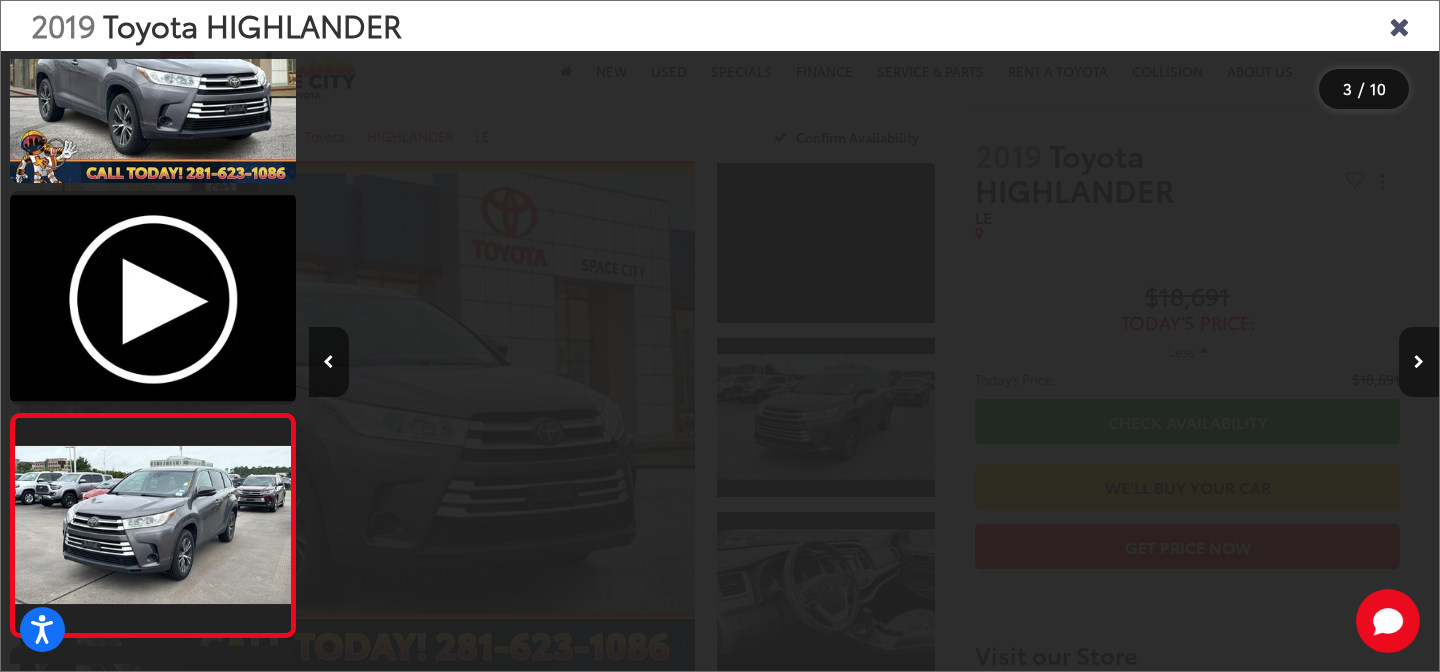 scroll, scrollTop: 0, scrollLeft: 1432, axis: horizontal 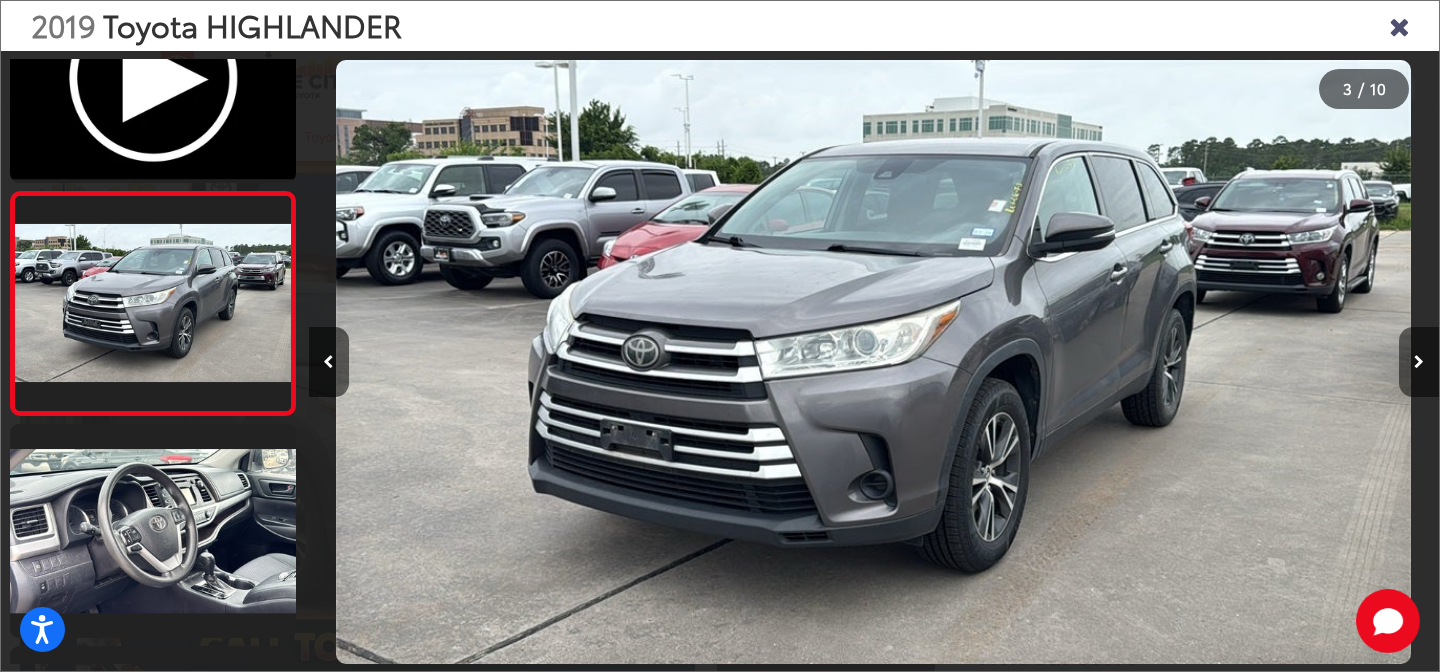 click at bounding box center (1419, 362) 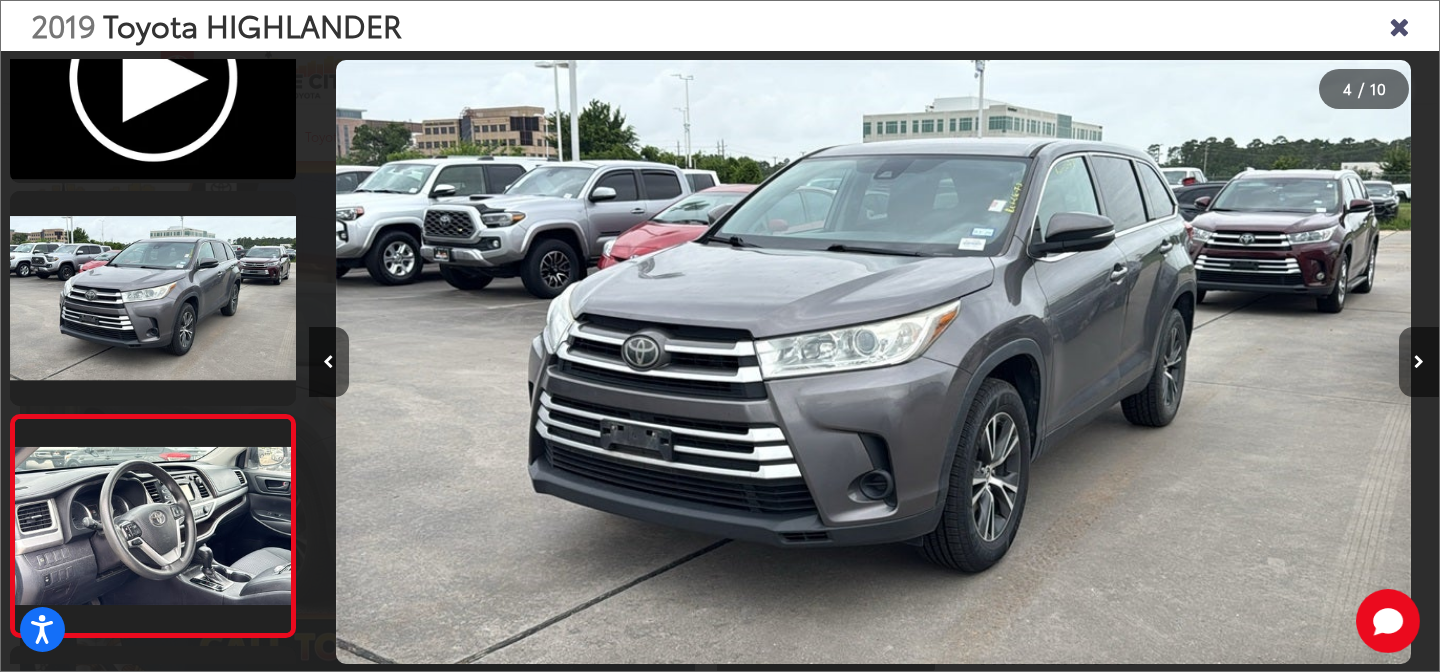 scroll, scrollTop: 0, scrollLeft: 2560, axis: horizontal 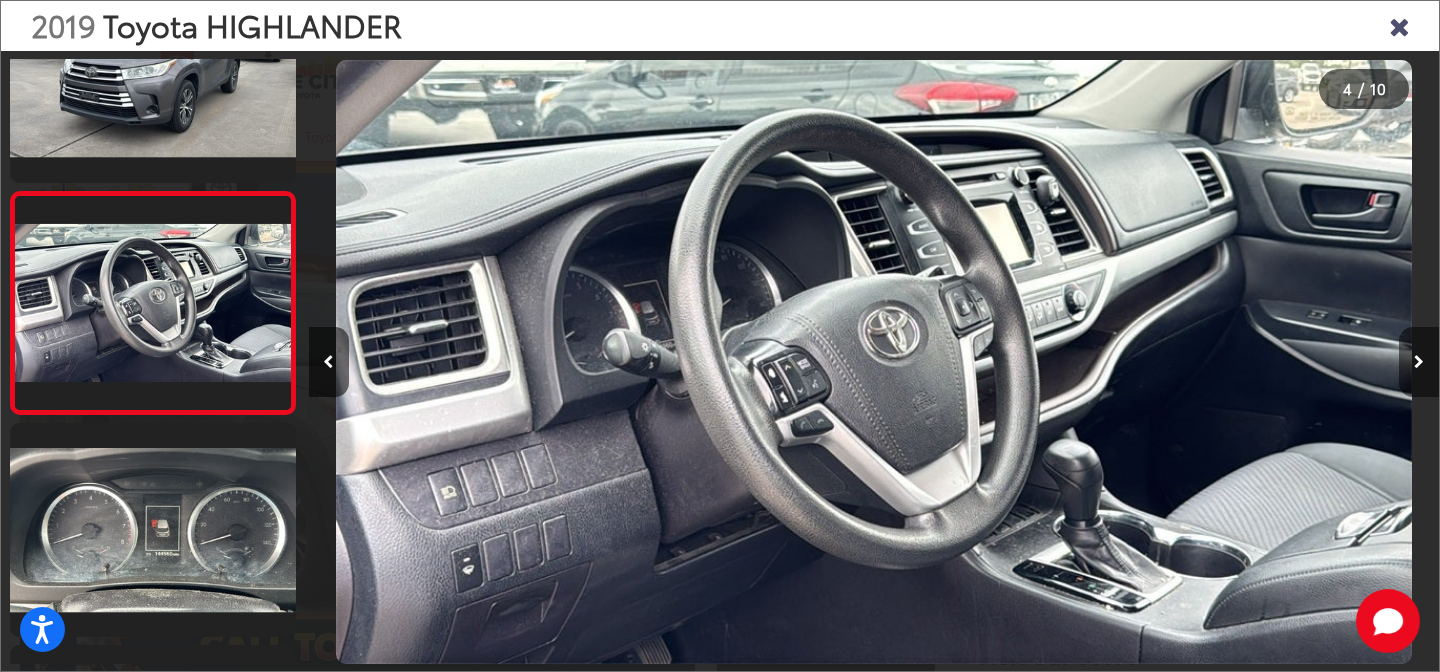 click at bounding box center (1419, 362) 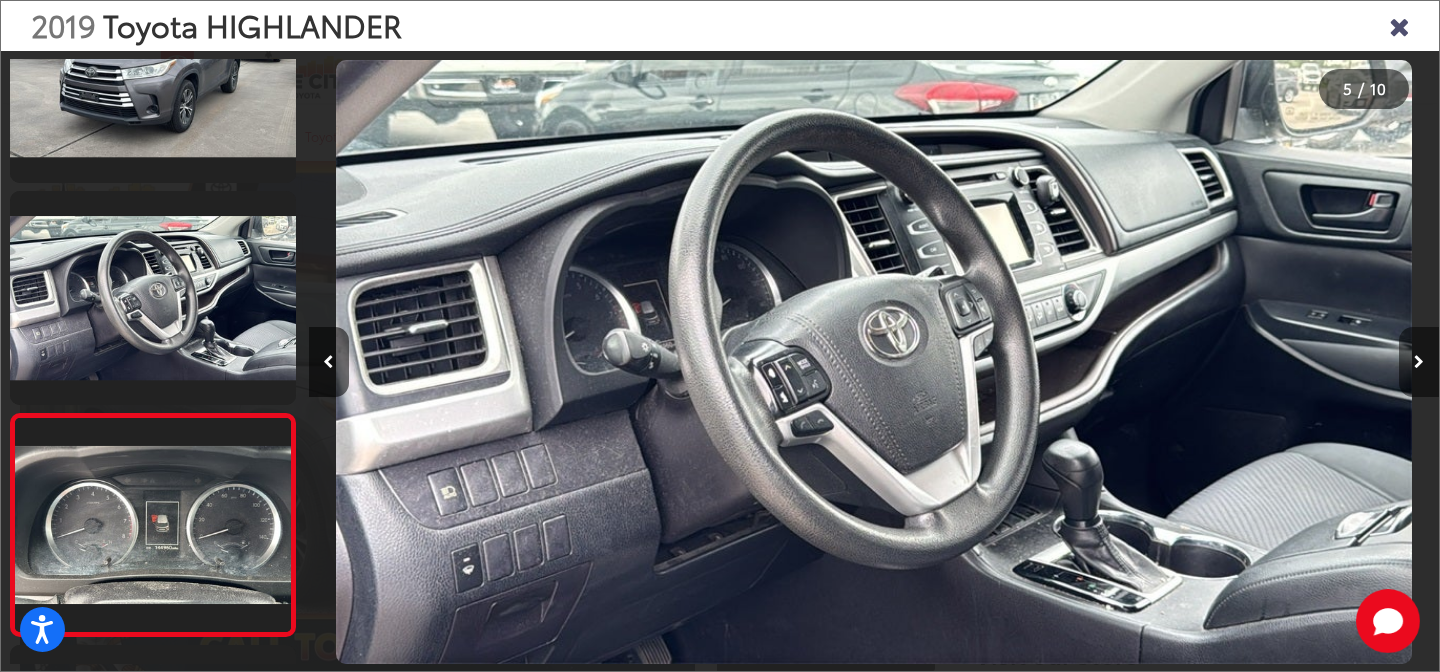 scroll, scrollTop: 0, scrollLeft: 3598, axis: horizontal 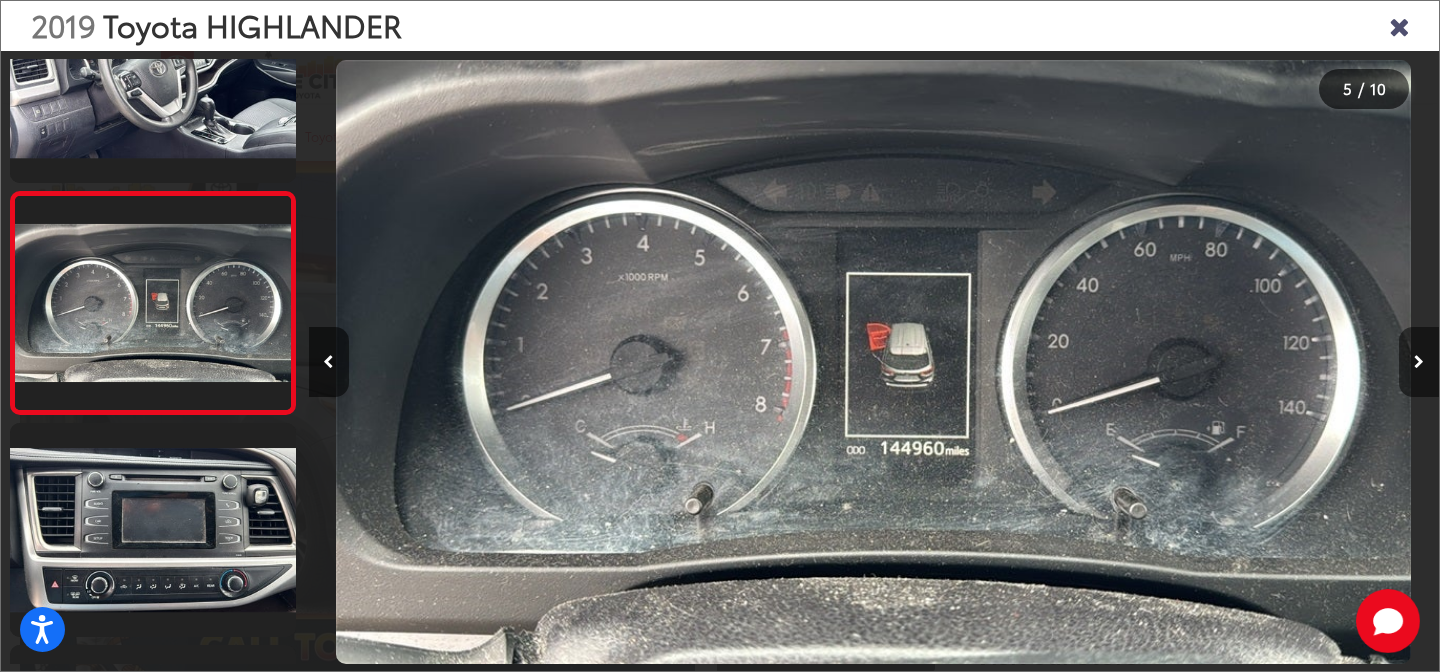 click at bounding box center (1419, 362) 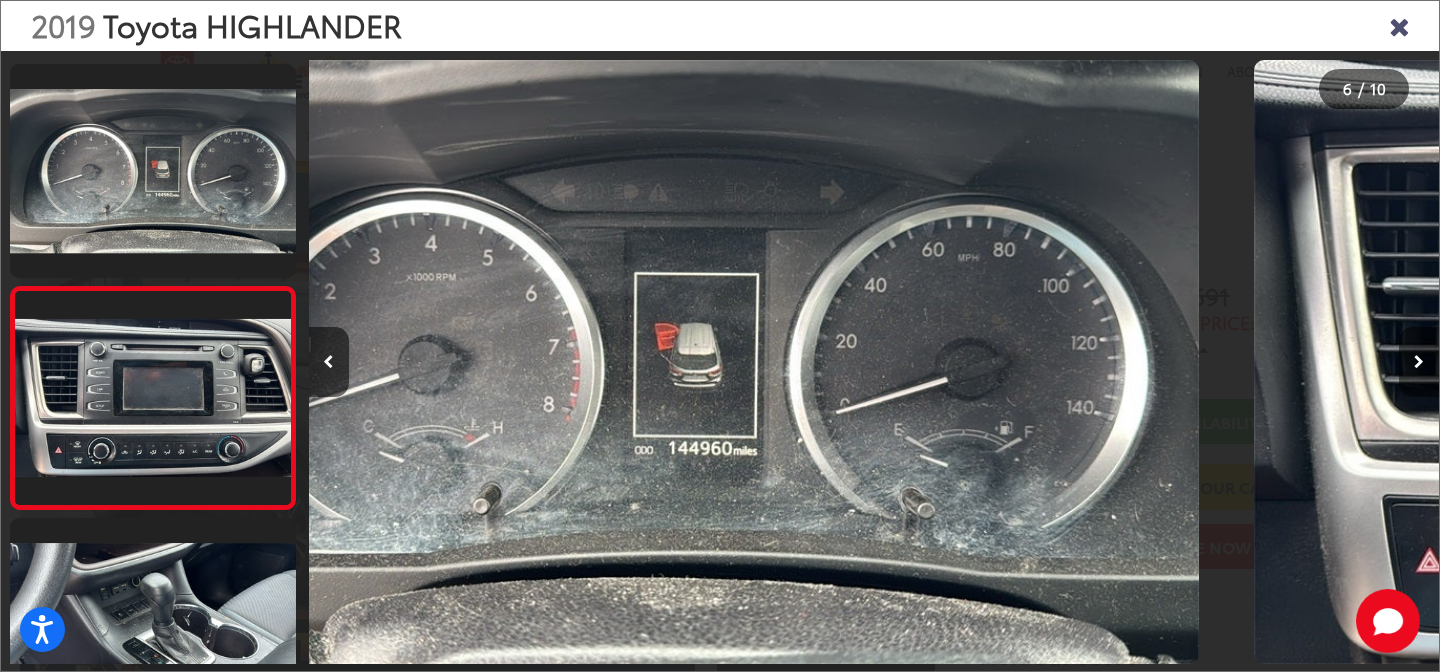 scroll, scrollTop: 979, scrollLeft: 0, axis: vertical 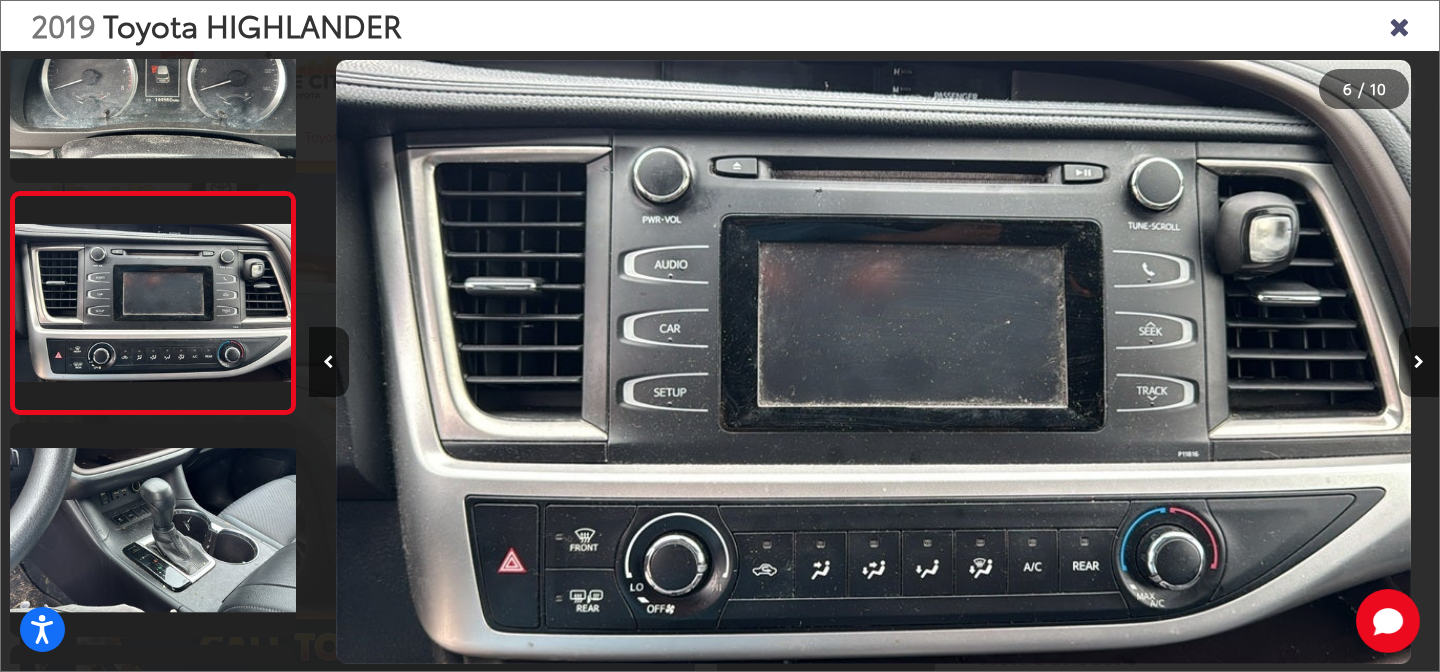 click at bounding box center [1419, 362] 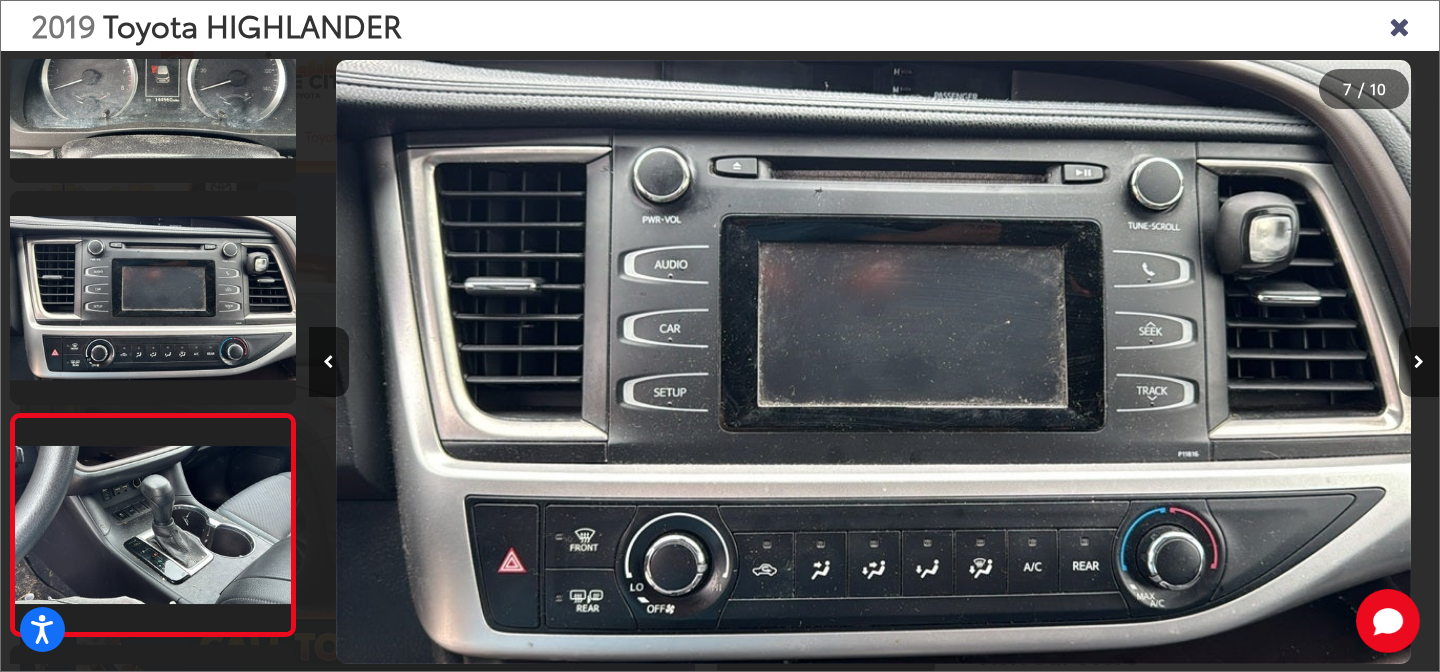 scroll, scrollTop: 0, scrollLeft: 5859, axis: horizontal 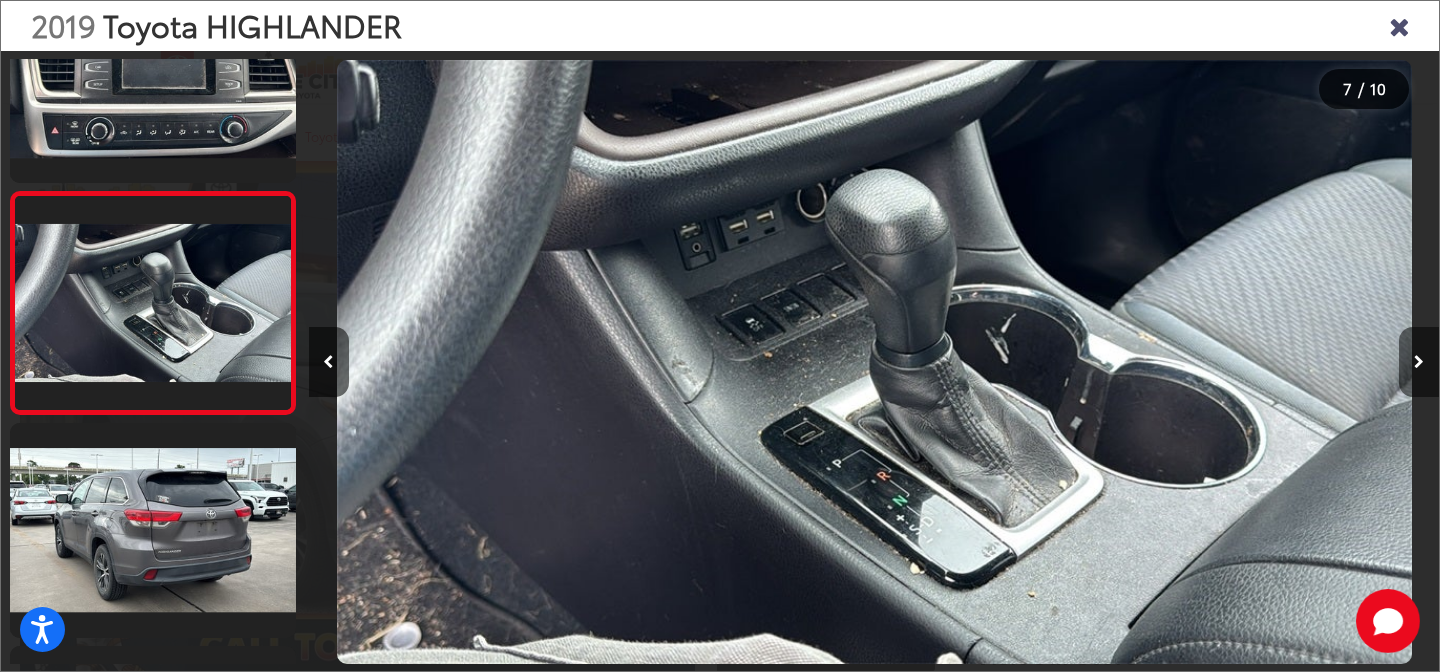 click at bounding box center (1419, 362) 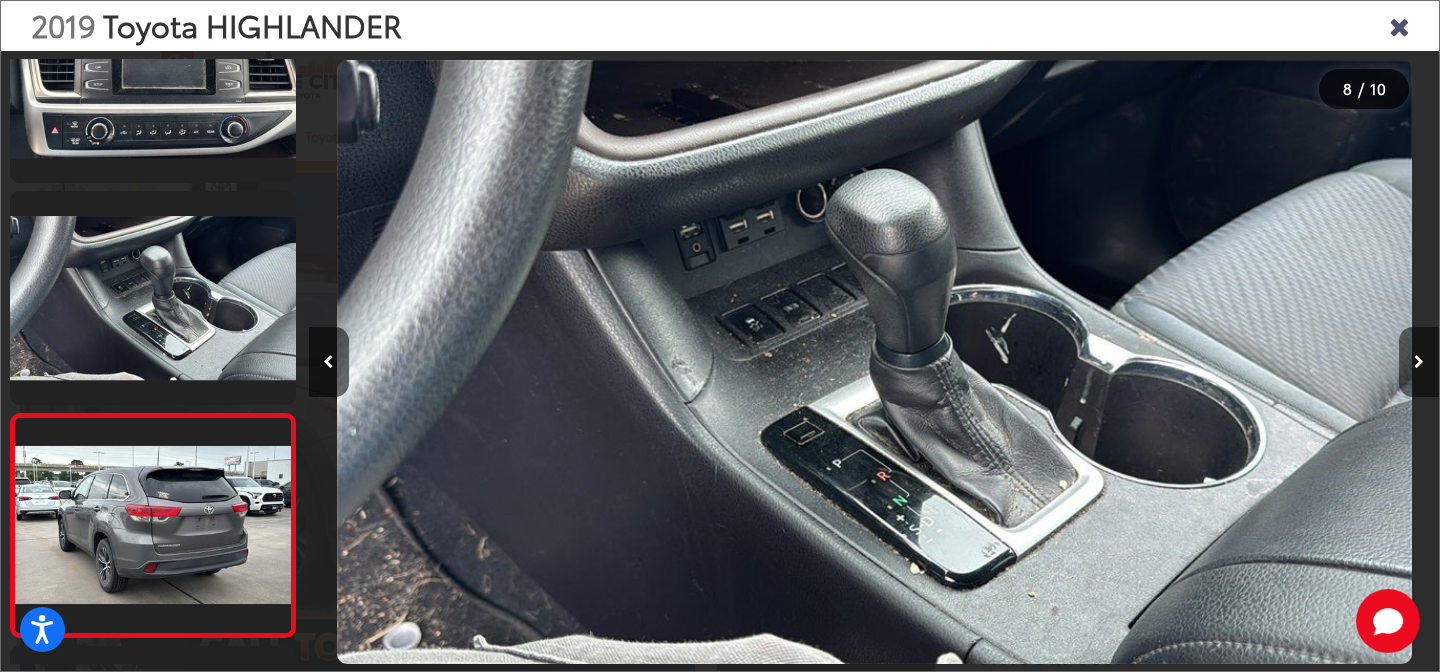 scroll, scrollTop: 0, scrollLeft: 6992, axis: horizontal 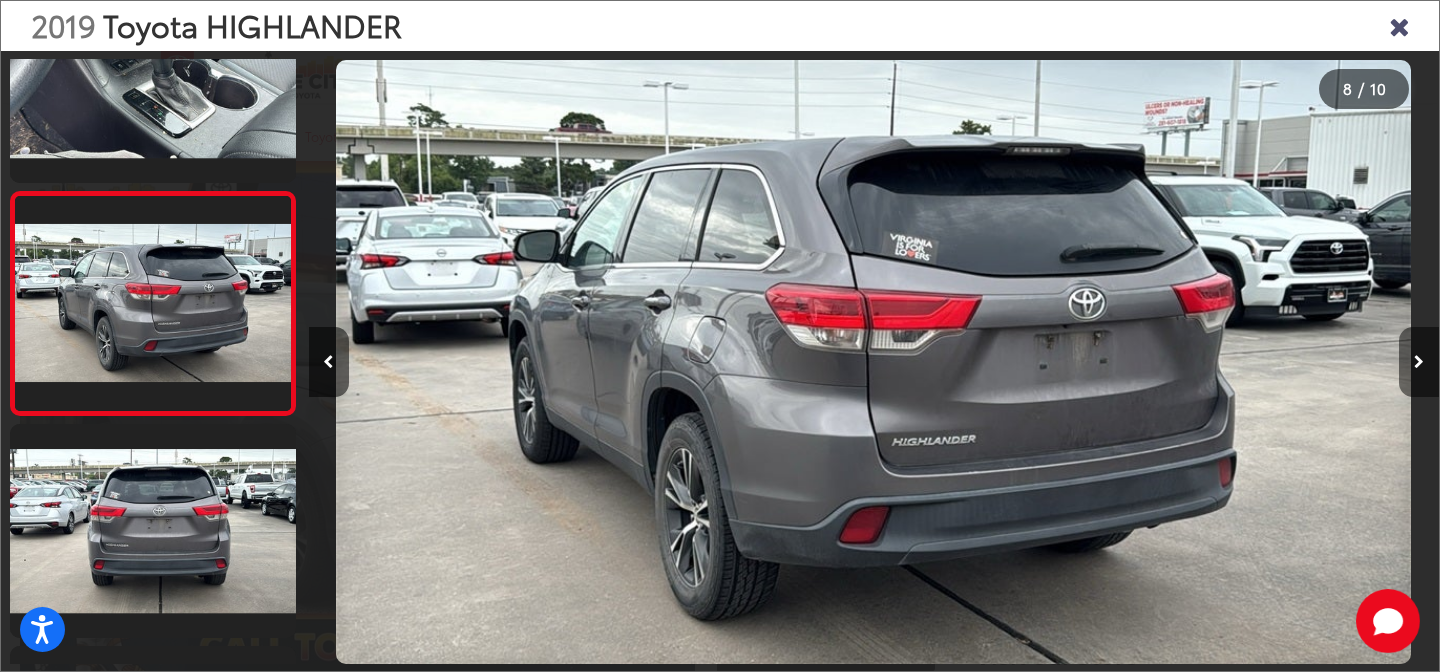 click at bounding box center (1419, 362) 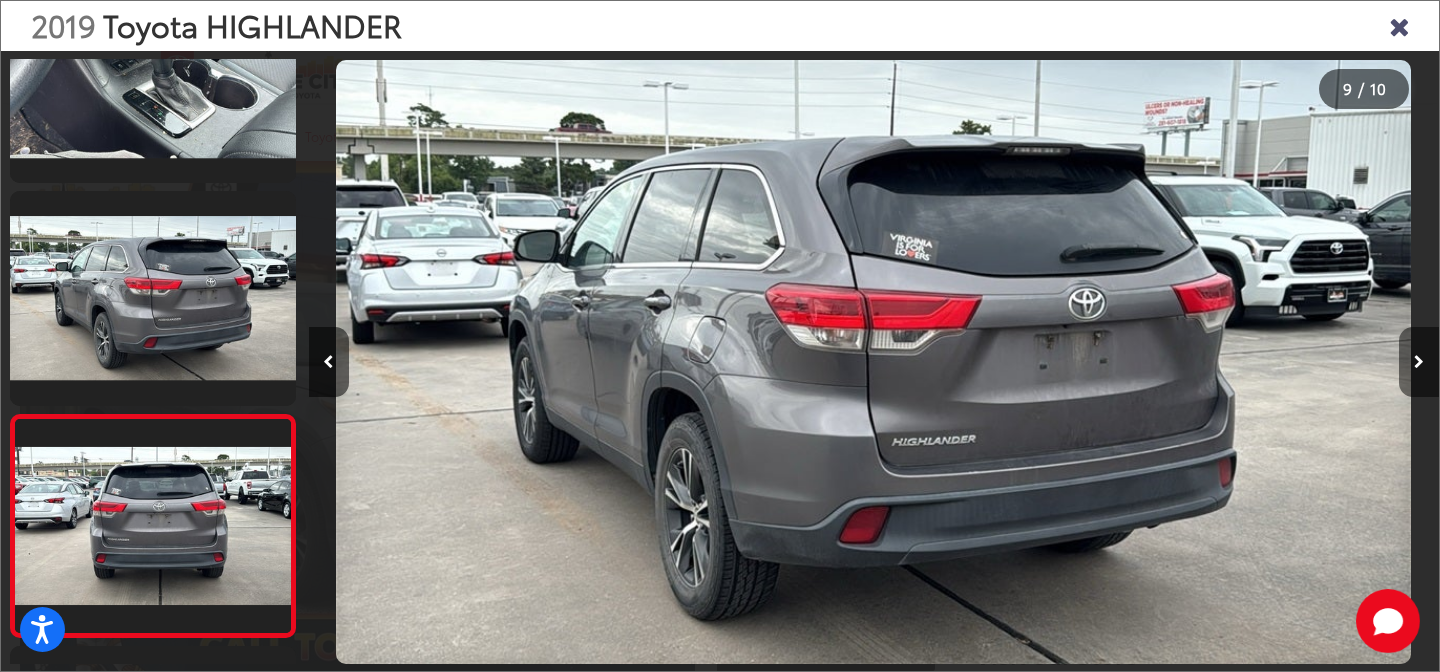 scroll 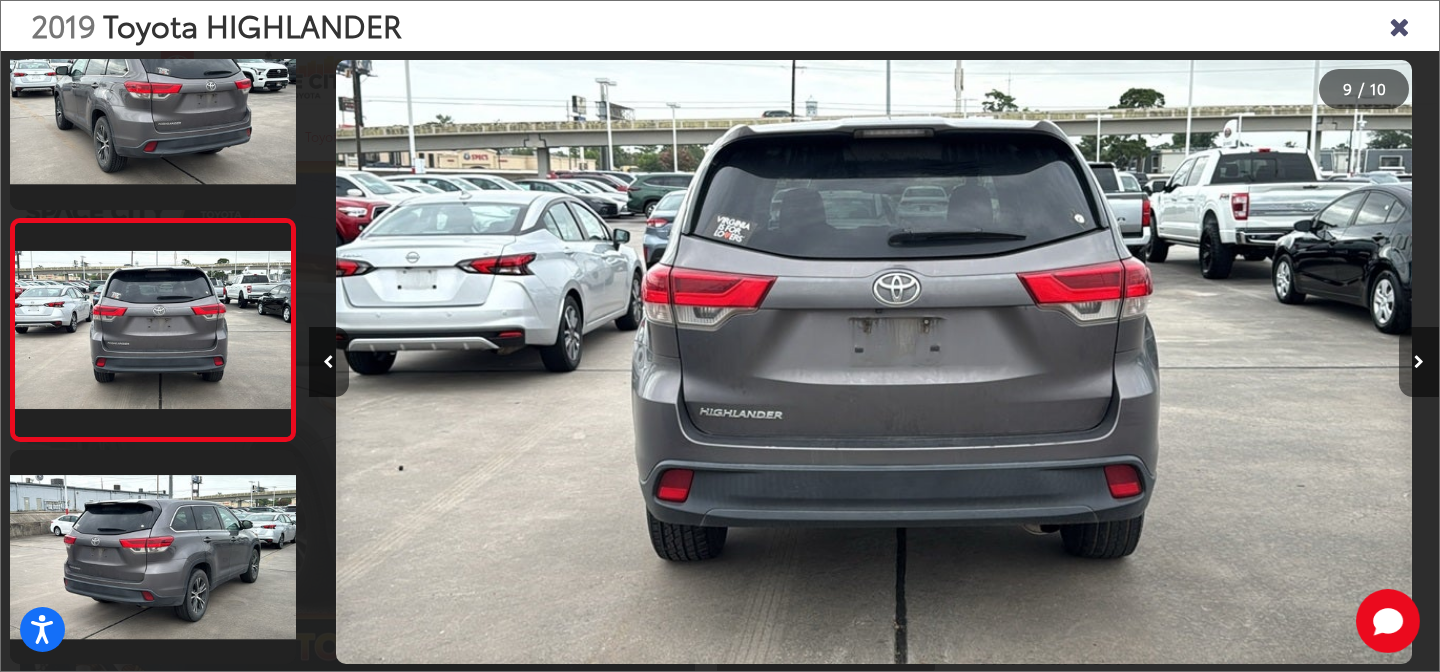 click at bounding box center [1419, 362] 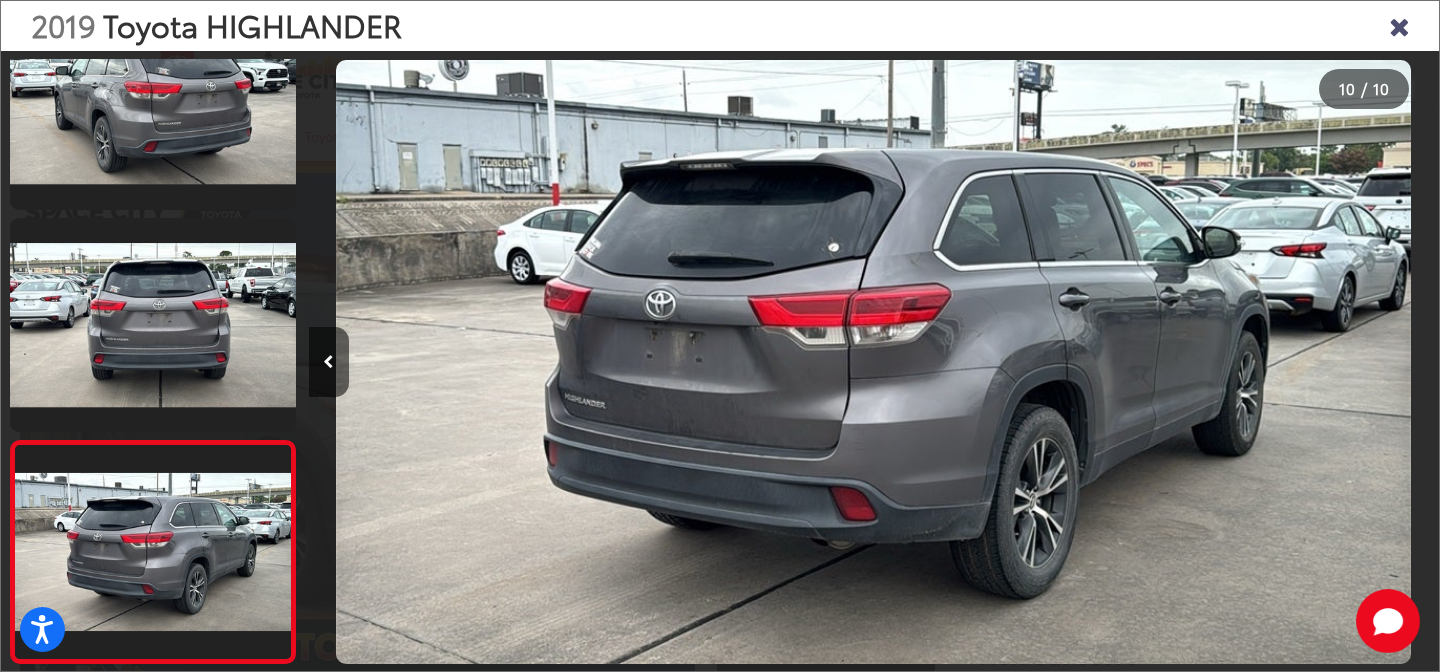 click at bounding box center [1297, 362] 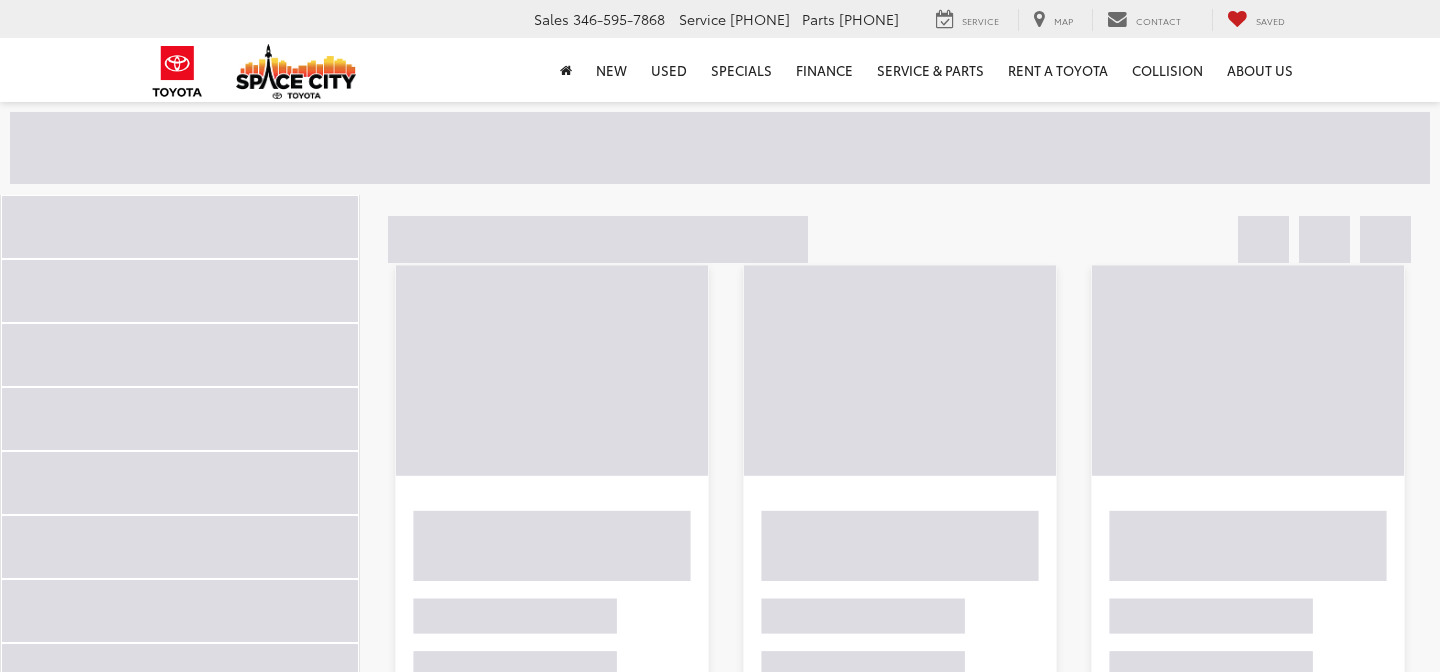 scroll, scrollTop: 348, scrollLeft: 0, axis: vertical 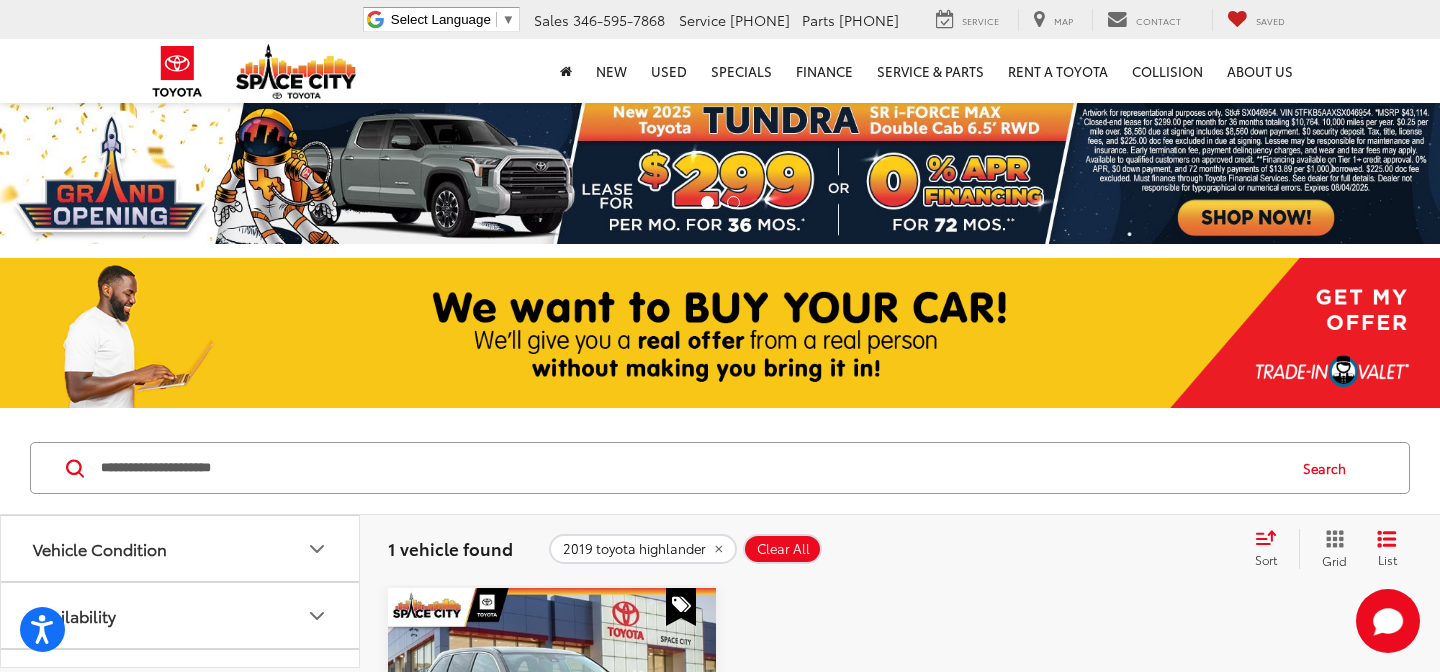 click on "**********" at bounding box center [691, 468] 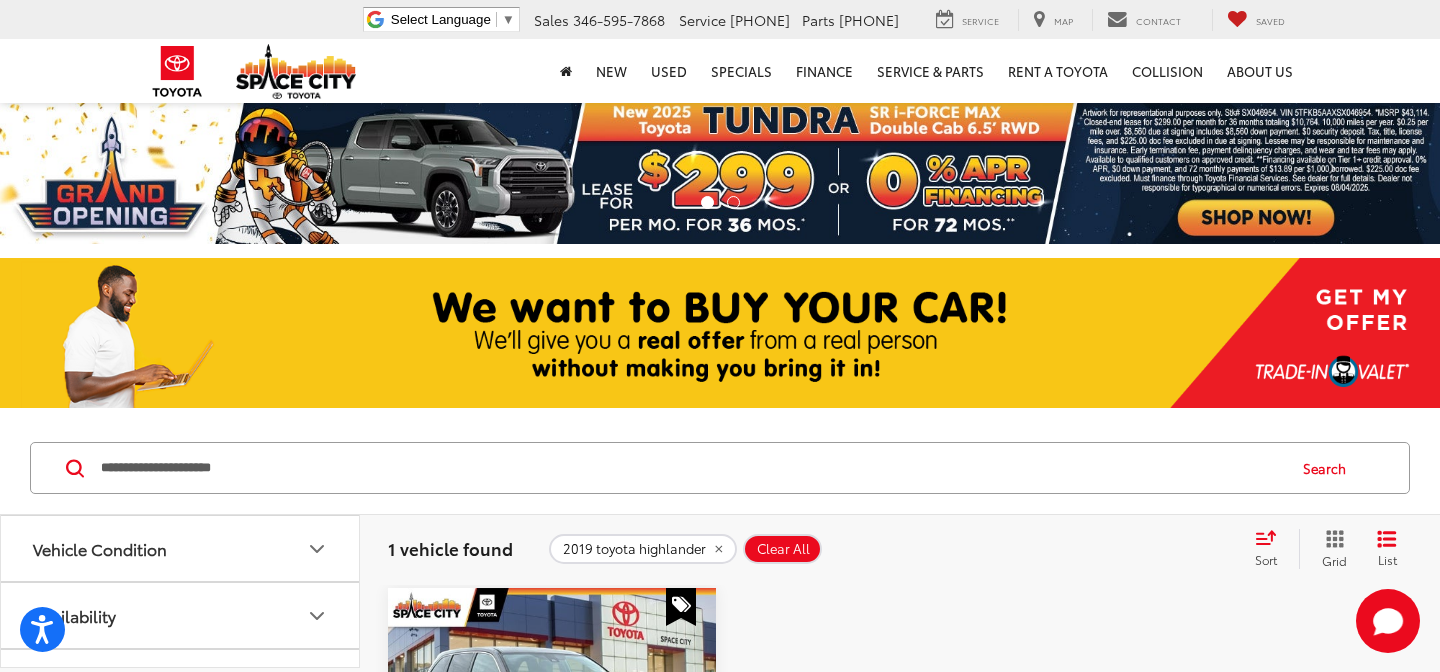 click on "Search" at bounding box center (1329, 468) 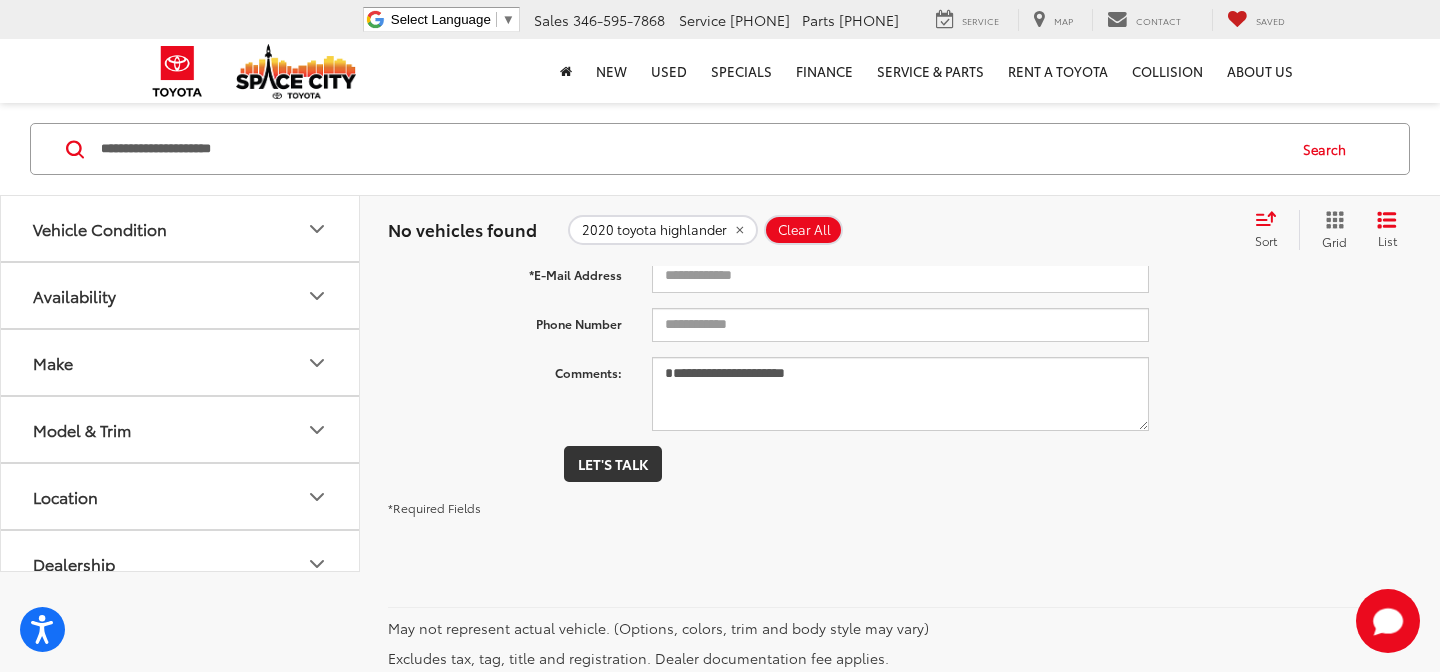 scroll, scrollTop: 0, scrollLeft: 0, axis: both 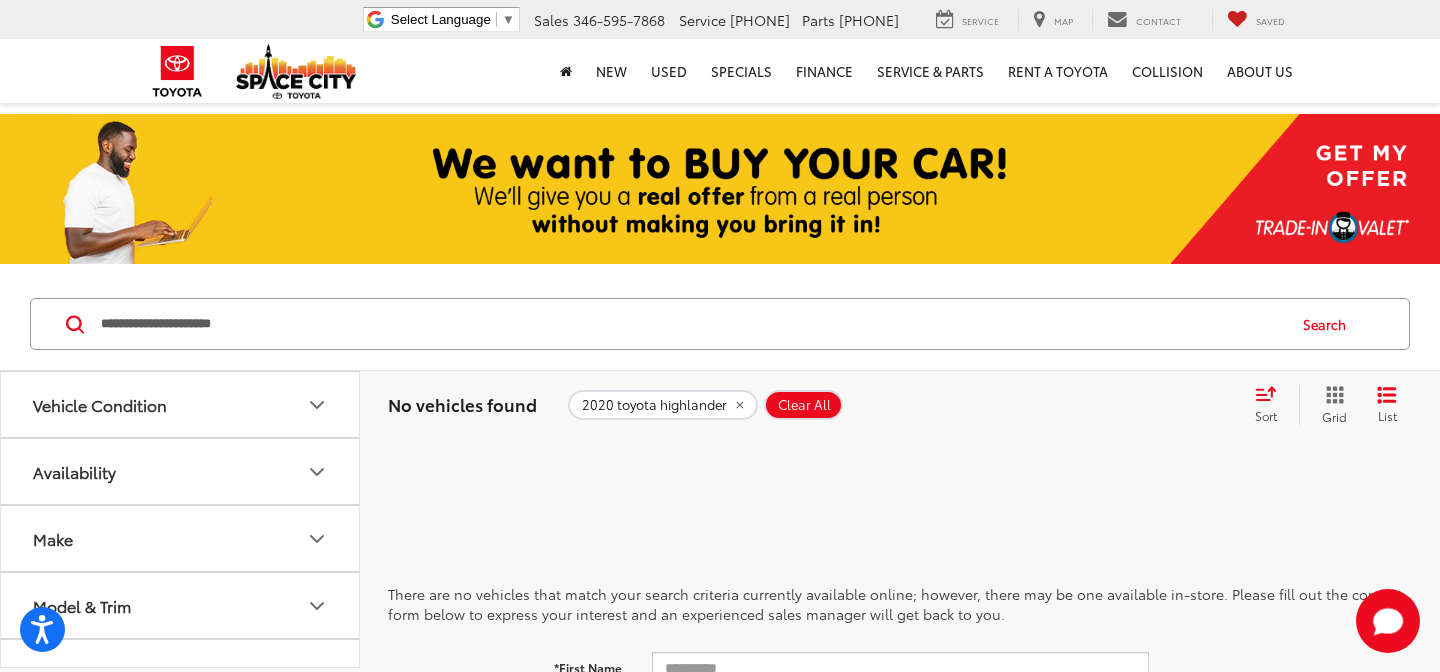 click on "Search" at bounding box center (1329, 324) 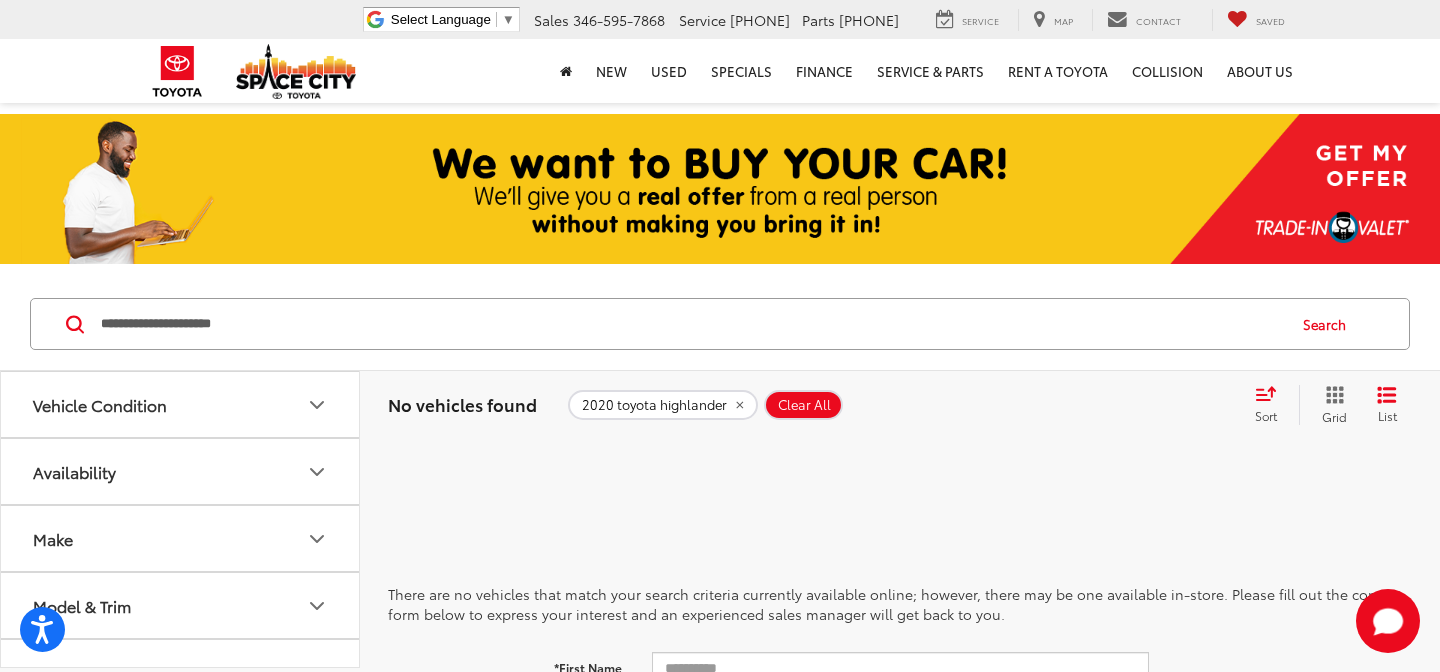 click on "**********" at bounding box center [691, 324] 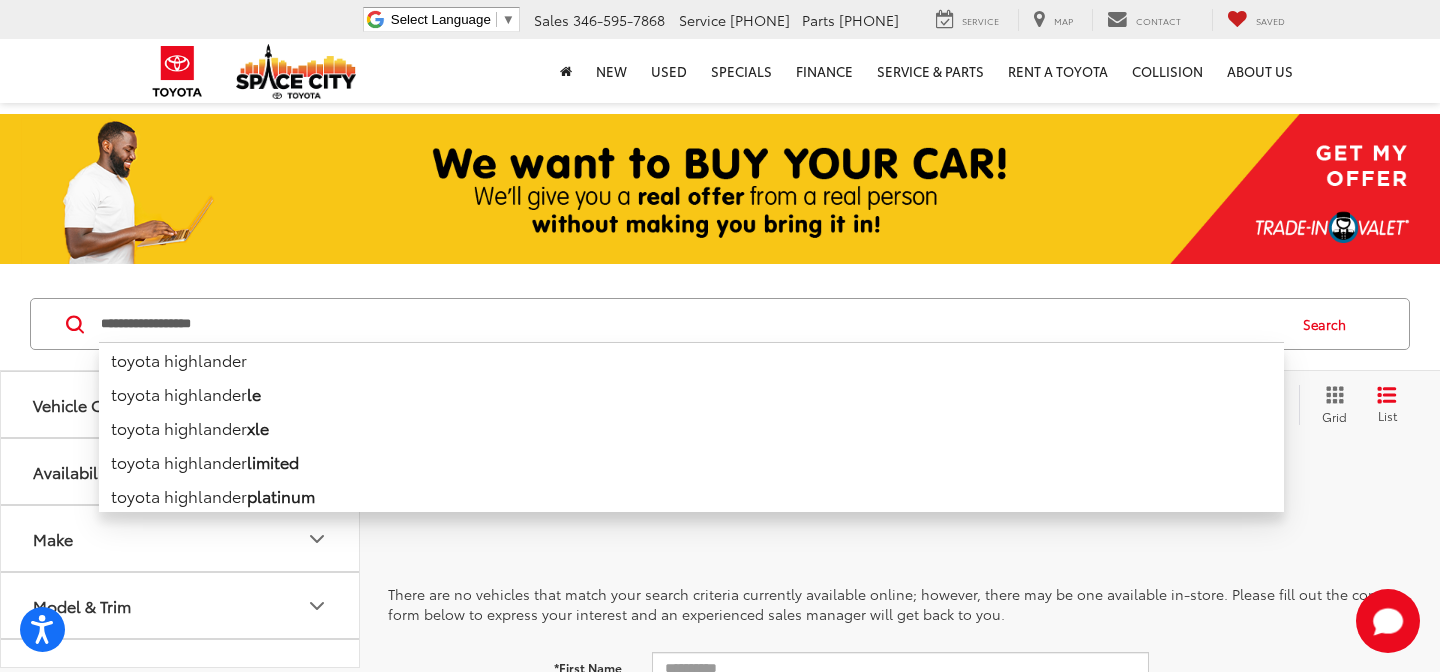 type on "**********" 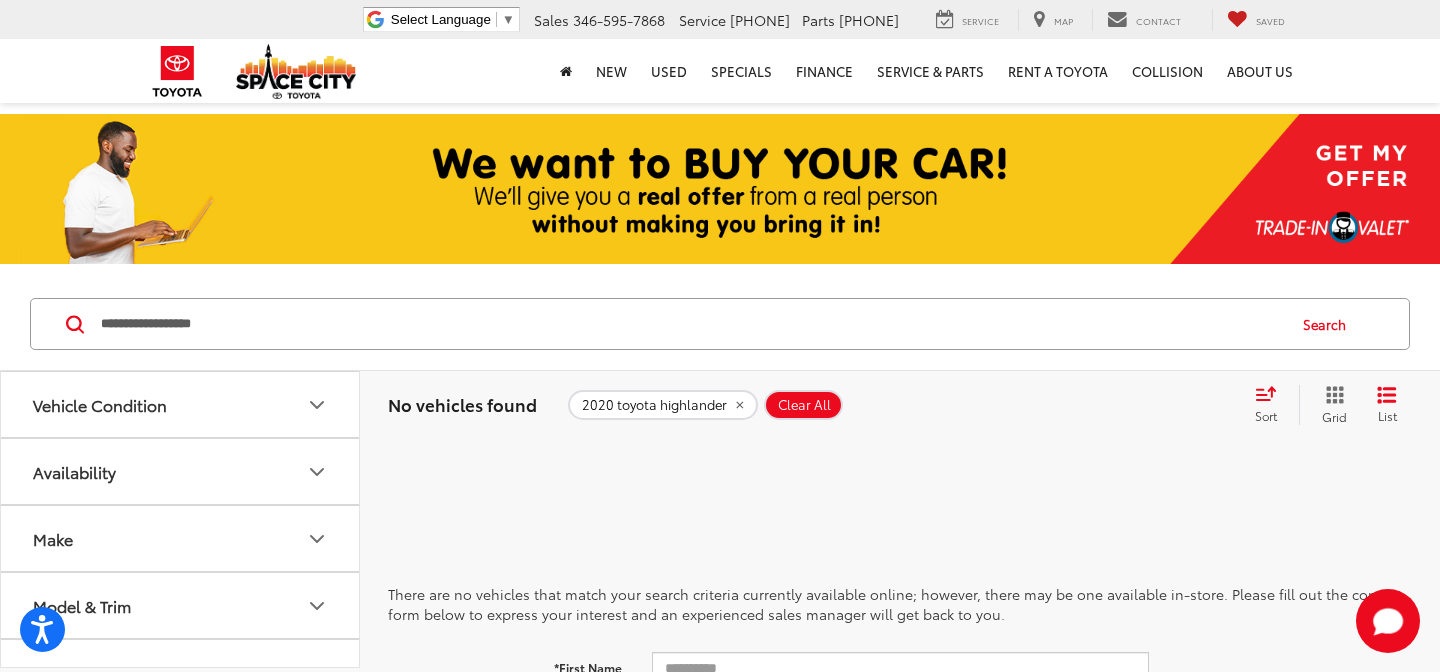 click on "**********" 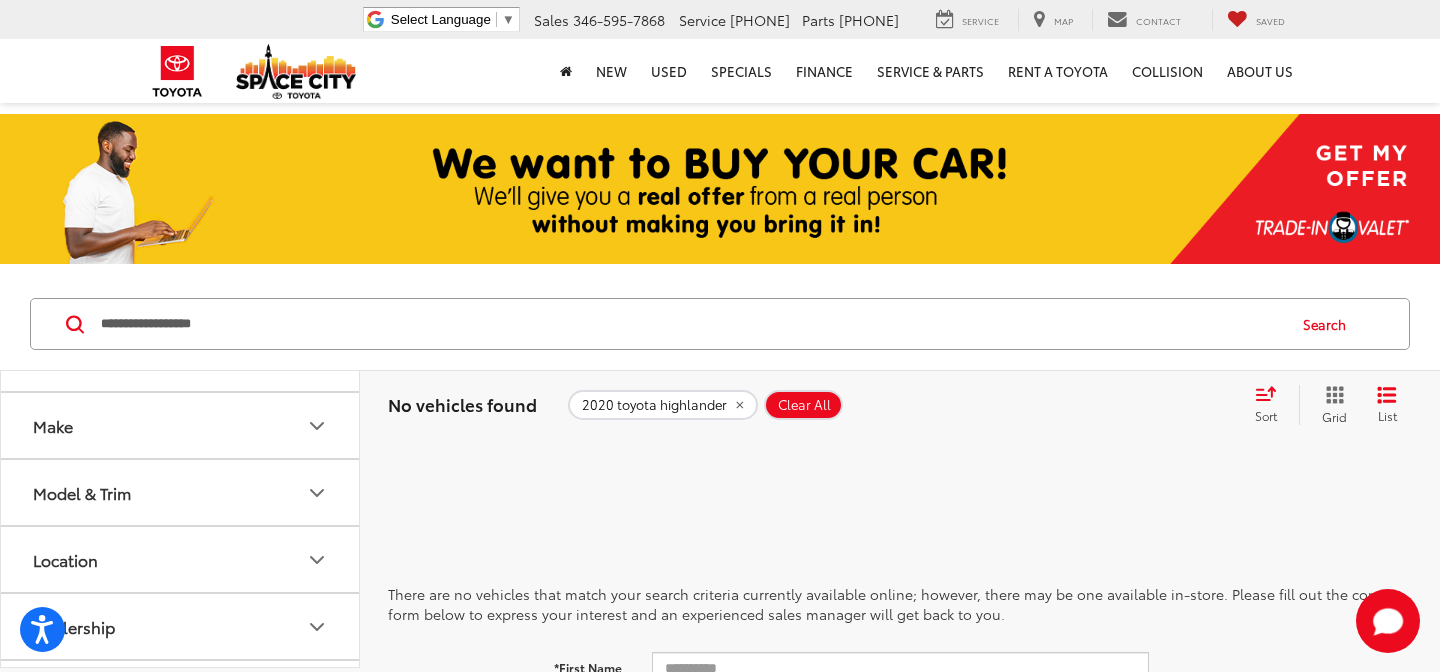 scroll, scrollTop: 0, scrollLeft: 0, axis: both 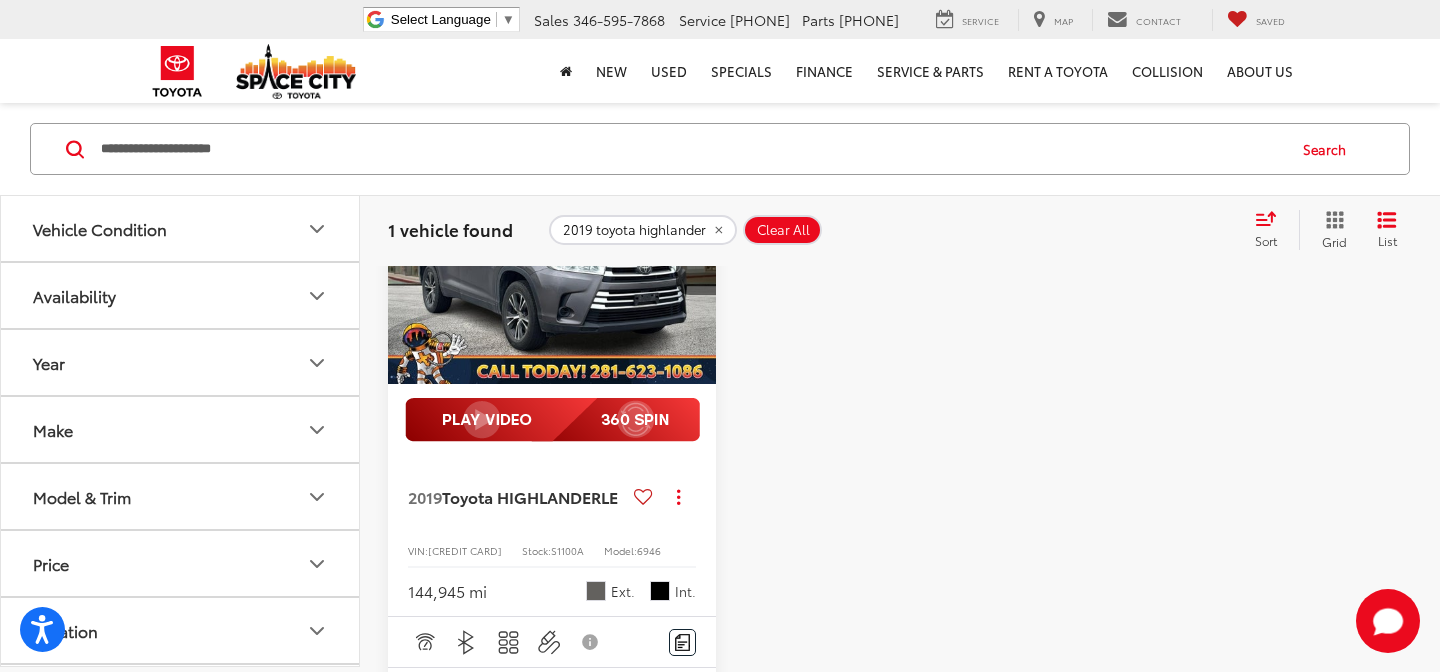 click on "Availability" at bounding box center [181, 295] 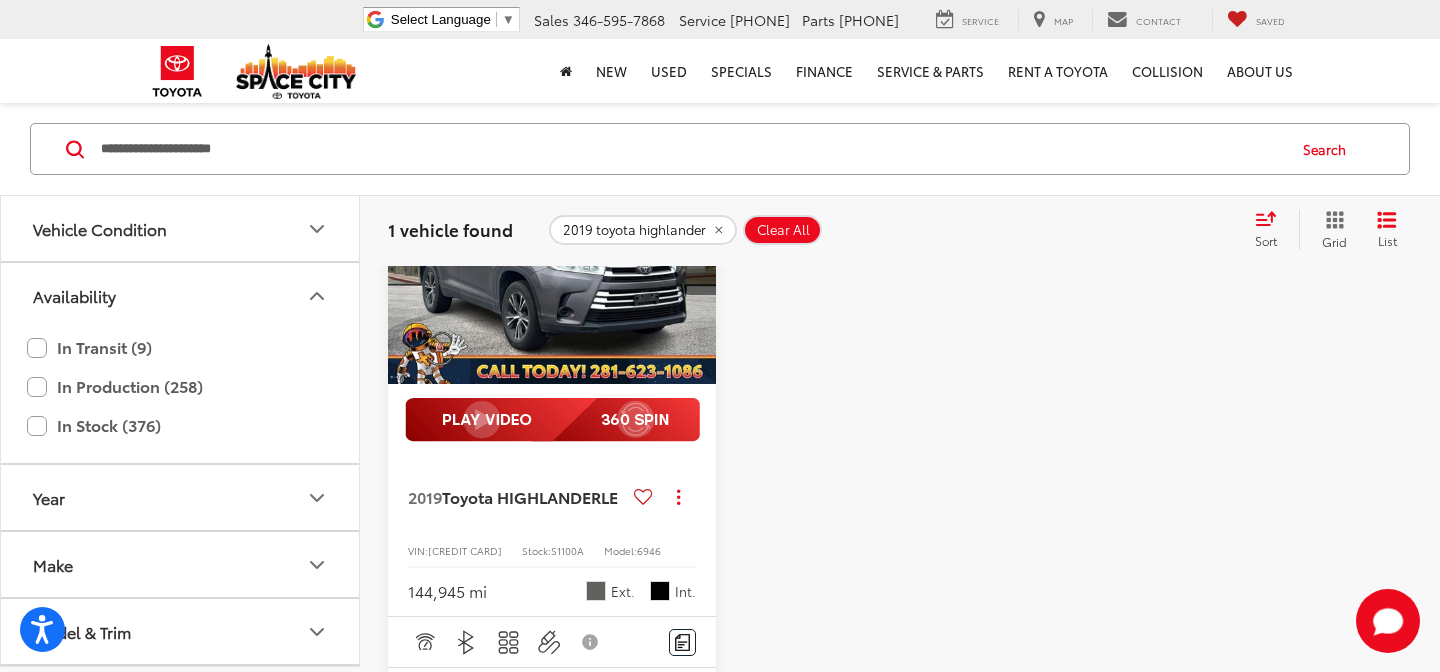 click 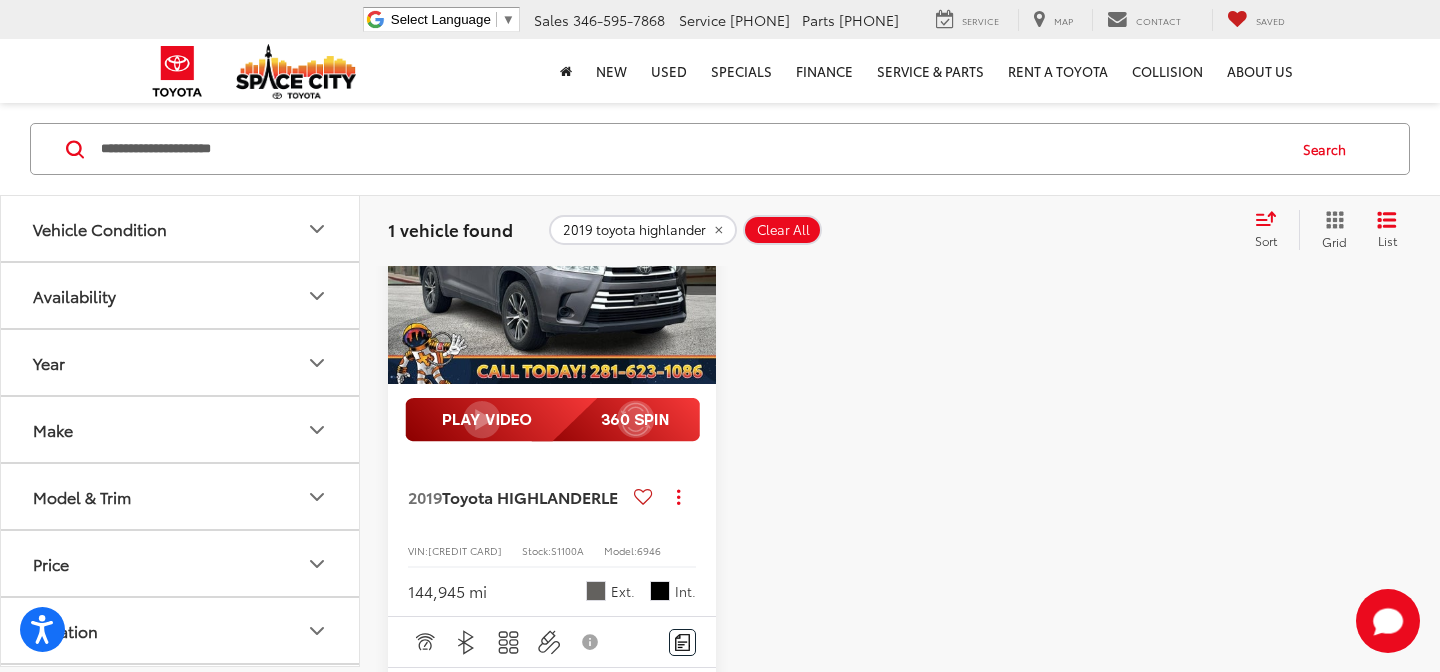 click 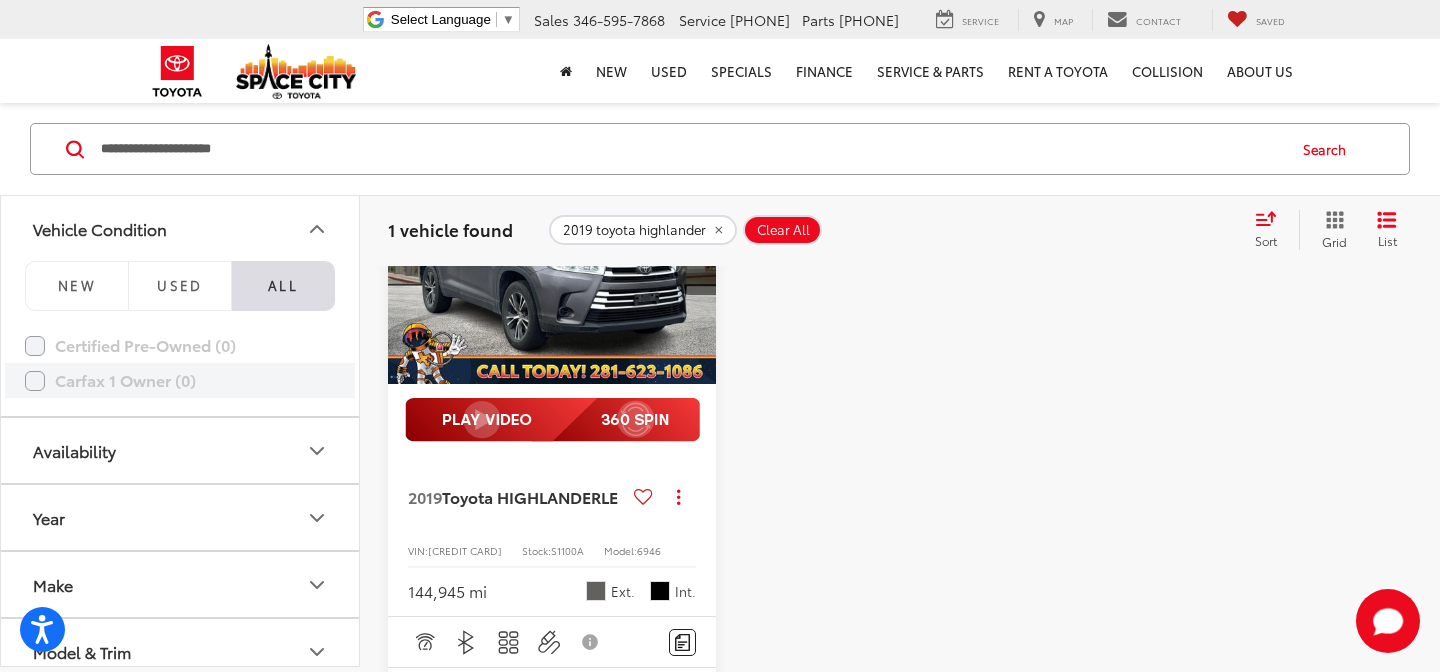 click on "Carfax 1 Owner (0)" 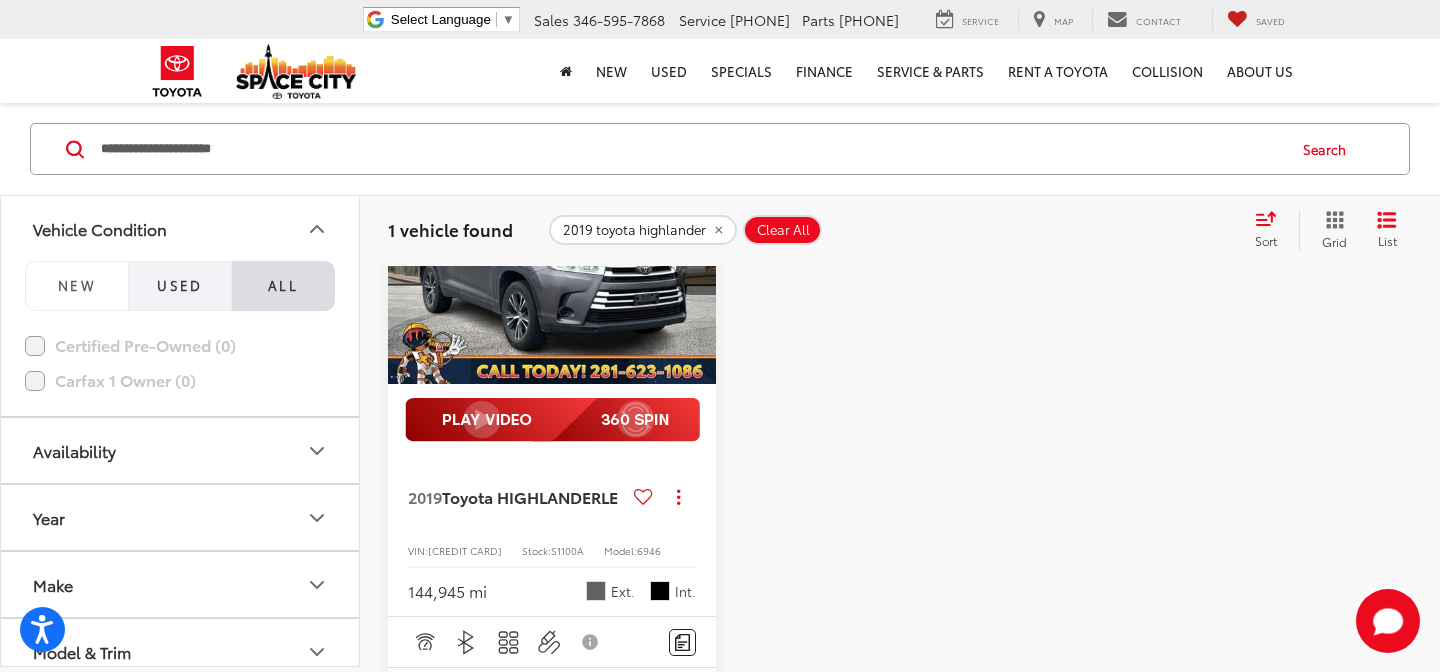 click on "Used" at bounding box center [180, 286] 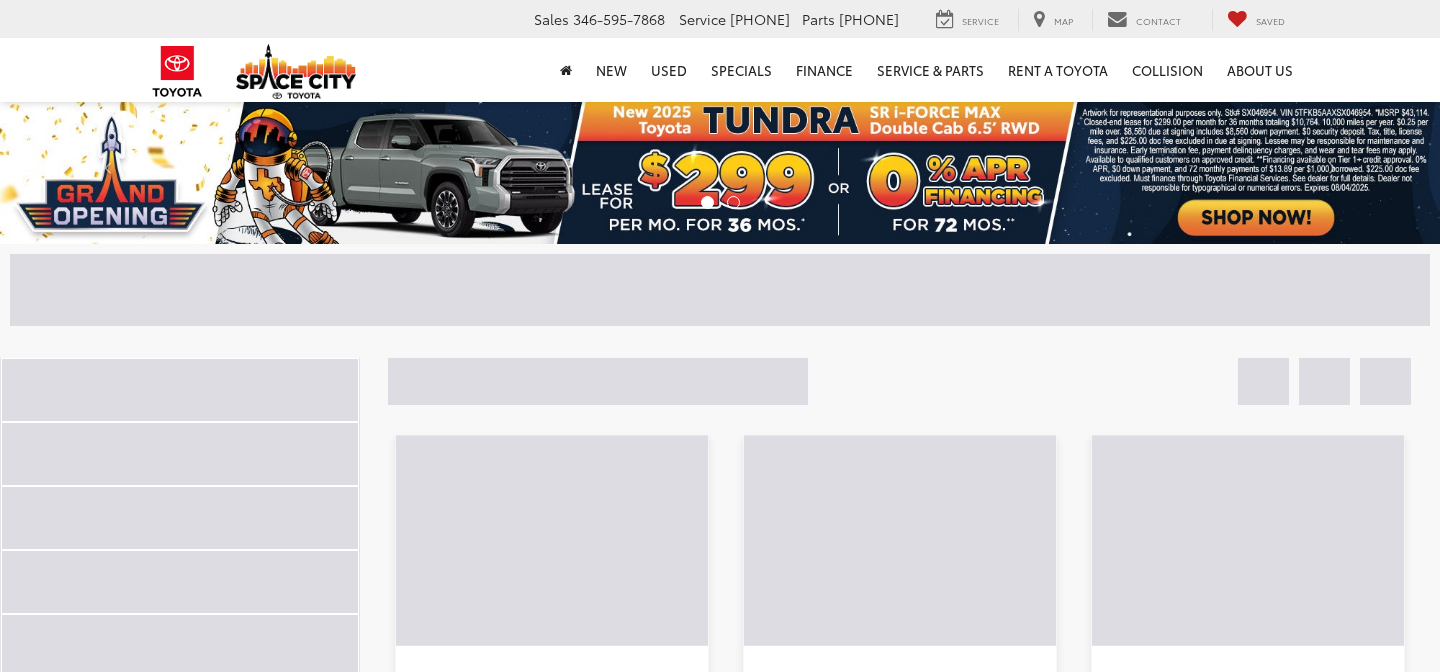scroll, scrollTop: 0, scrollLeft: 0, axis: both 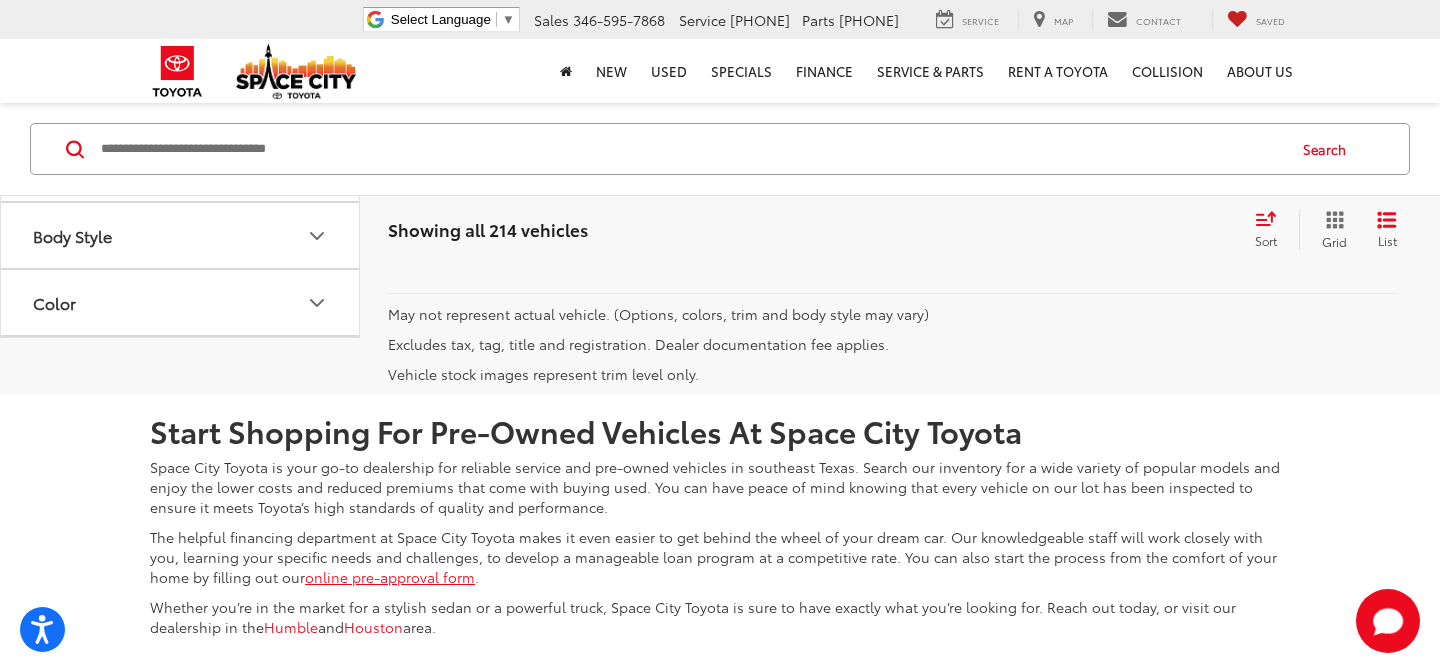 click on "2" at bounding box center [1066, 245] 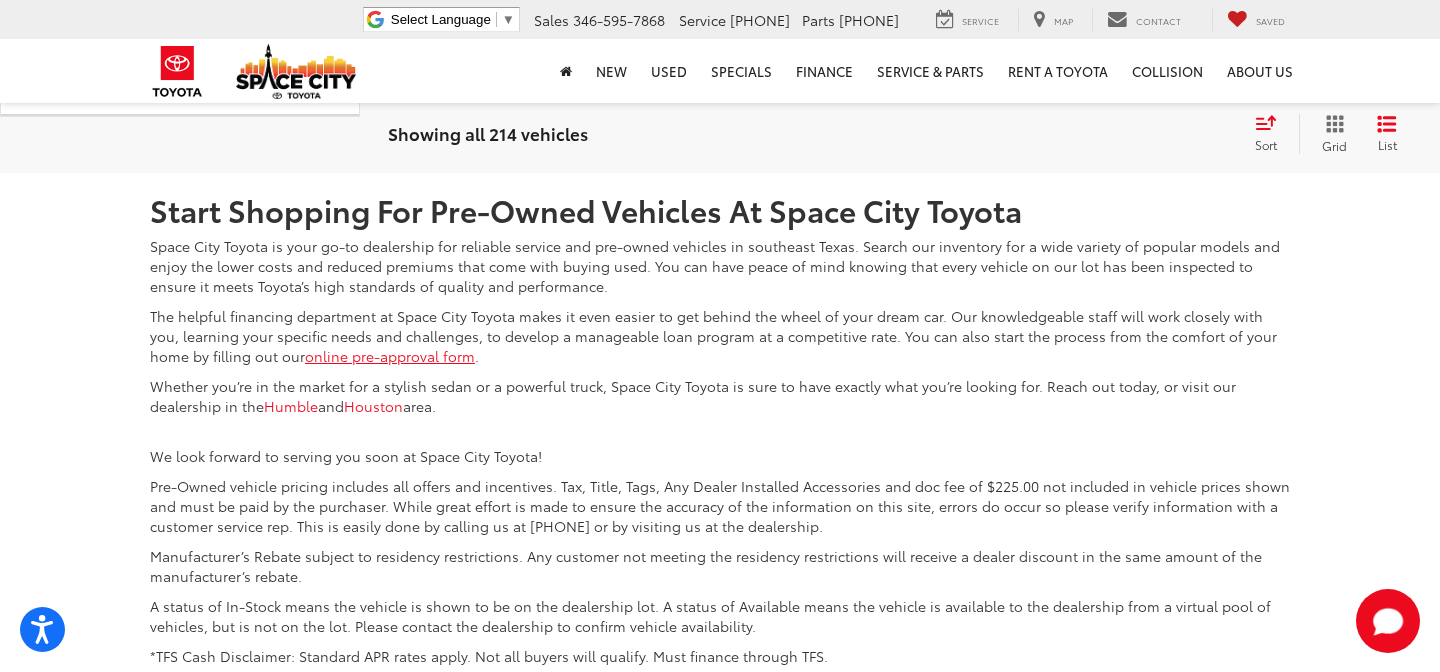 scroll, scrollTop: 4639, scrollLeft: 0, axis: vertical 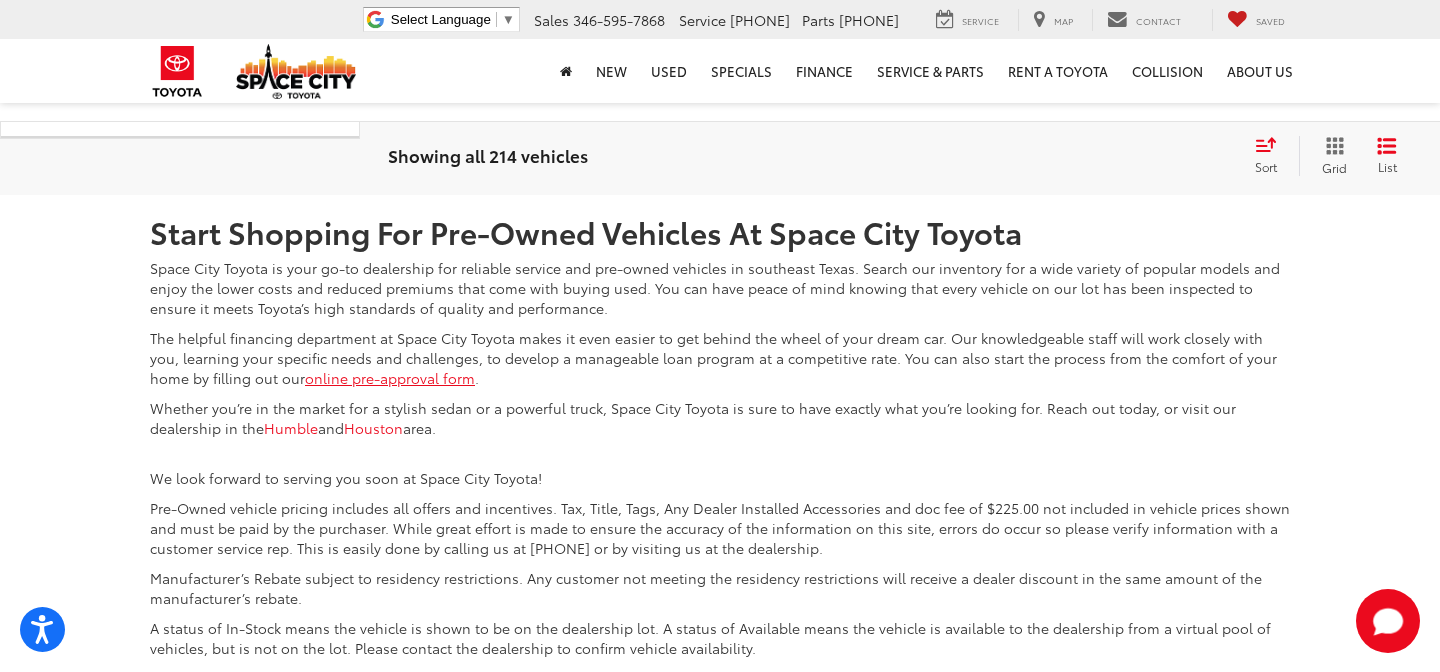 click on "3" at bounding box center (1096, 46) 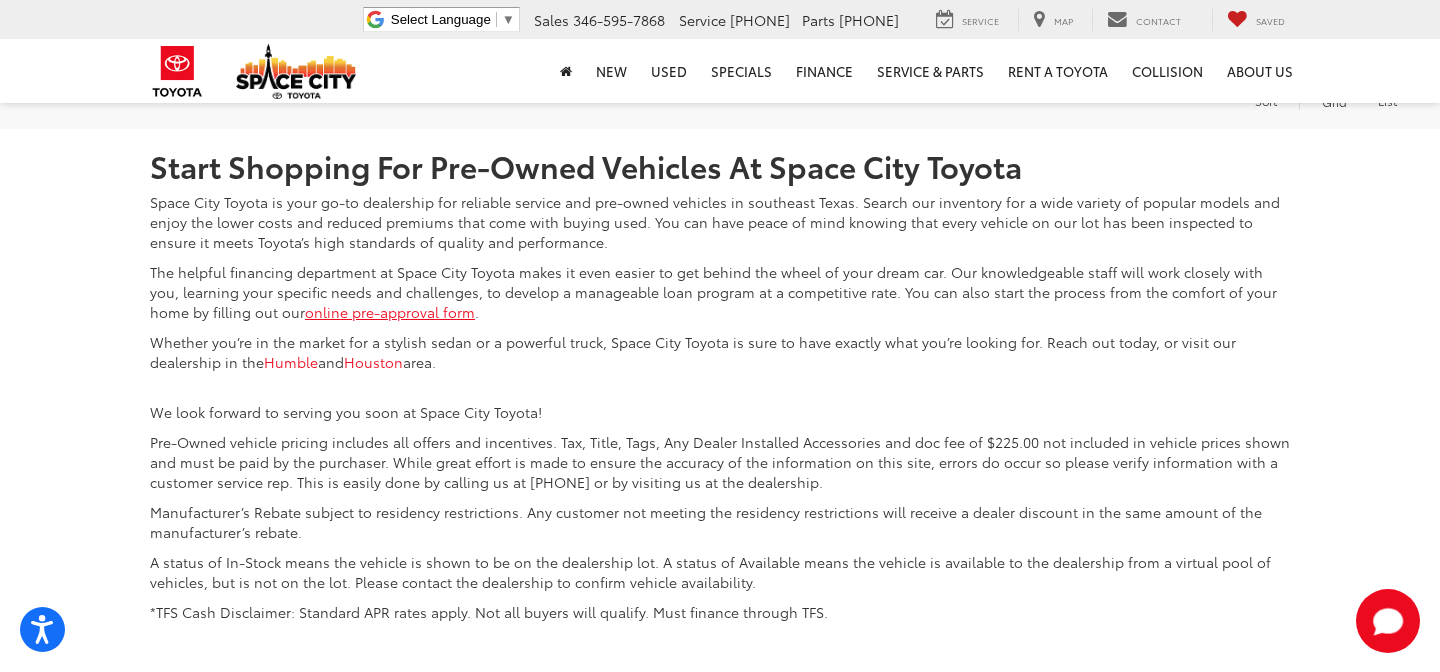 scroll, scrollTop: 4722, scrollLeft: 0, axis: vertical 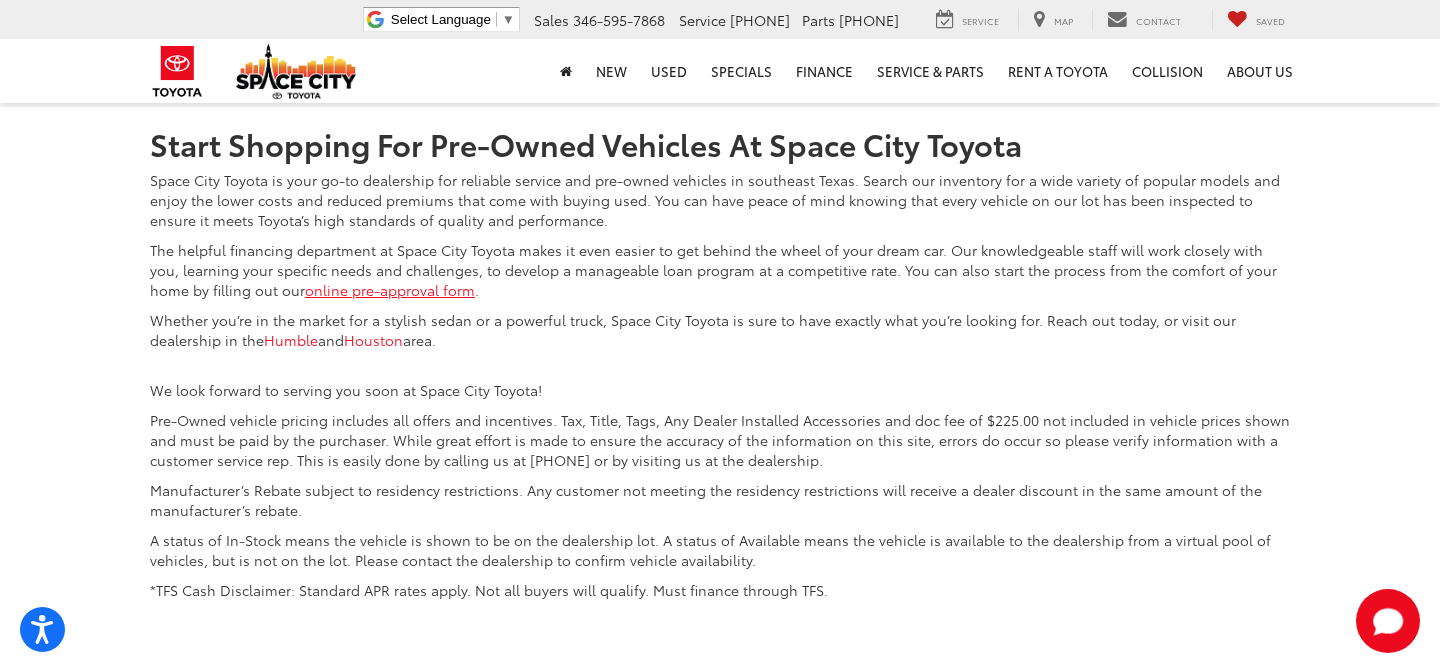 click on "4" at bounding box center (1126, -42) 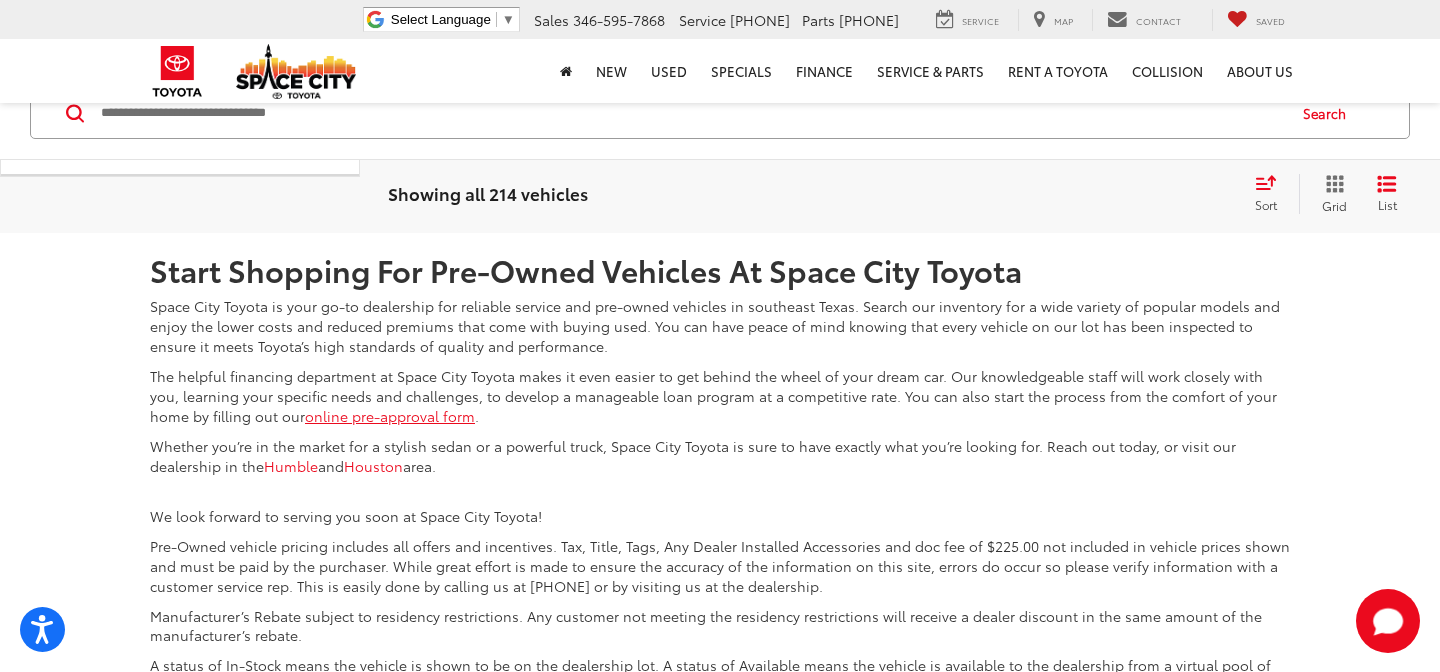 scroll, scrollTop: 4658, scrollLeft: 0, axis: vertical 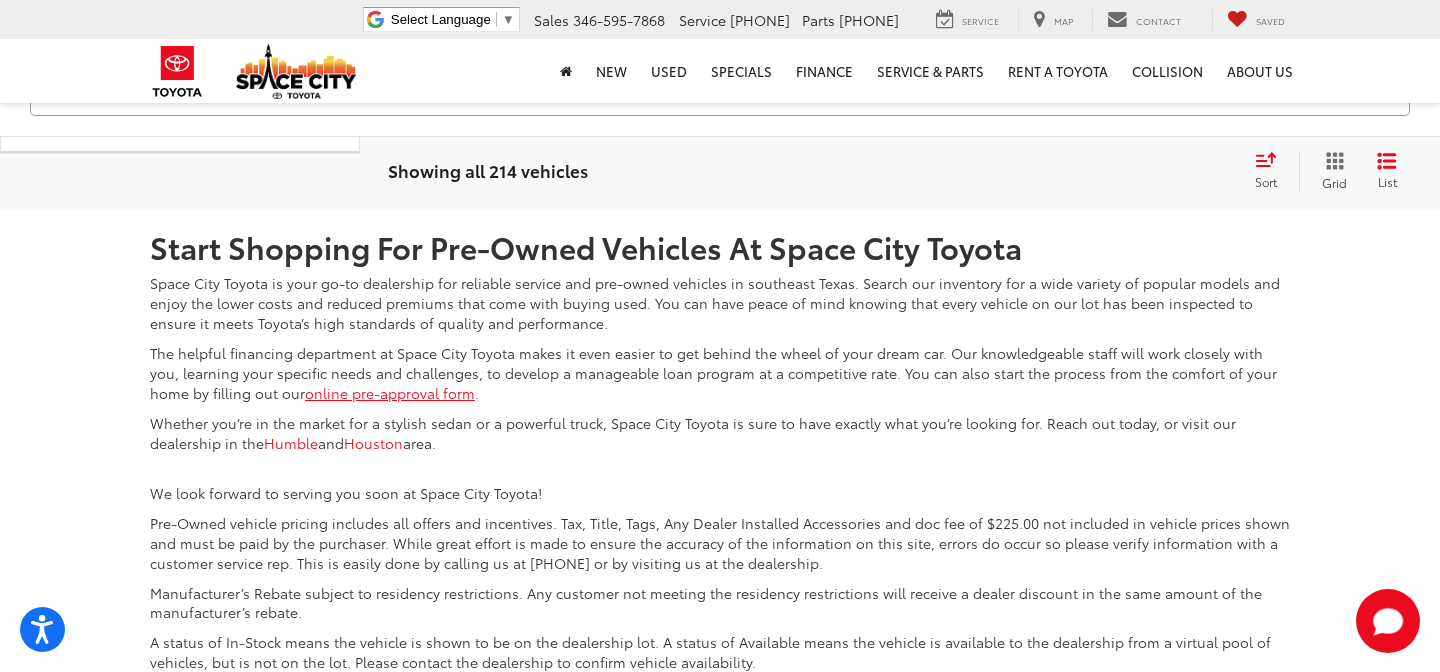 click on "5" at bounding box center (1126, 61) 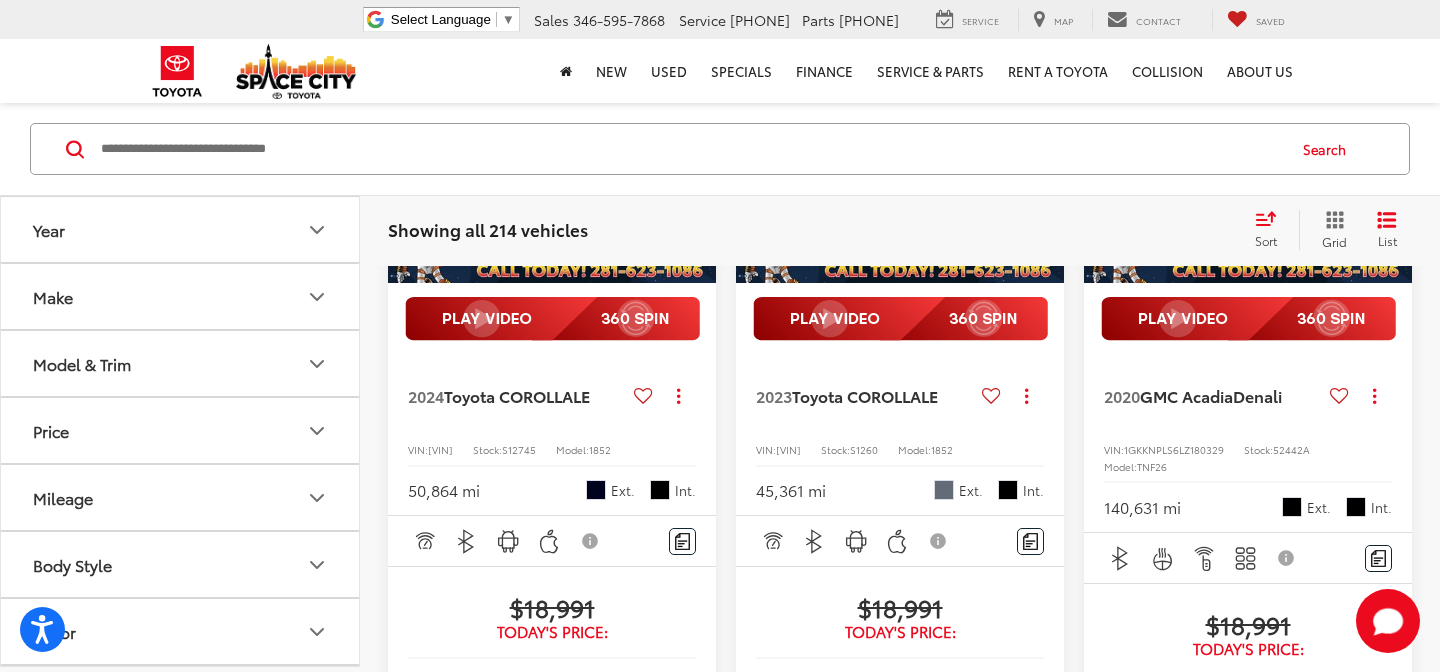scroll, scrollTop: 2490, scrollLeft: 0, axis: vertical 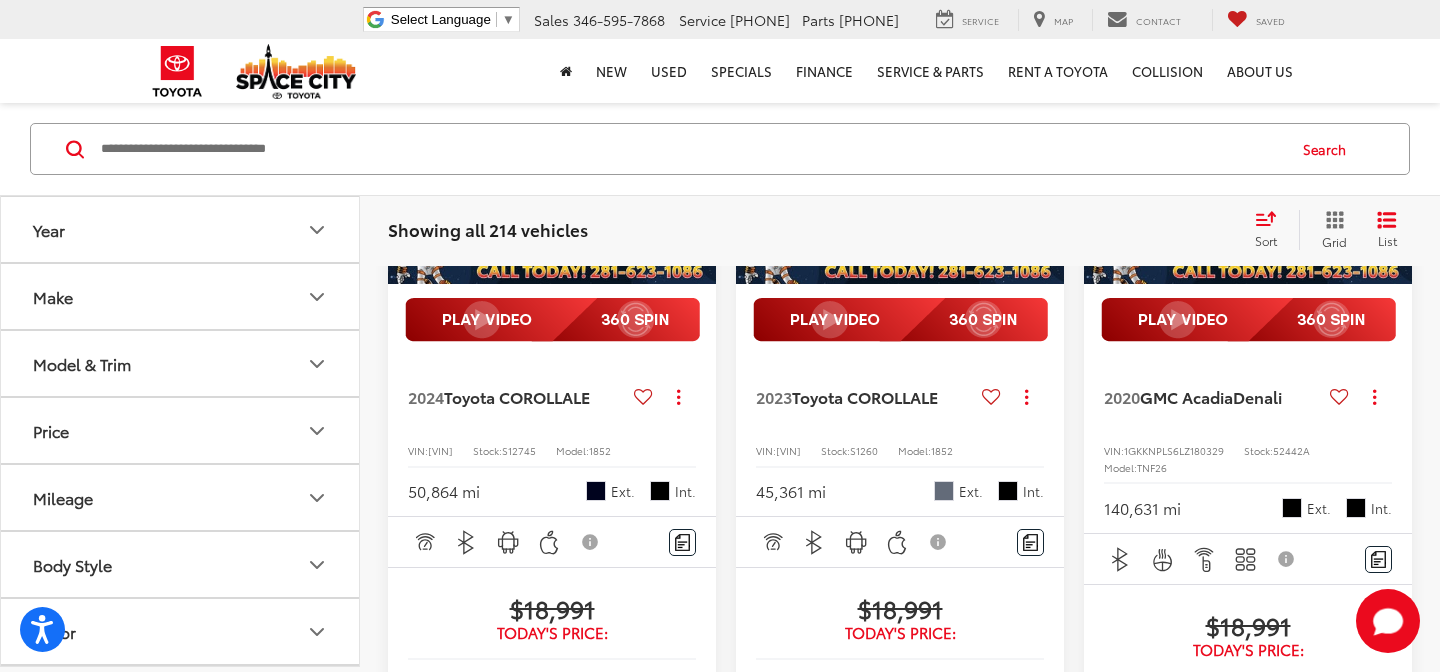 click at bounding box center [1248, 161] 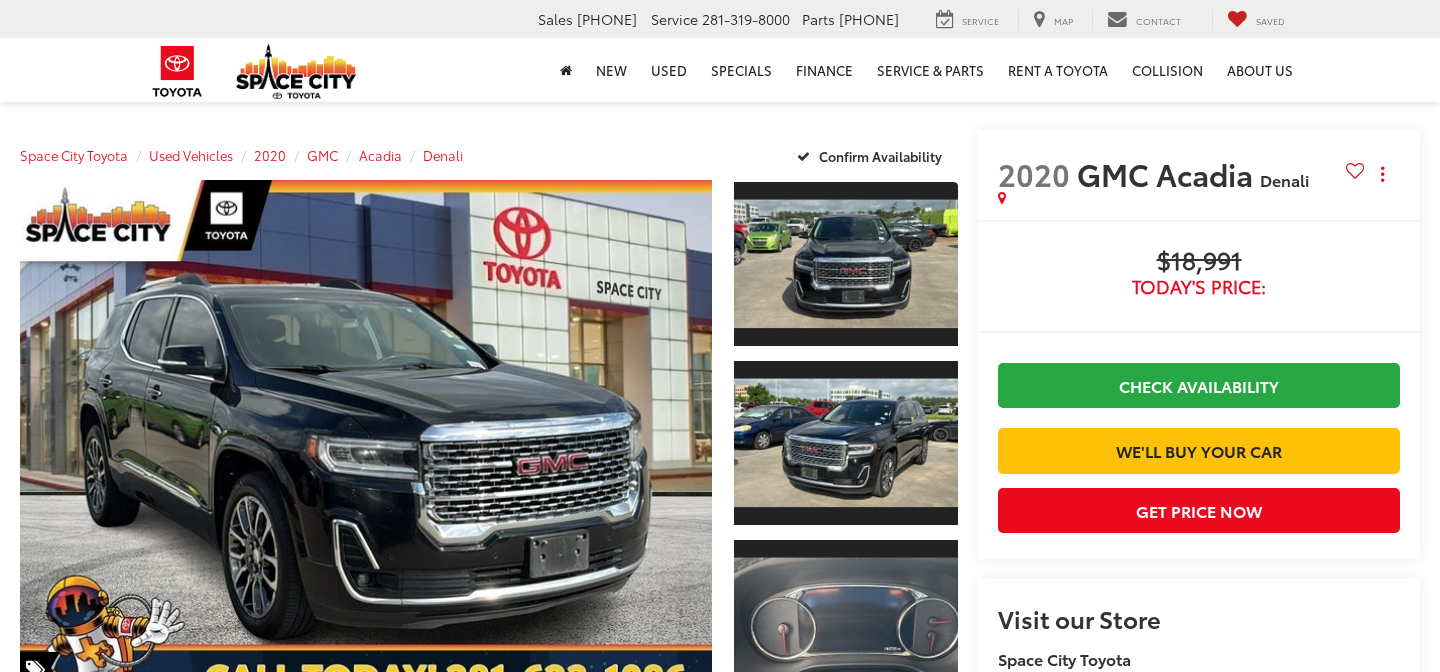 scroll, scrollTop: 0, scrollLeft: 0, axis: both 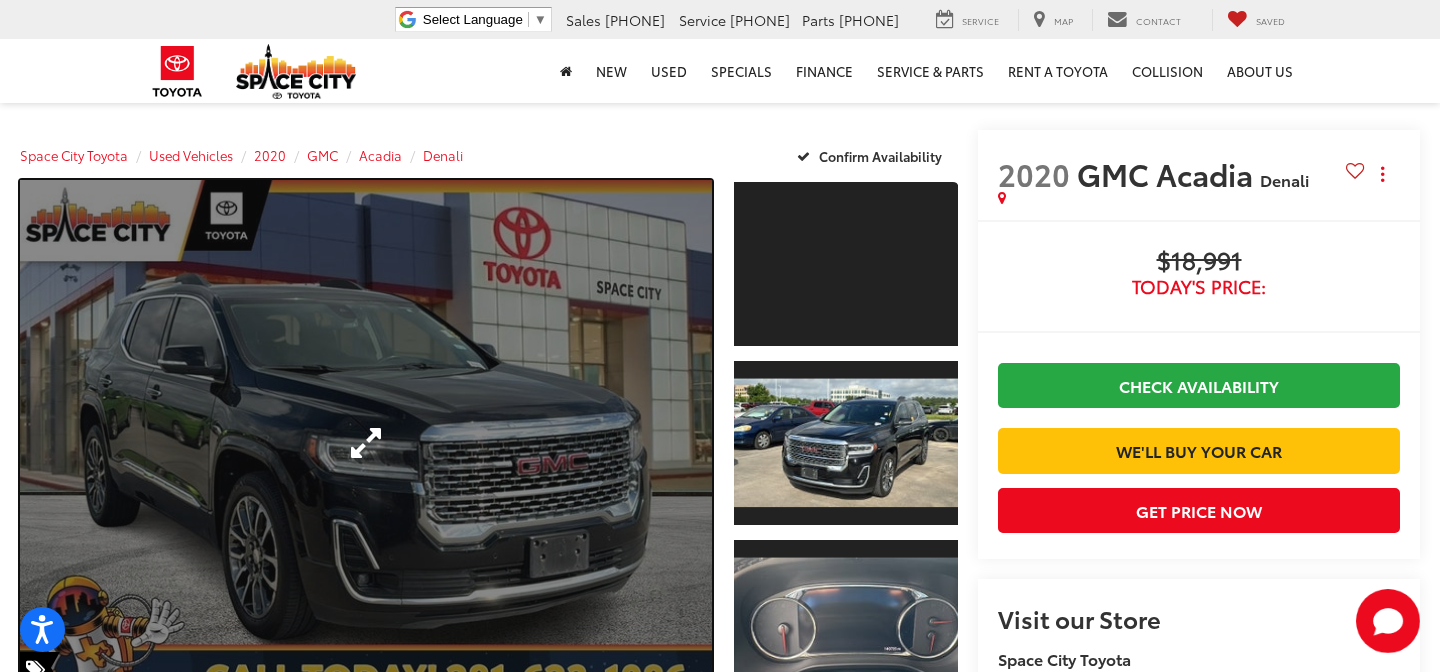 click at bounding box center [366, 443] 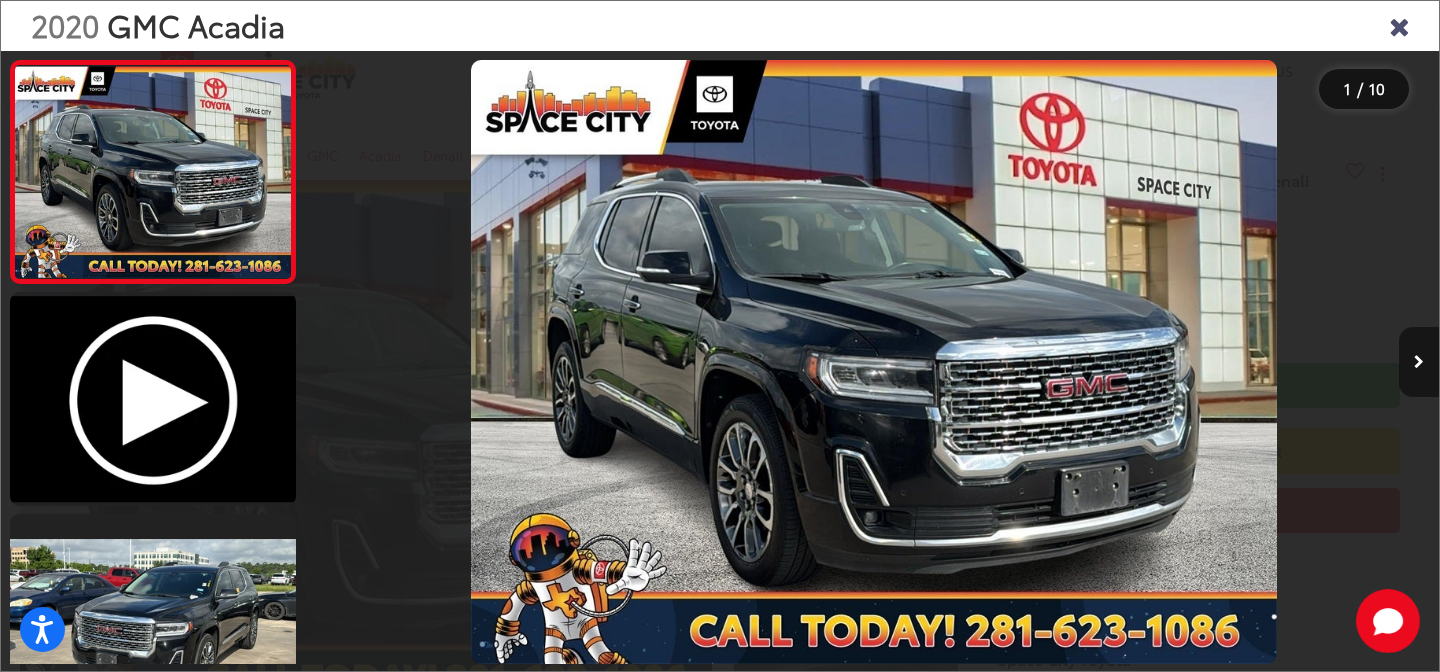 click at bounding box center (1419, 362) 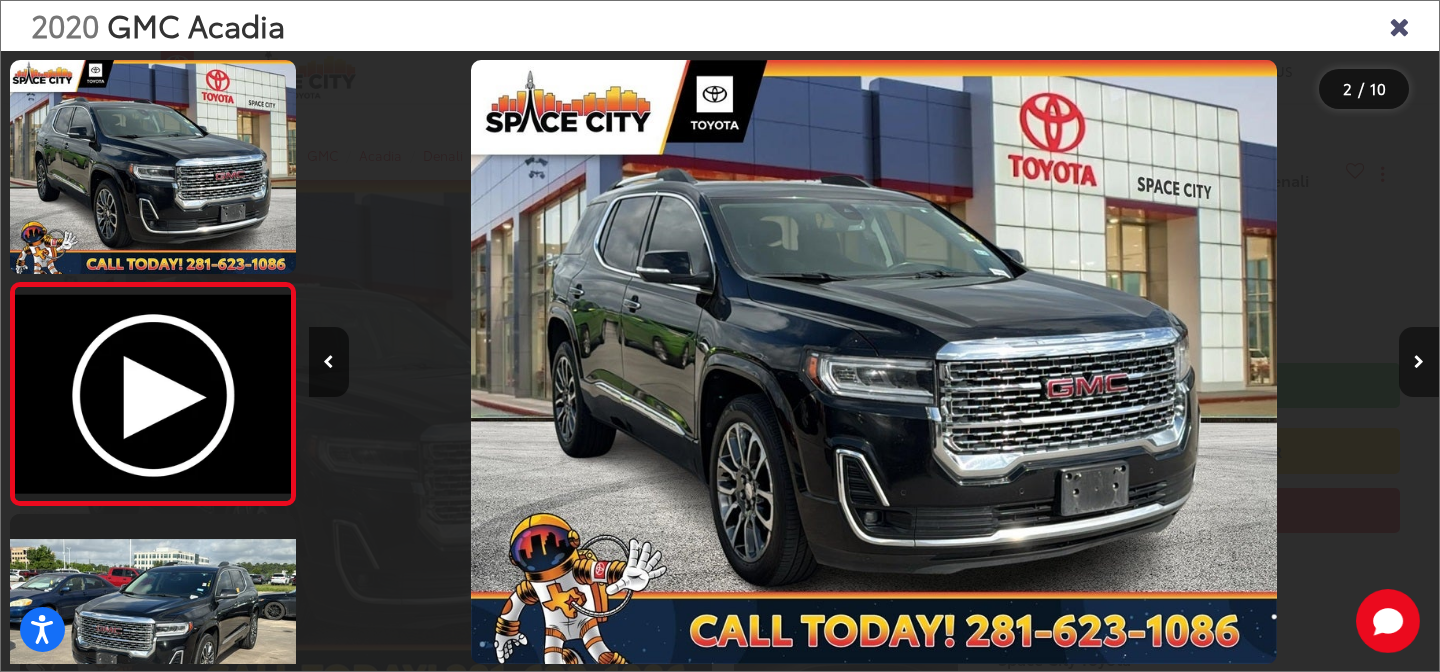 scroll, scrollTop: 0, scrollLeft: 209, axis: horizontal 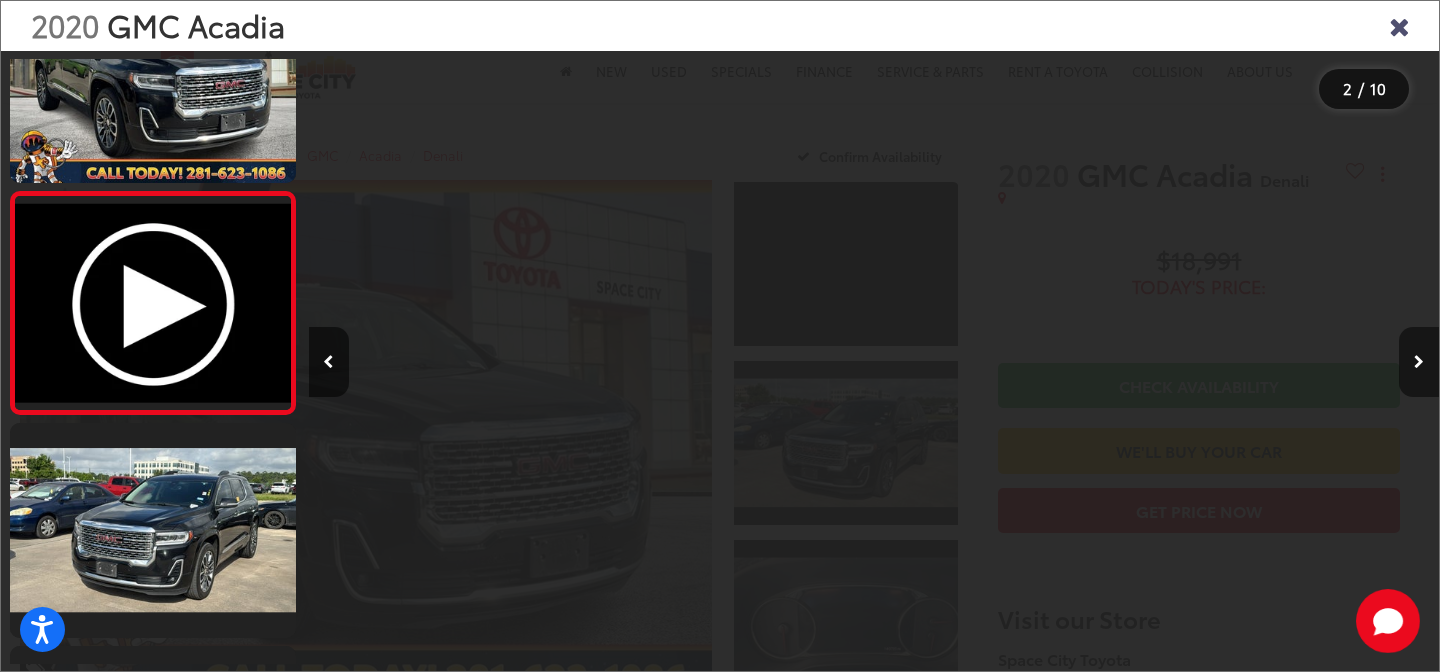 click at bounding box center (1419, 362) 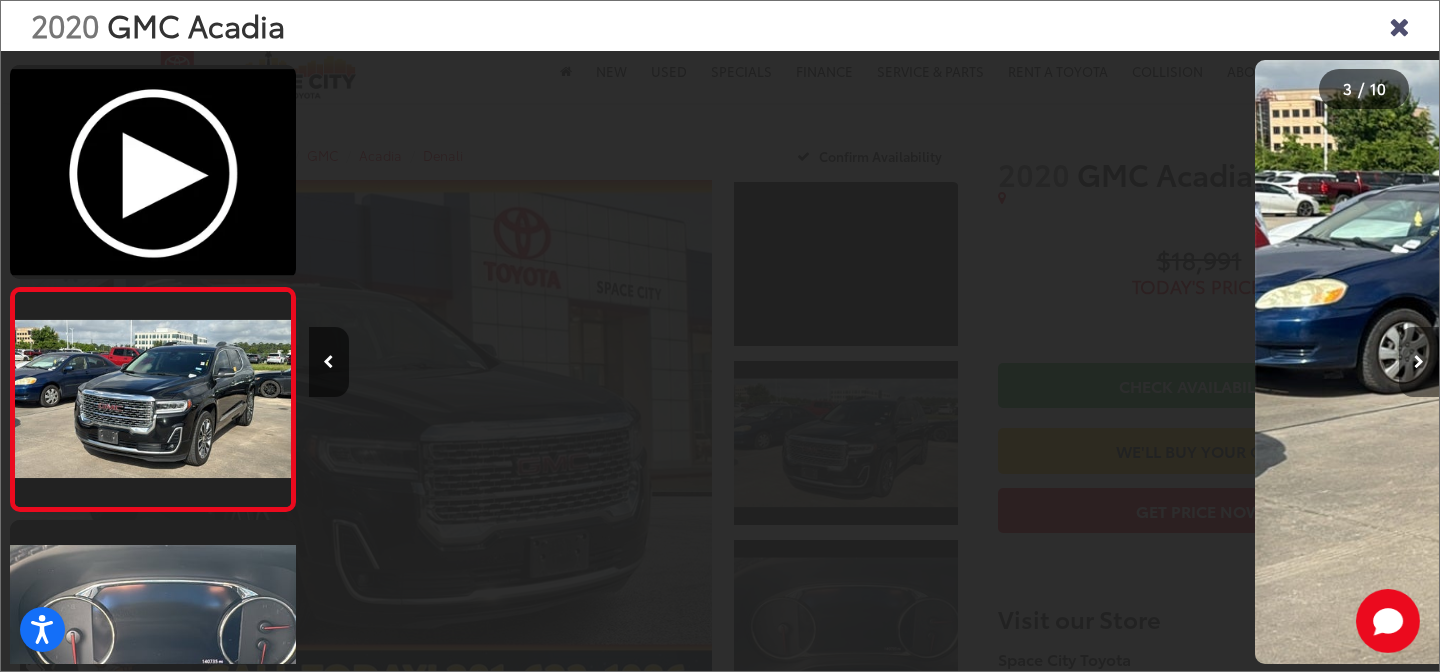 scroll, scrollTop: 312, scrollLeft: 0, axis: vertical 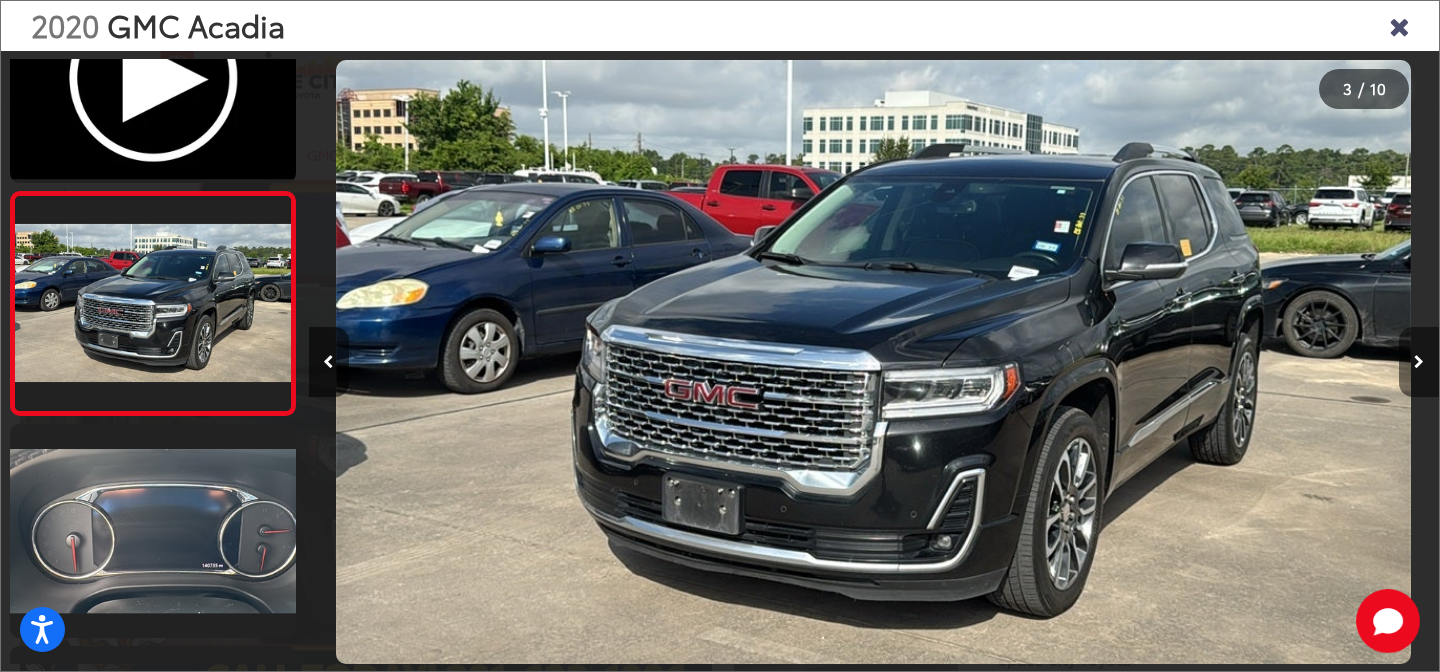 click at bounding box center [1419, 362] 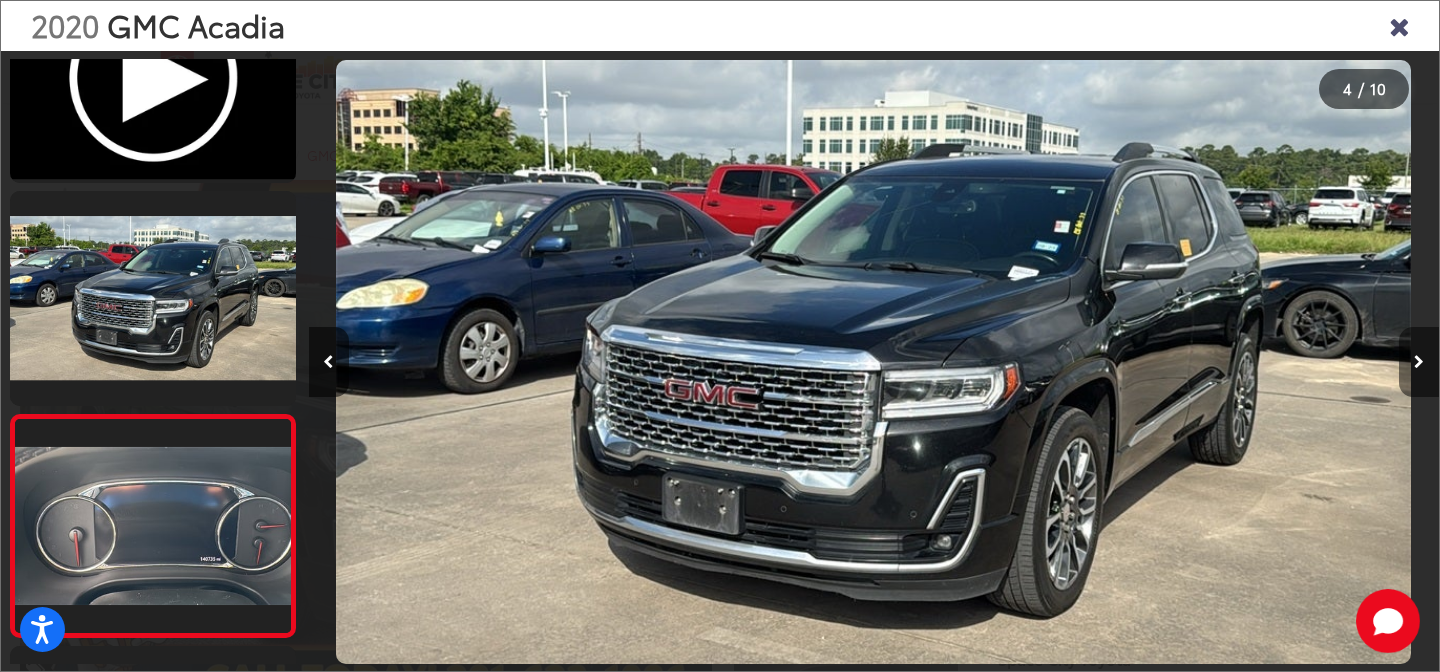 scroll, scrollTop: 0, scrollLeft: 2473, axis: horizontal 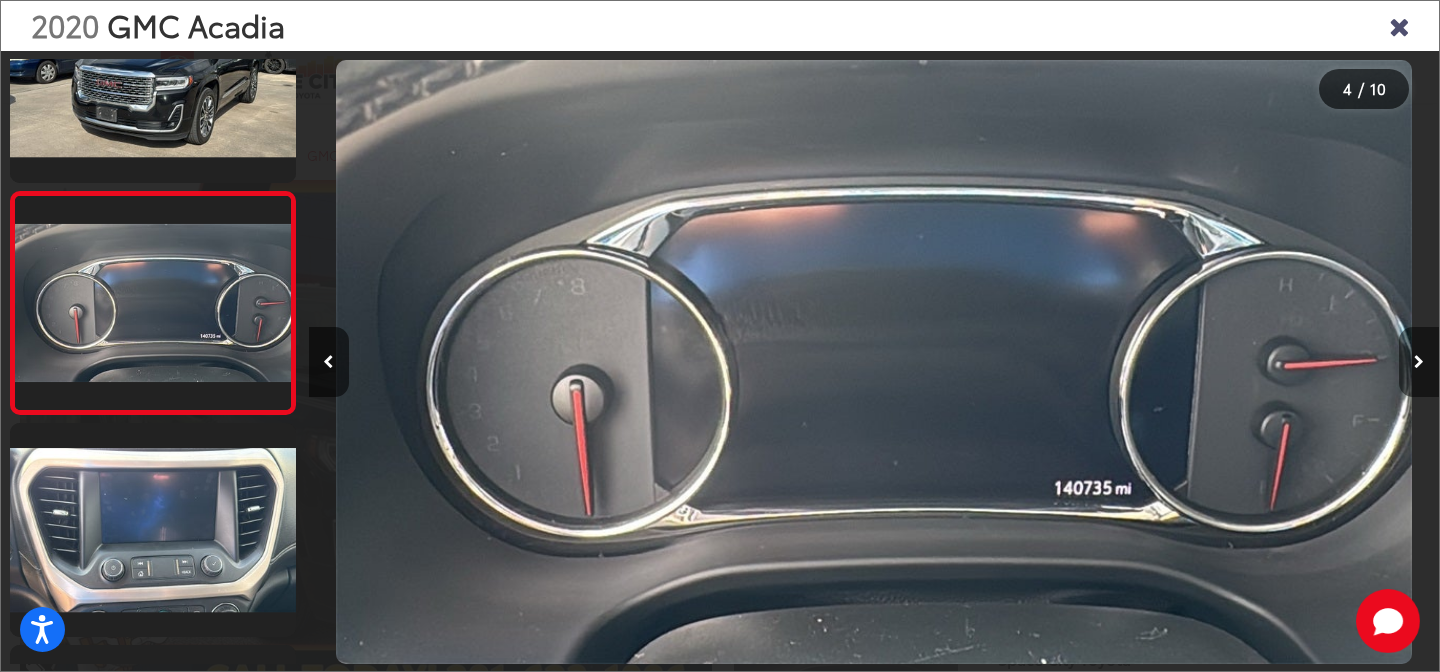 click at bounding box center (1419, 362) 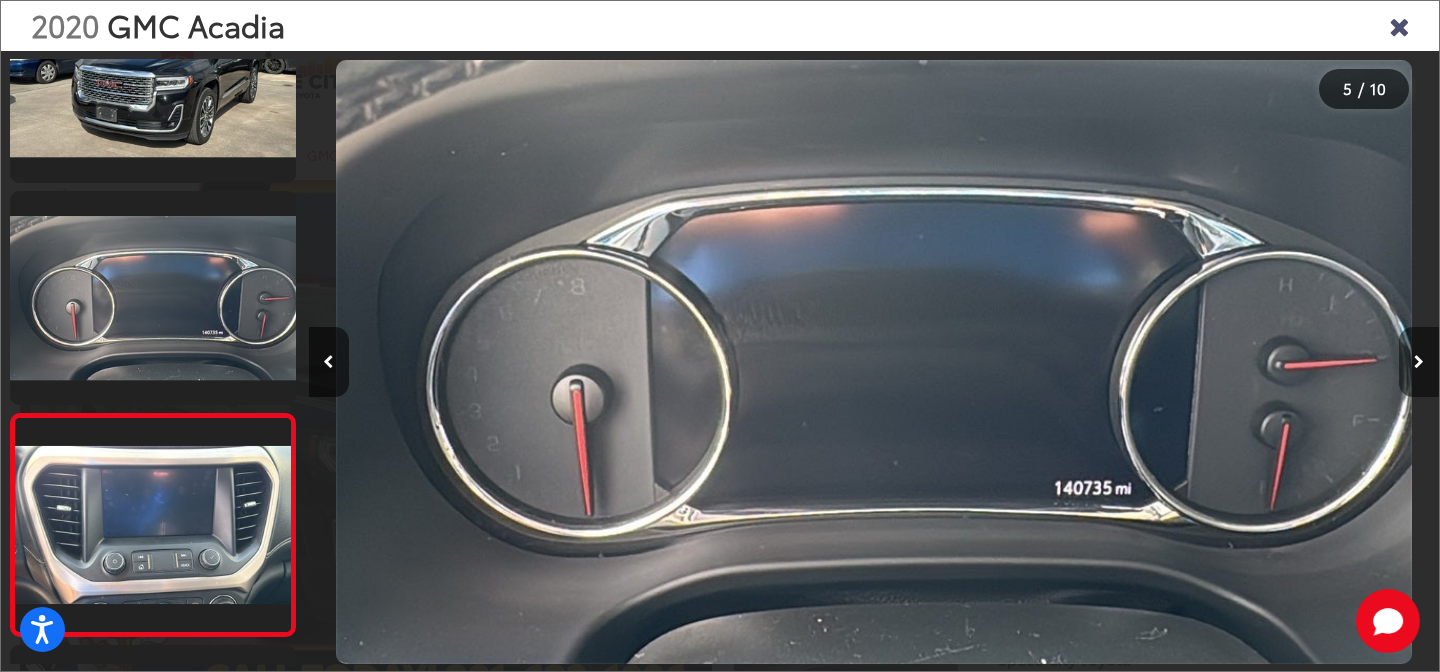 scroll, scrollTop: 0, scrollLeft: 3598, axis: horizontal 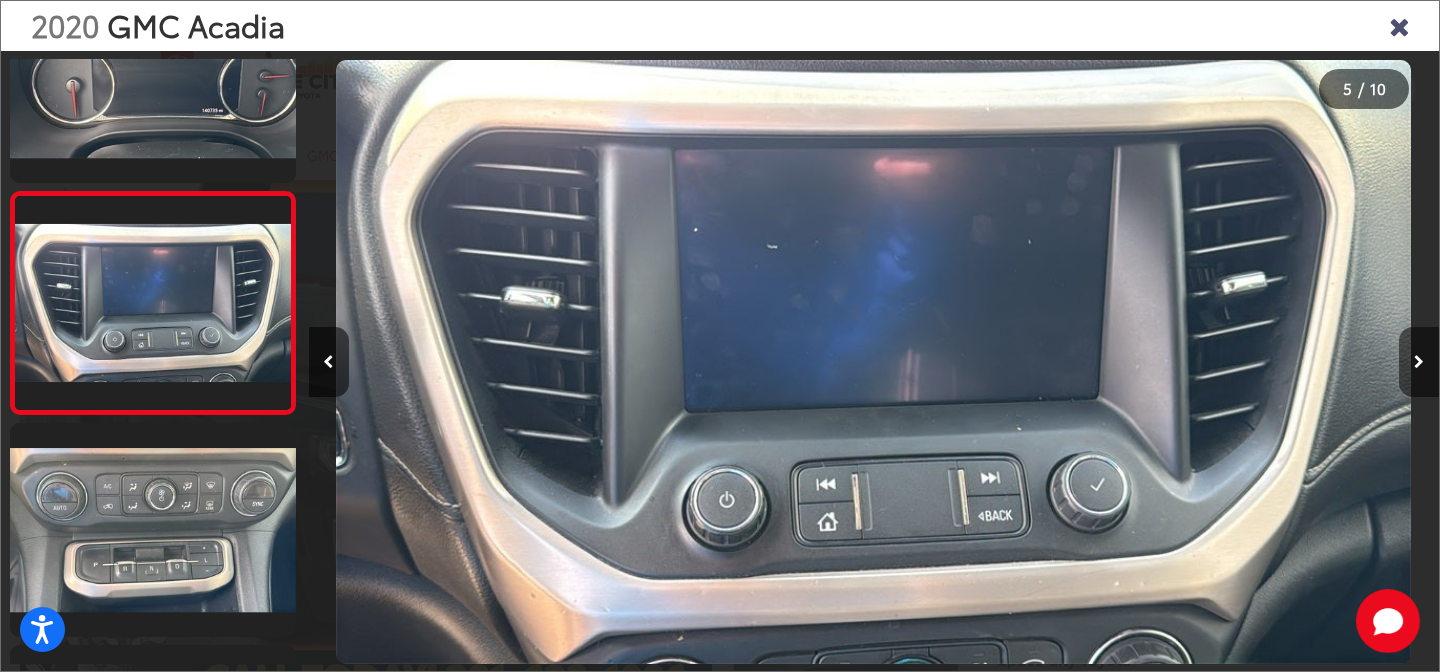 click at bounding box center [1419, 362] 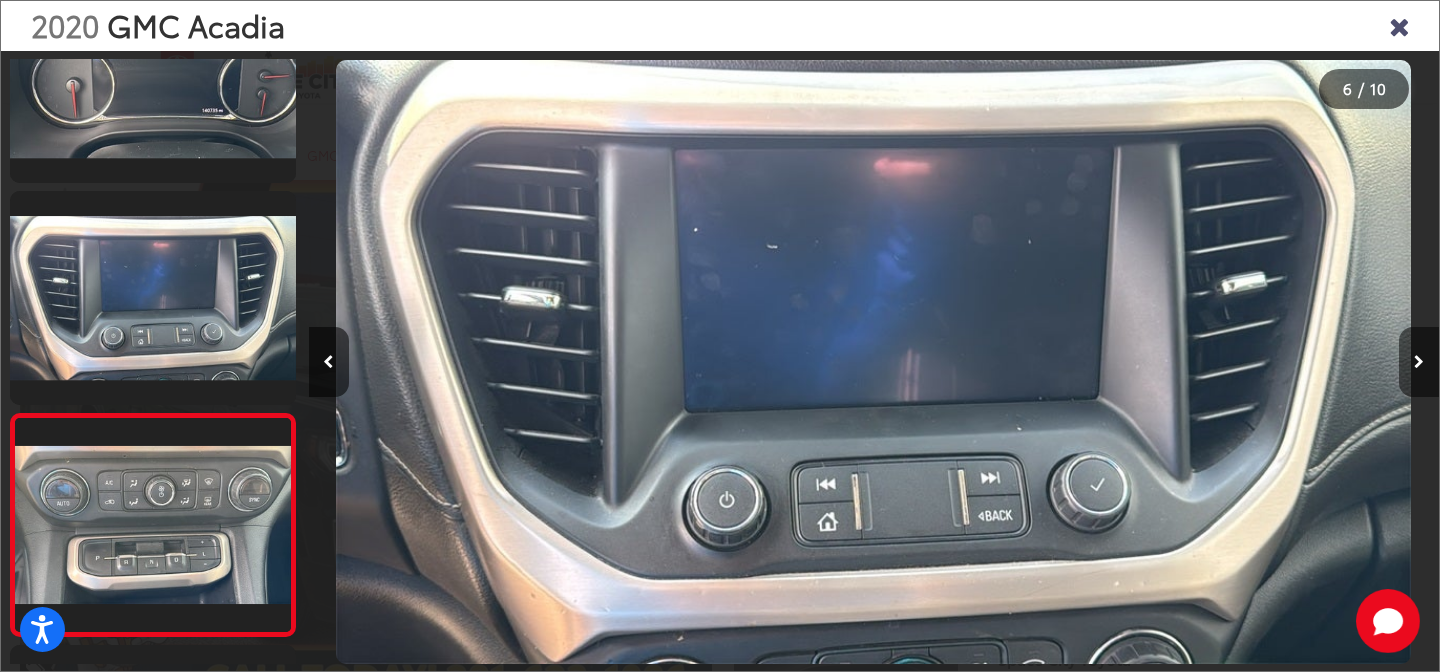 scroll, scrollTop: 0, scrollLeft: 4655, axis: horizontal 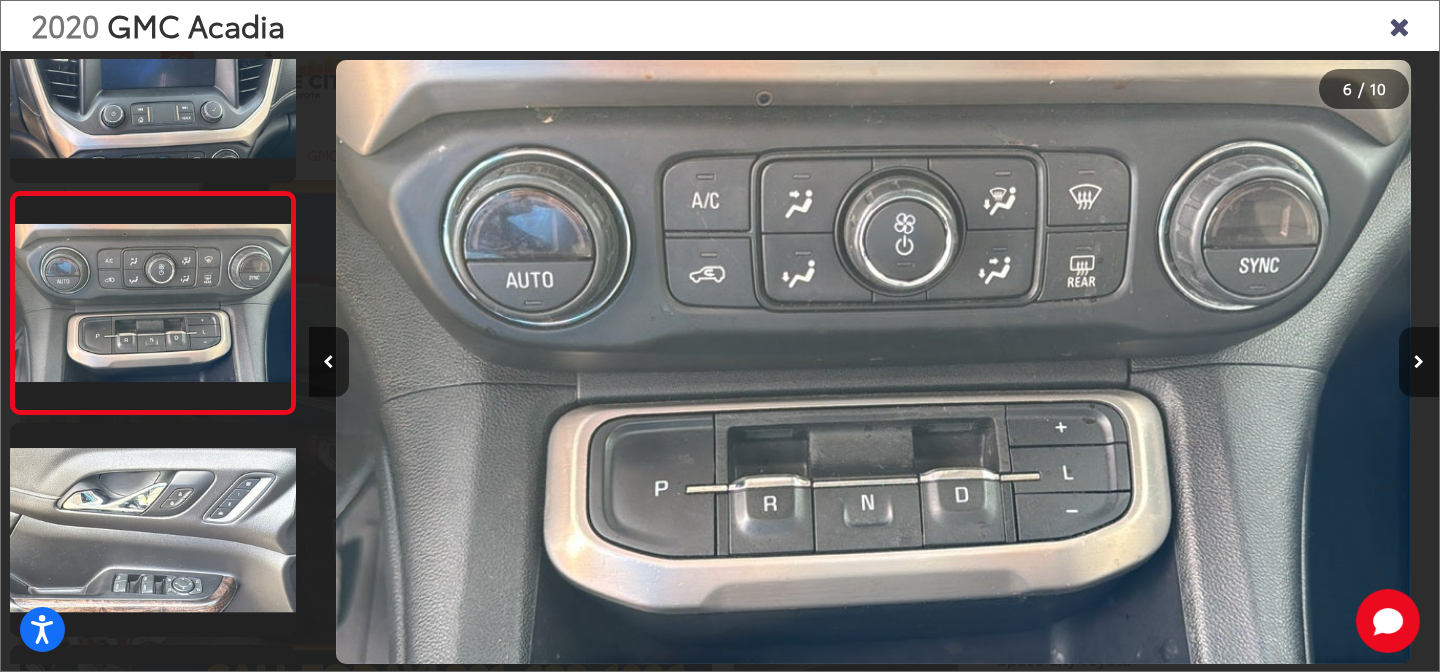 click at bounding box center (1419, 362) 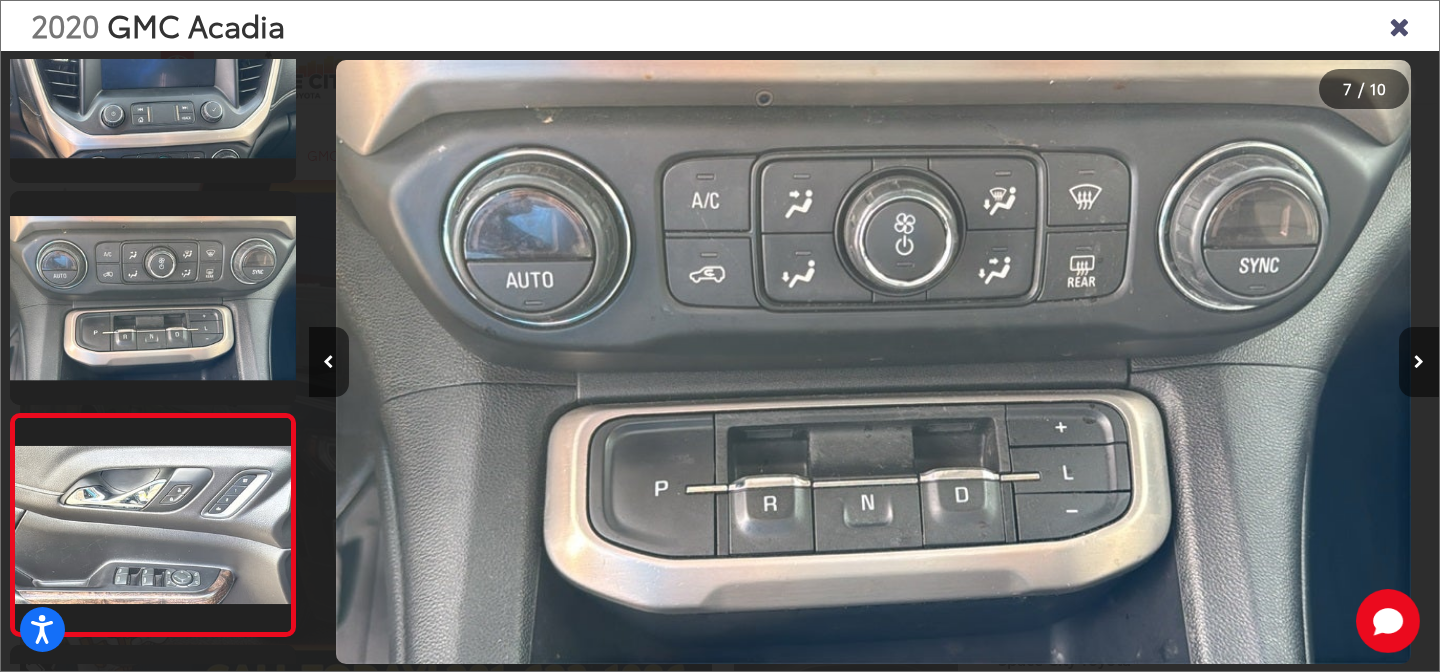 scroll, scrollTop: 0, scrollLeft: 5863, axis: horizontal 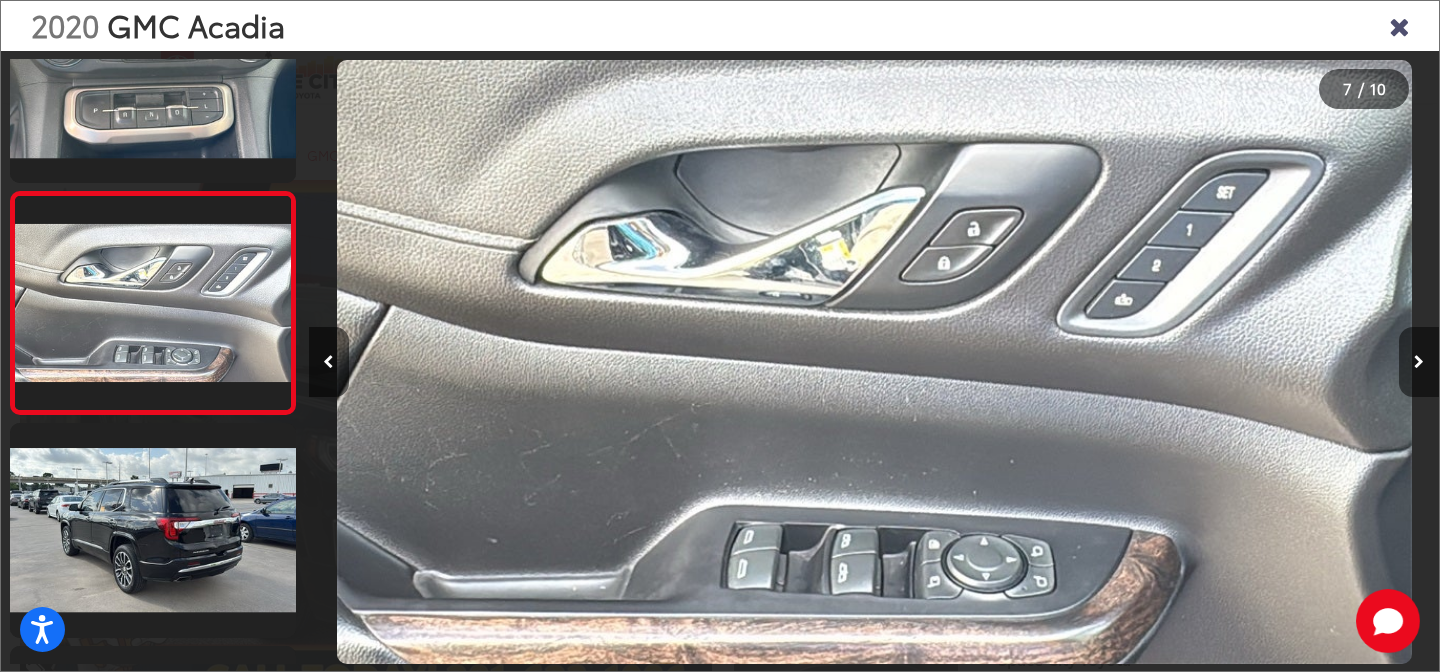 click at bounding box center [1419, 362] 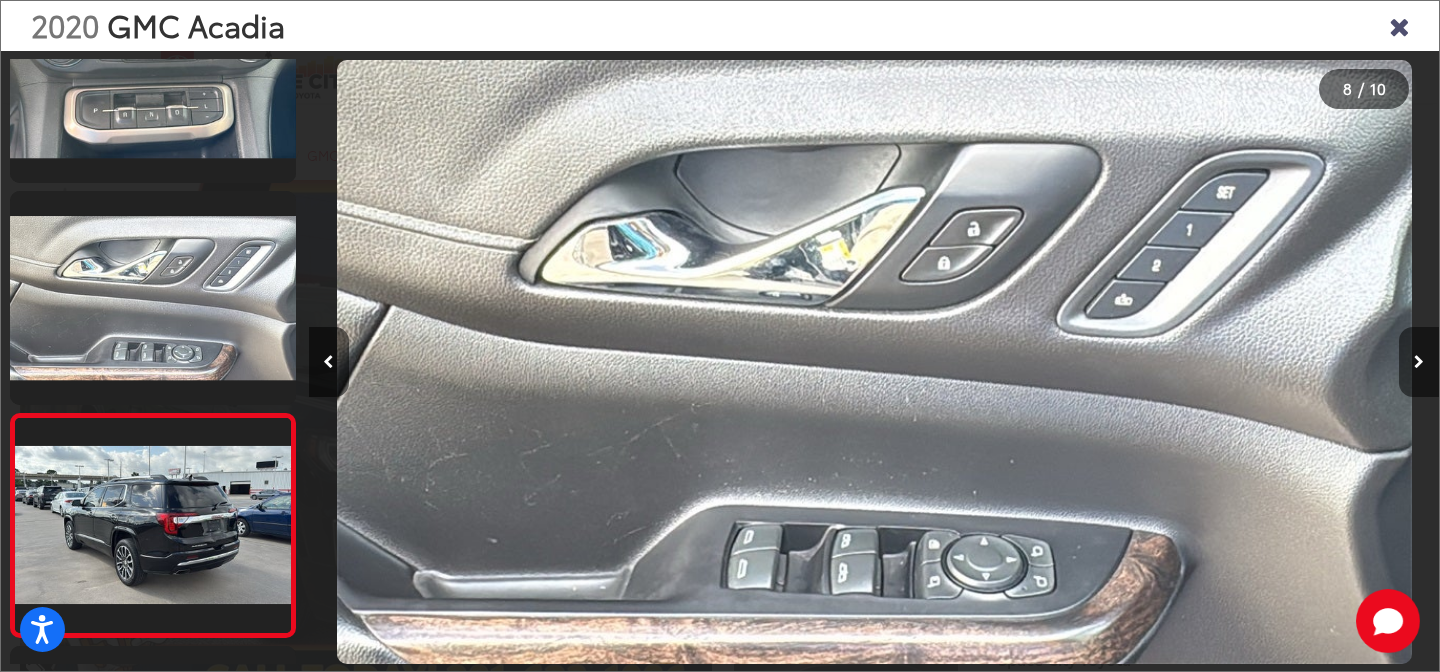 scroll, scrollTop: 0, scrollLeft: 6992, axis: horizontal 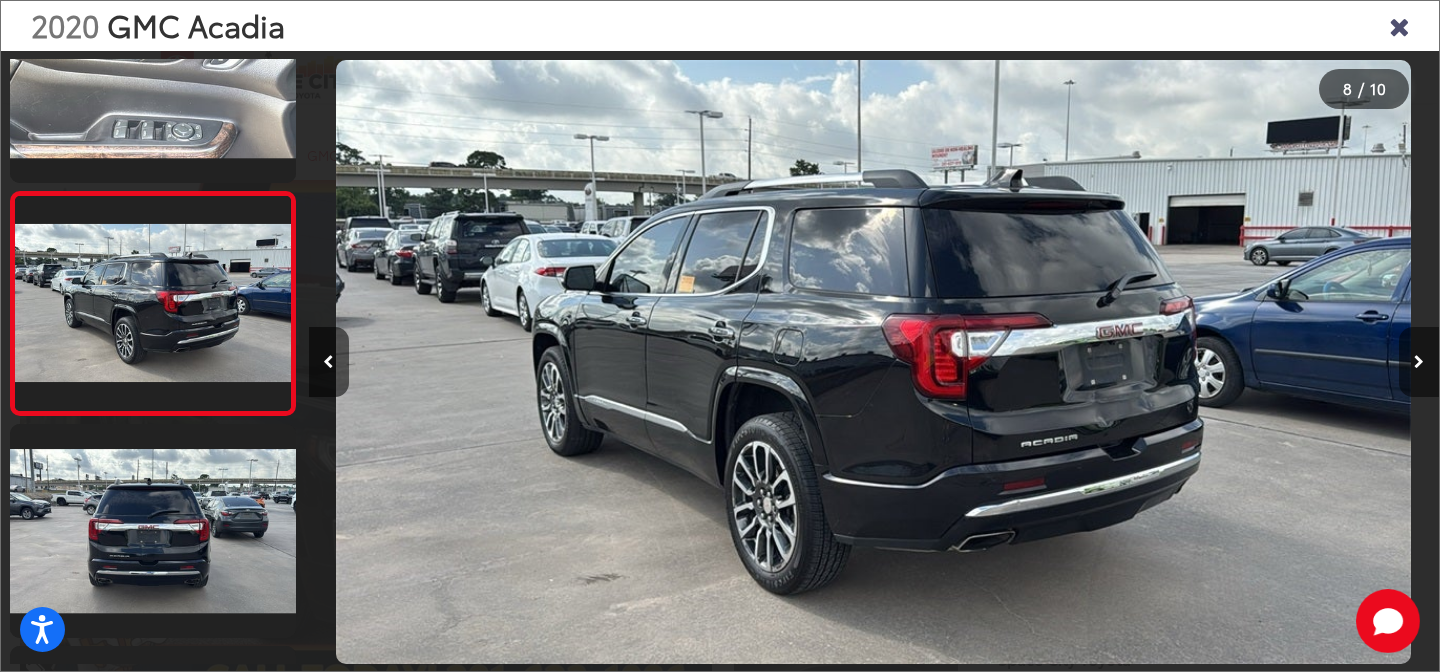 click at bounding box center (1419, 362) 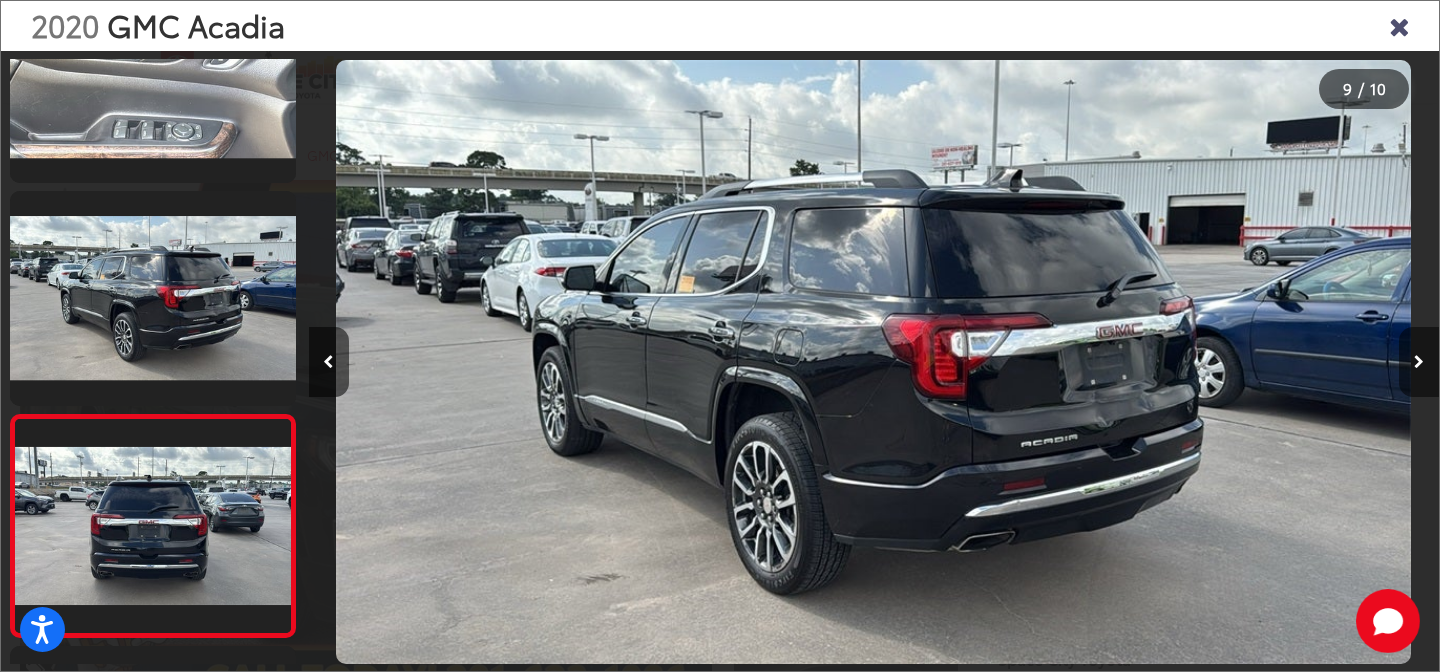 scroll, scrollTop: 0, scrollLeft: 8125, axis: horizontal 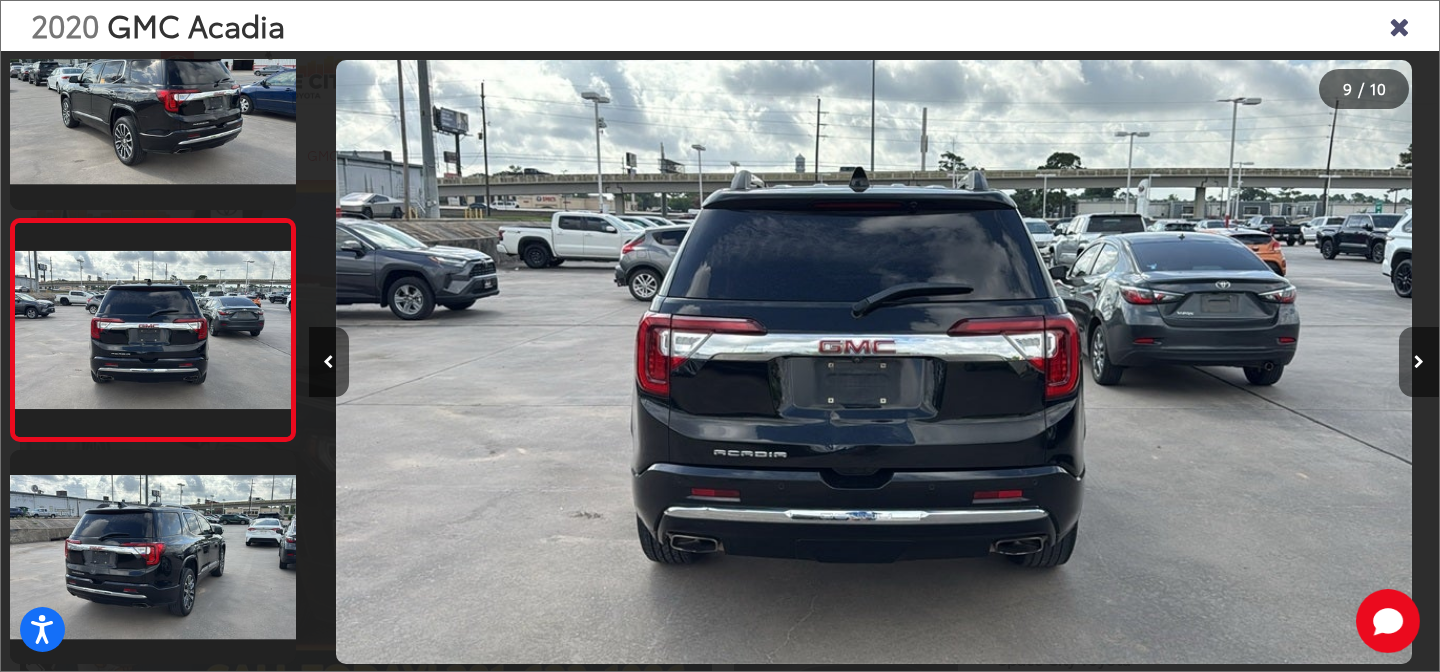 click at bounding box center (1419, 362) 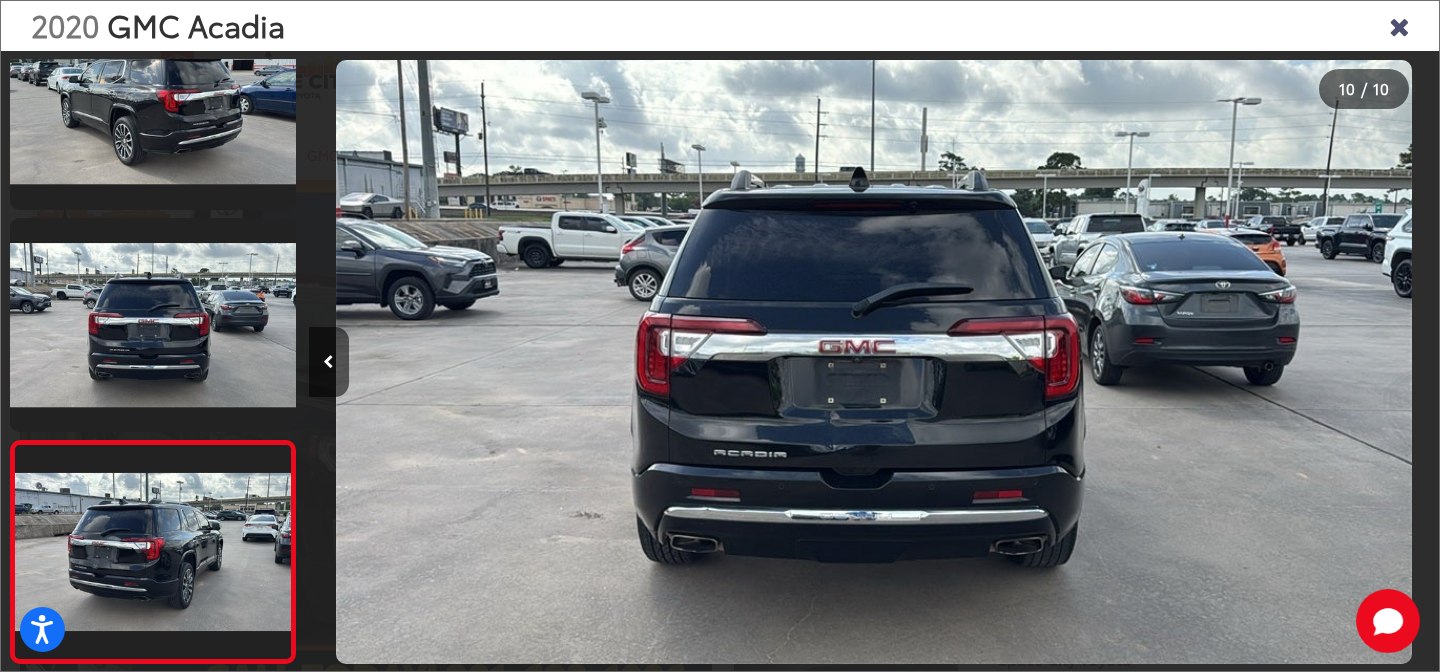 scroll, scrollTop: 1620, scrollLeft: 0, axis: vertical 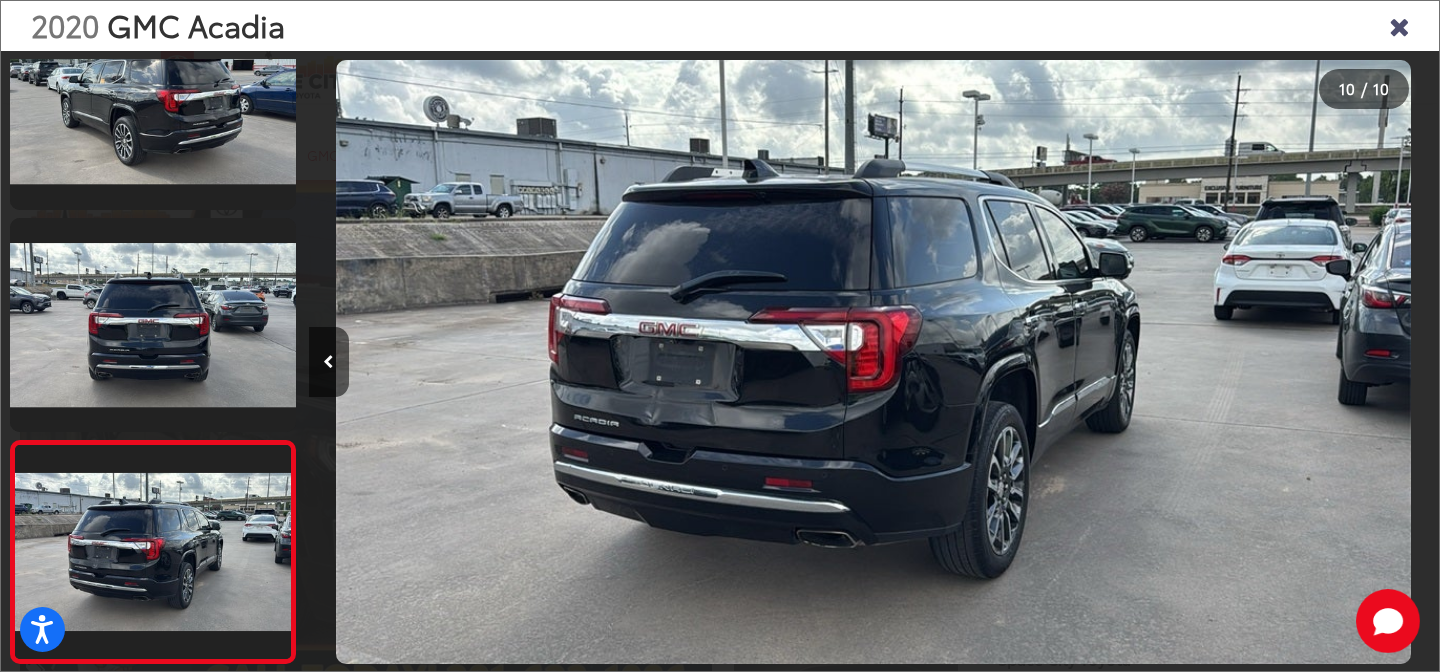 click at bounding box center (1297, 362) 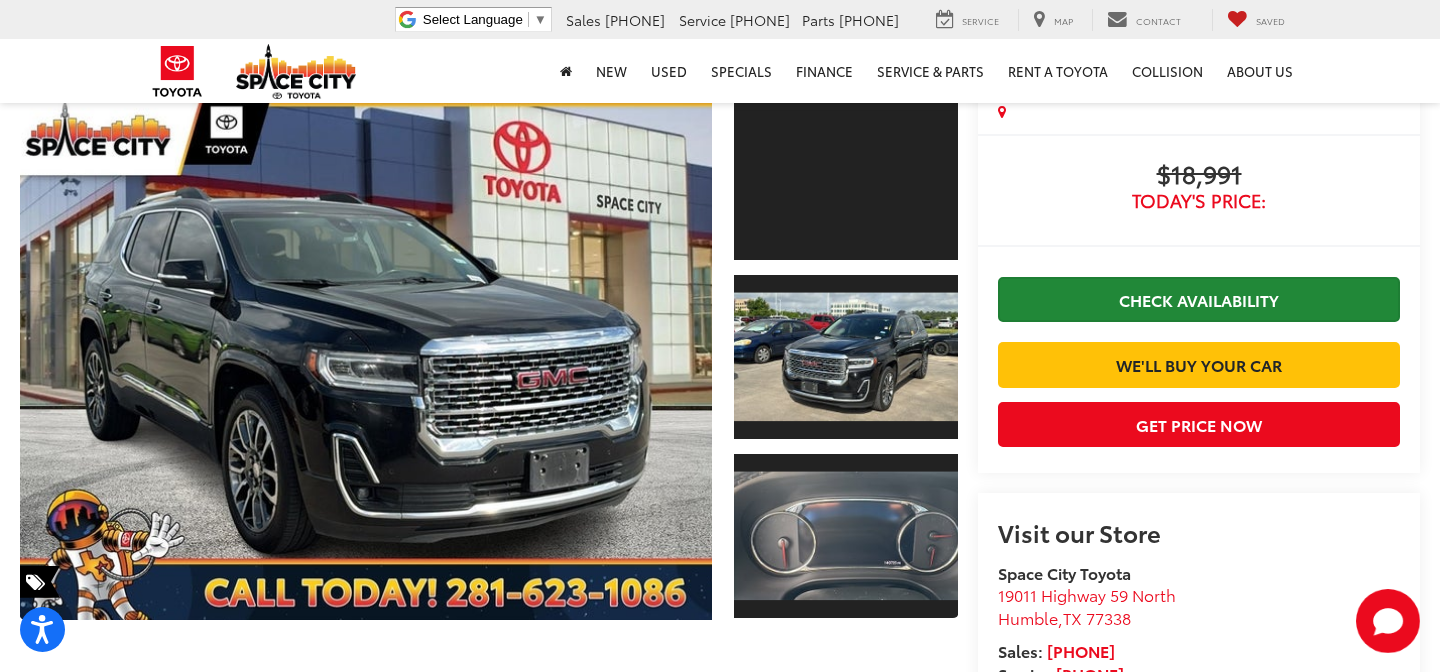 scroll 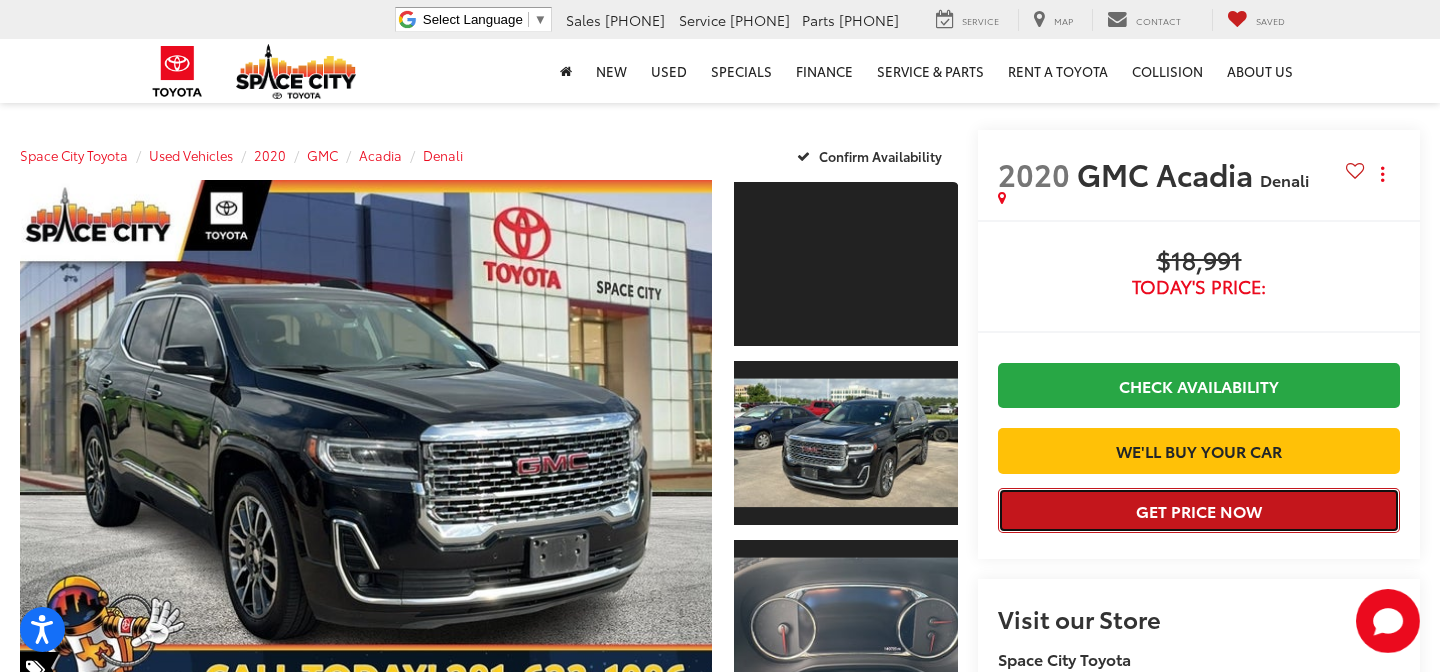 click on "Get Price Now" at bounding box center (1199, 510) 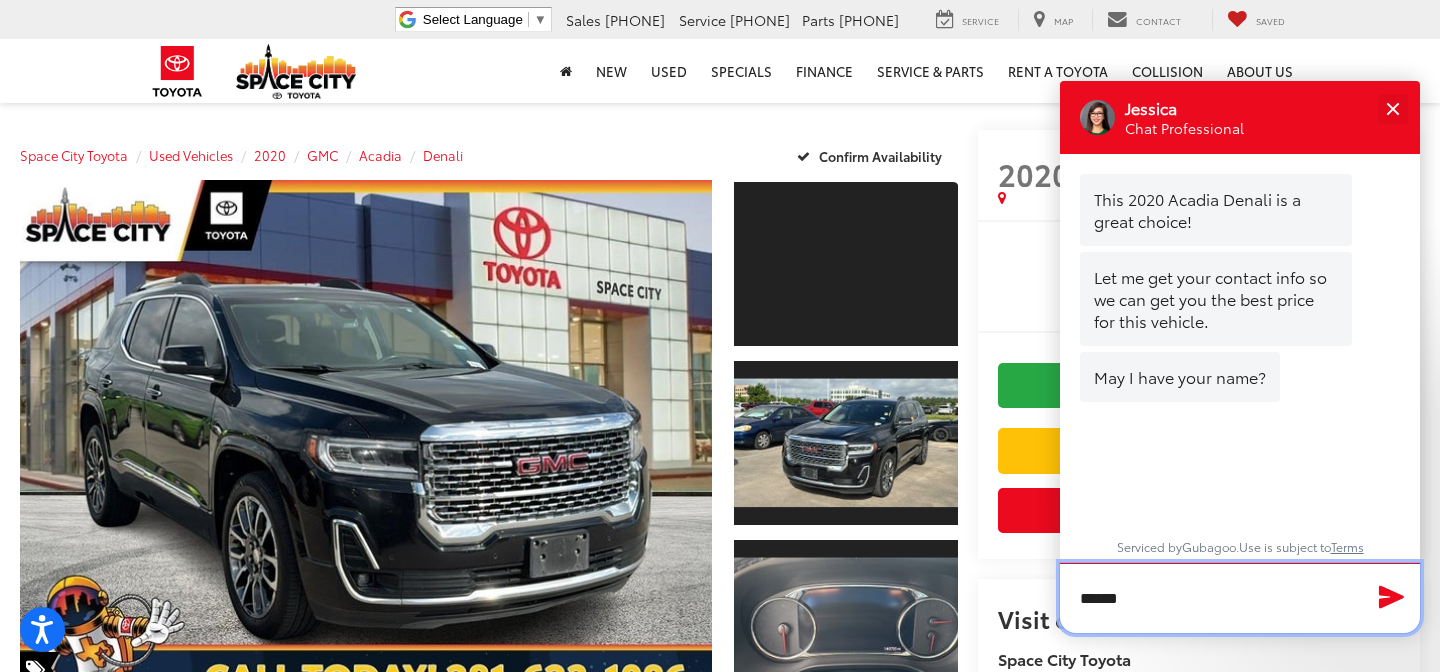 type on "**********" 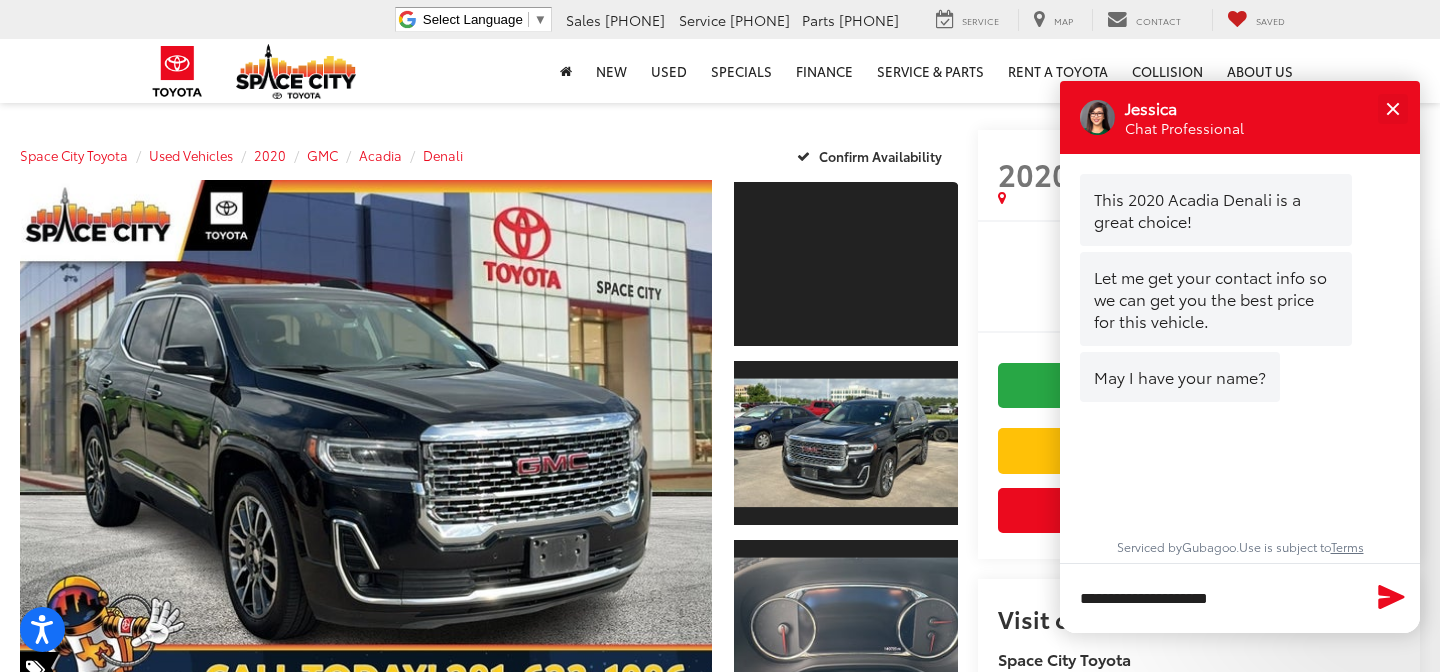 click 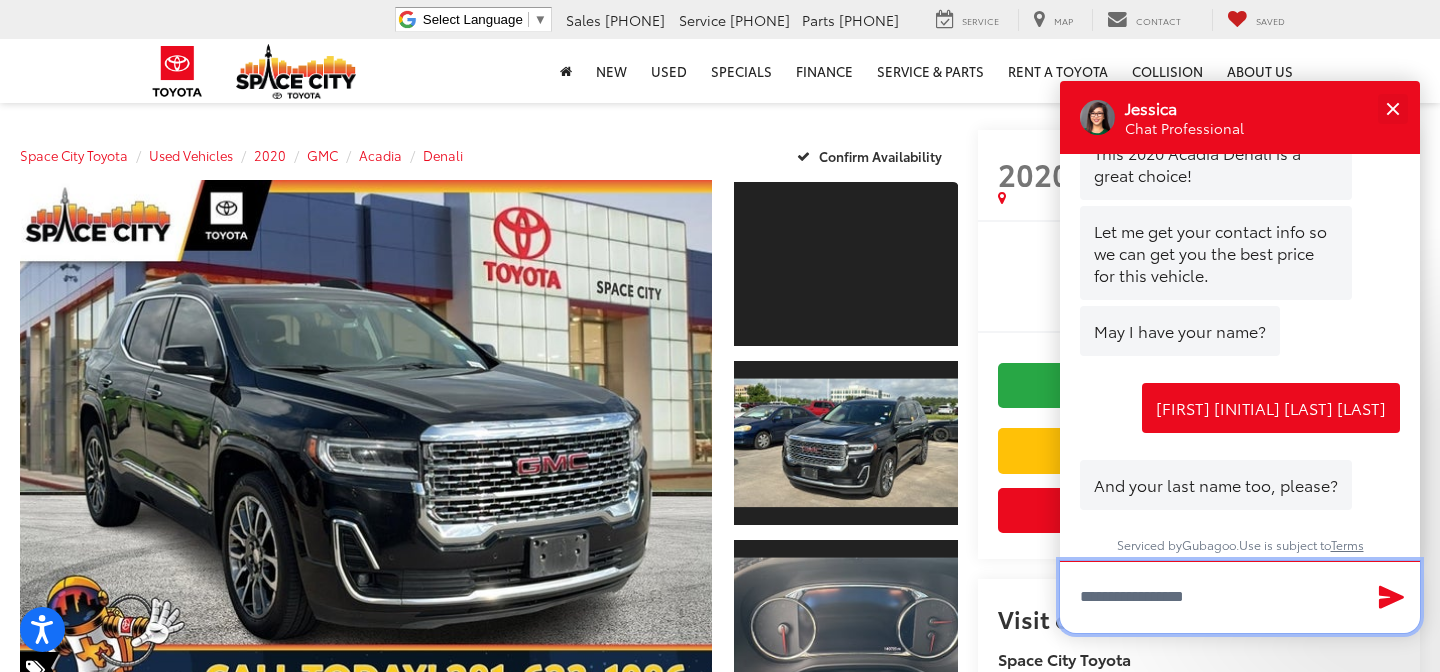 click at bounding box center (1240, 597) 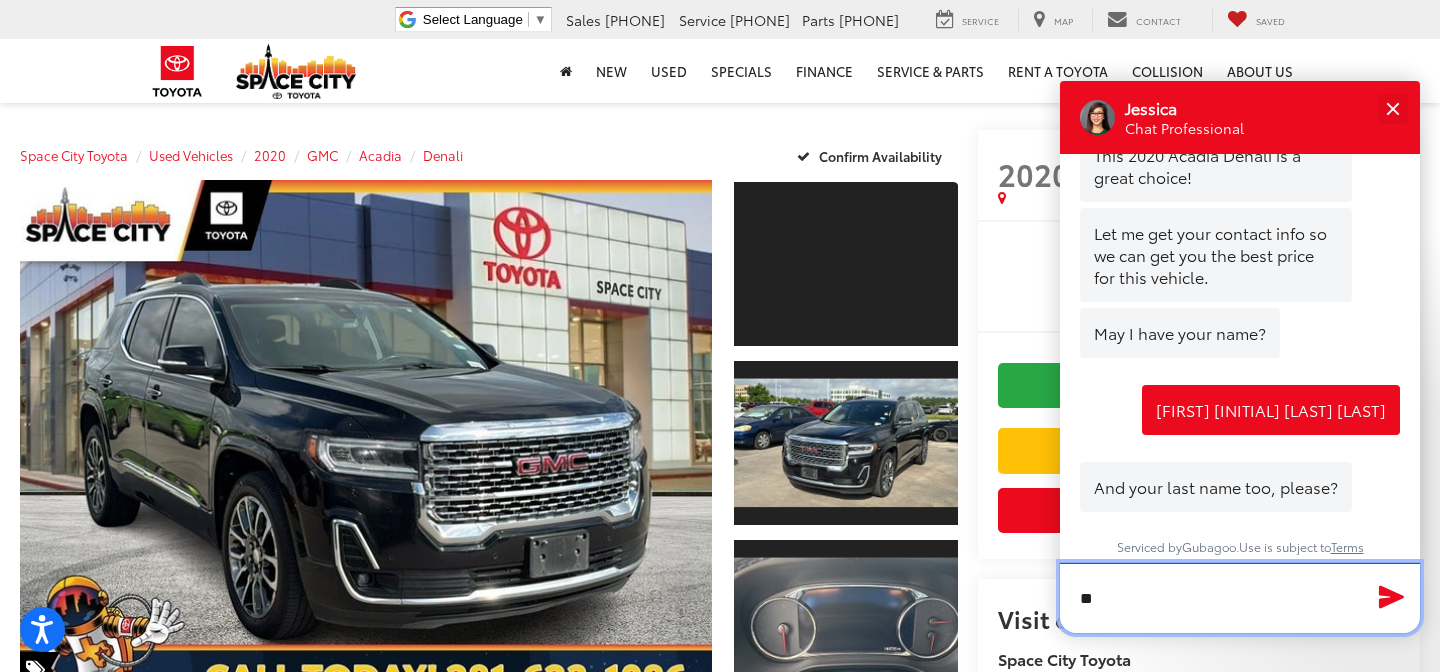 type on "*" 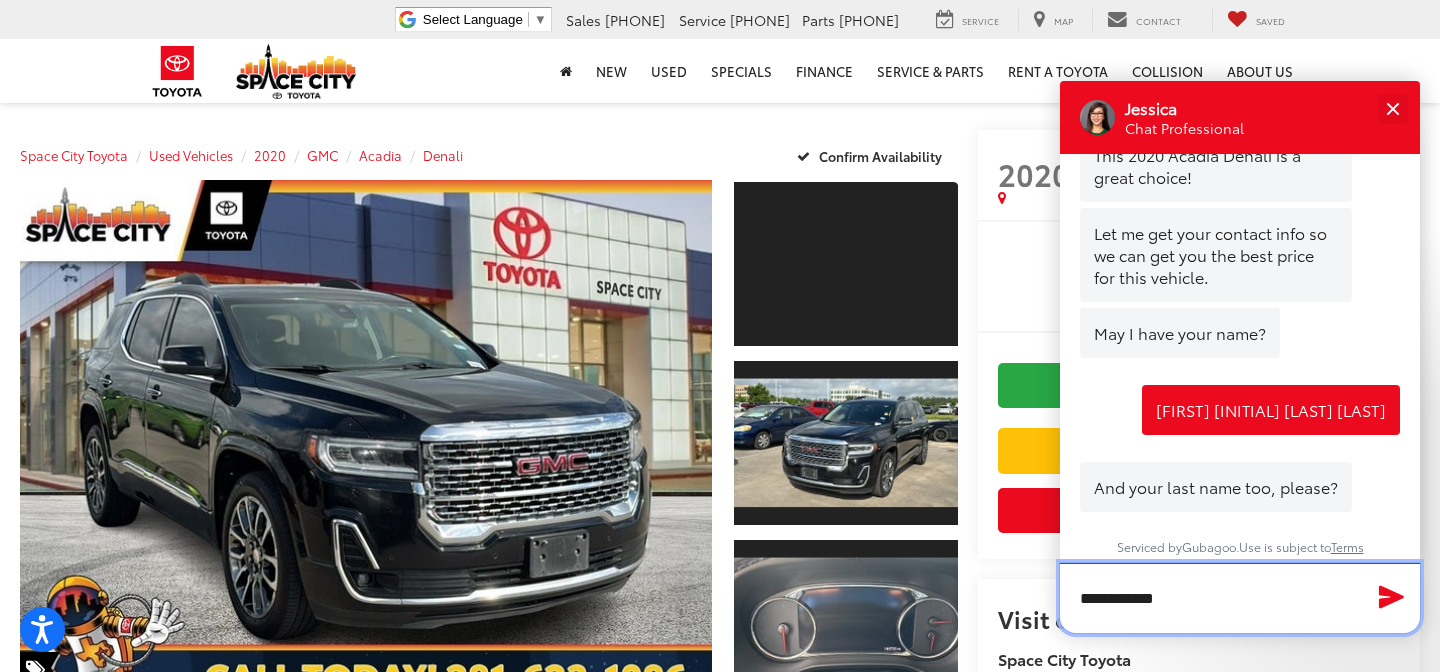 type on "**********" 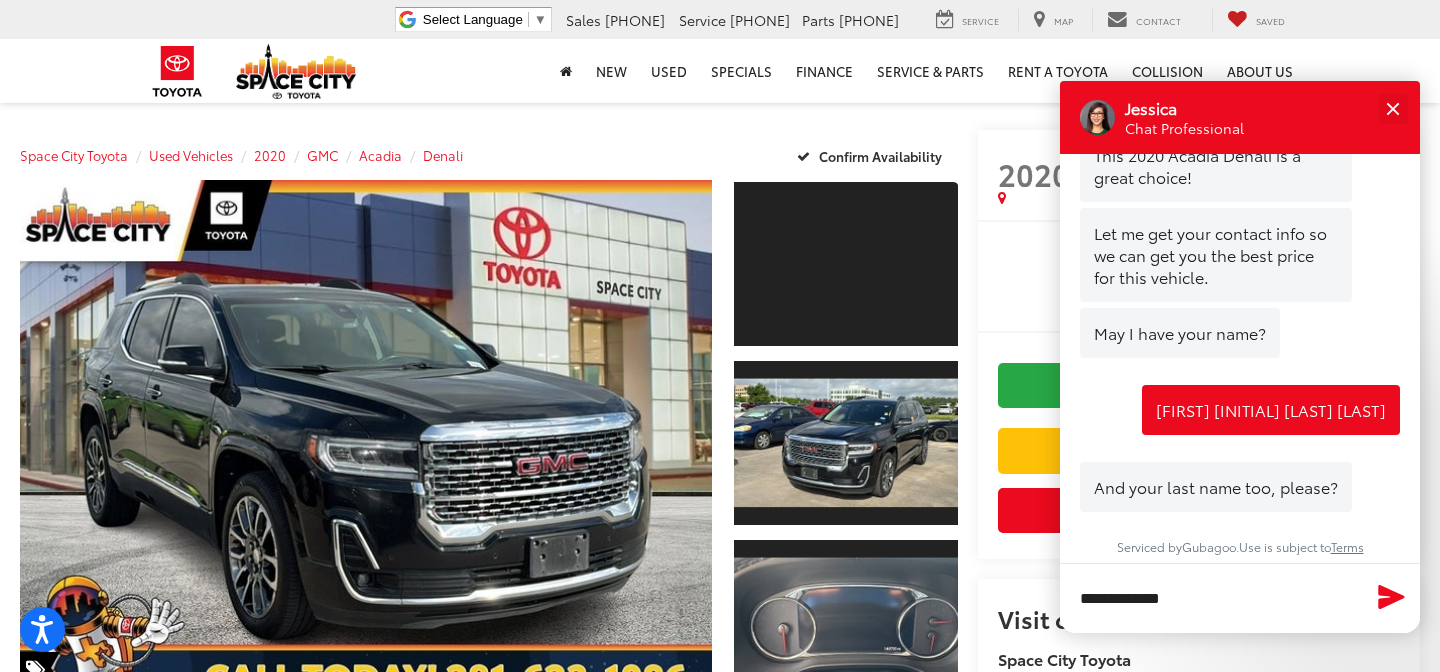 click 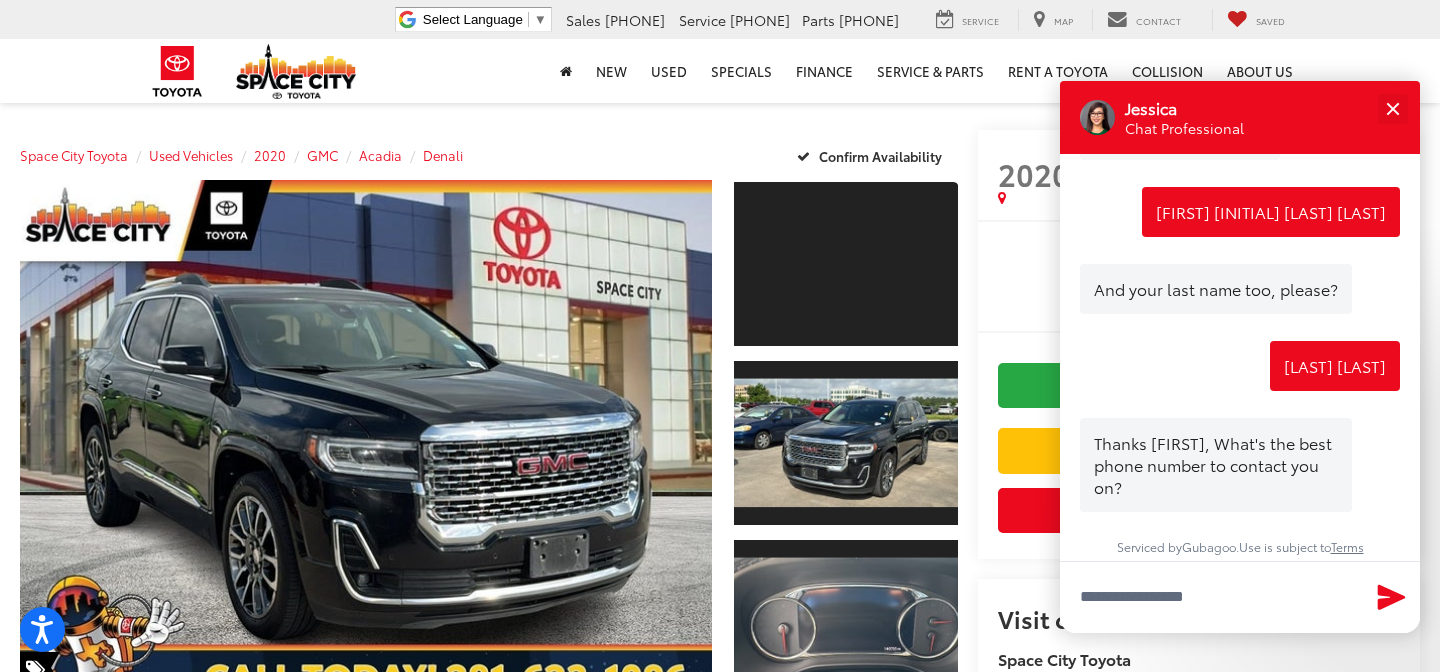 scroll, scrollTop: 244, scrollLeft: 0, axis: vertical 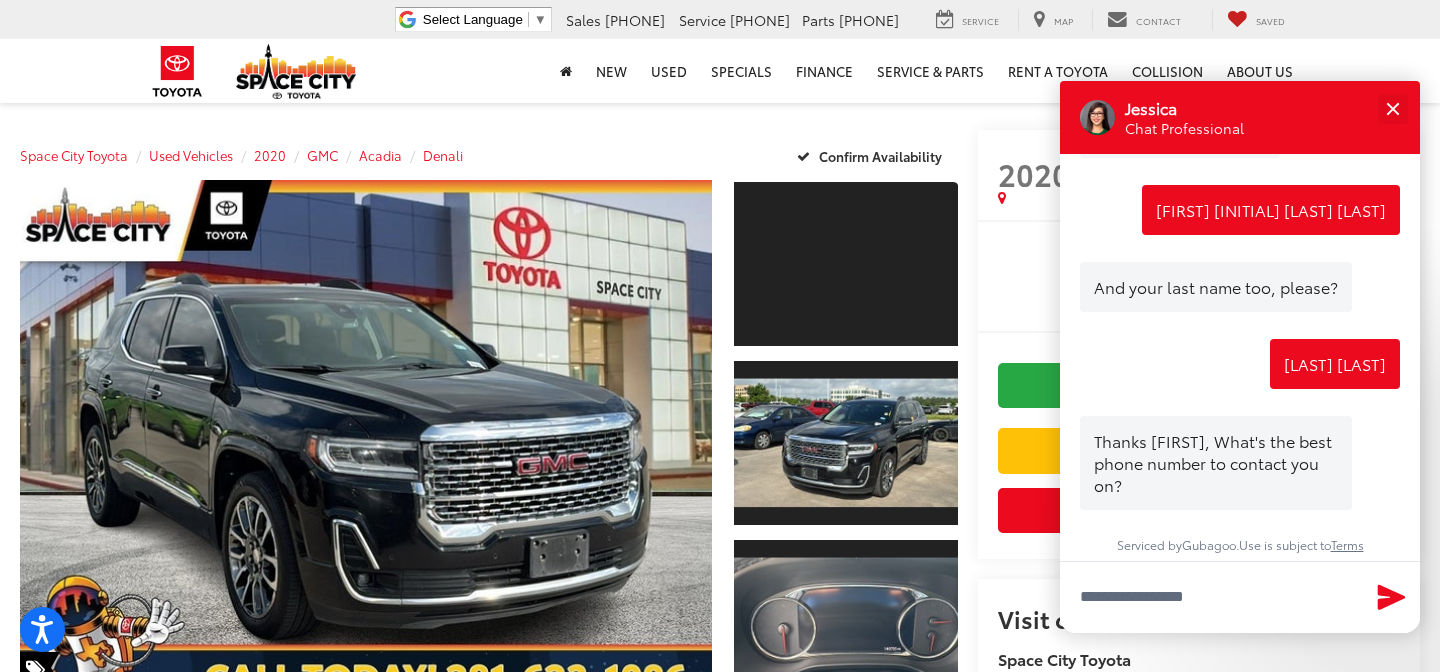 type 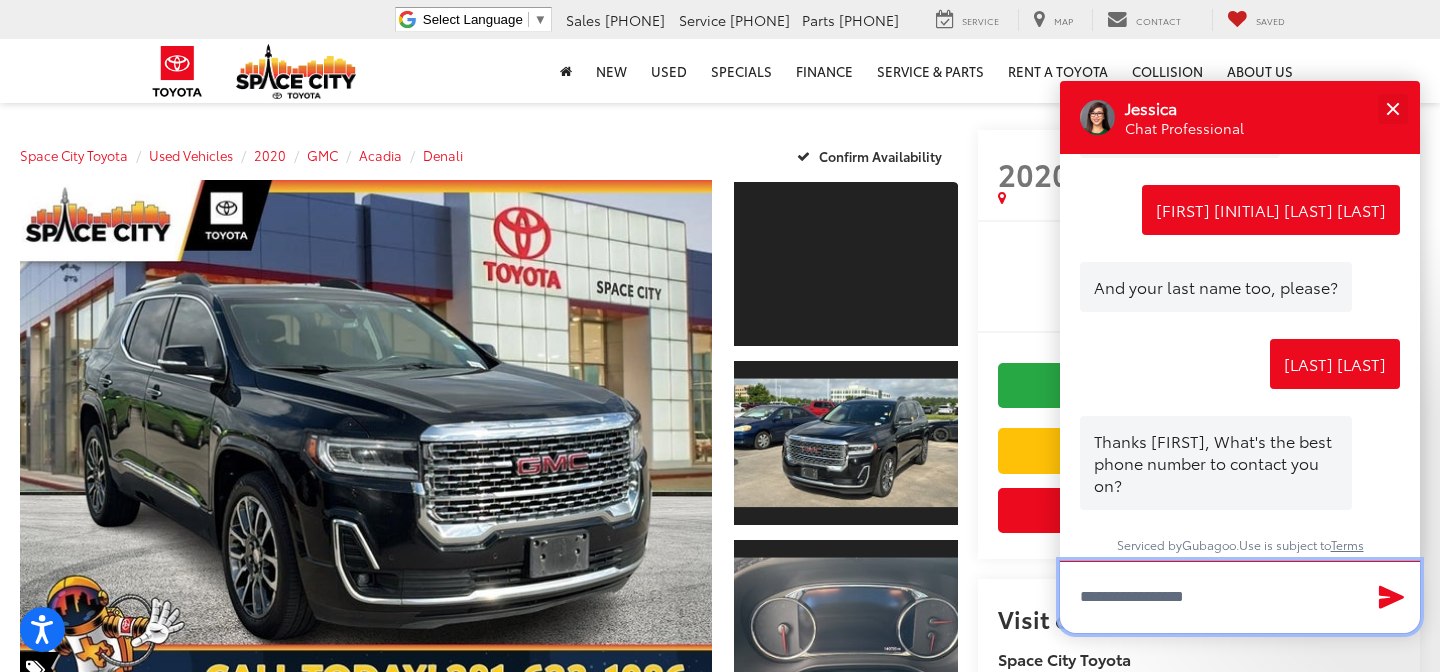 click at bounding box center (1240, 597) 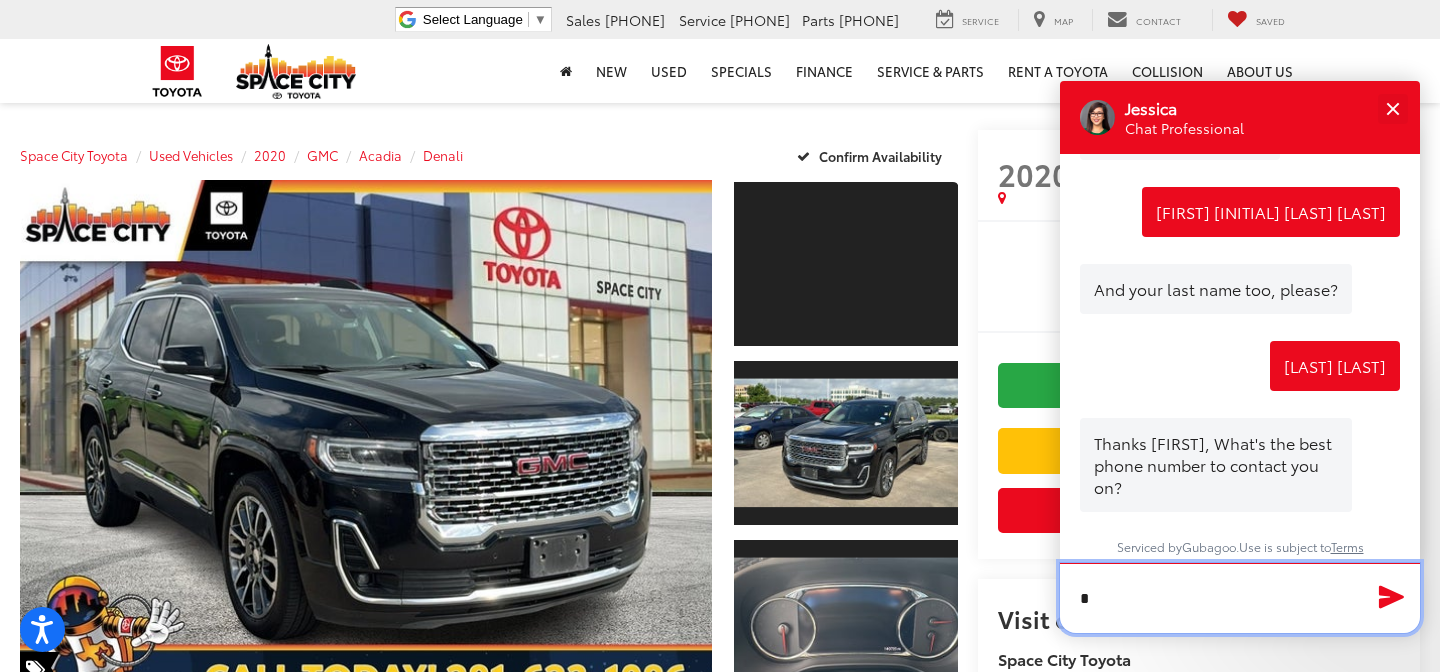 scroll, scrollTop: 242, scrollLeft: 0, axis: vertical 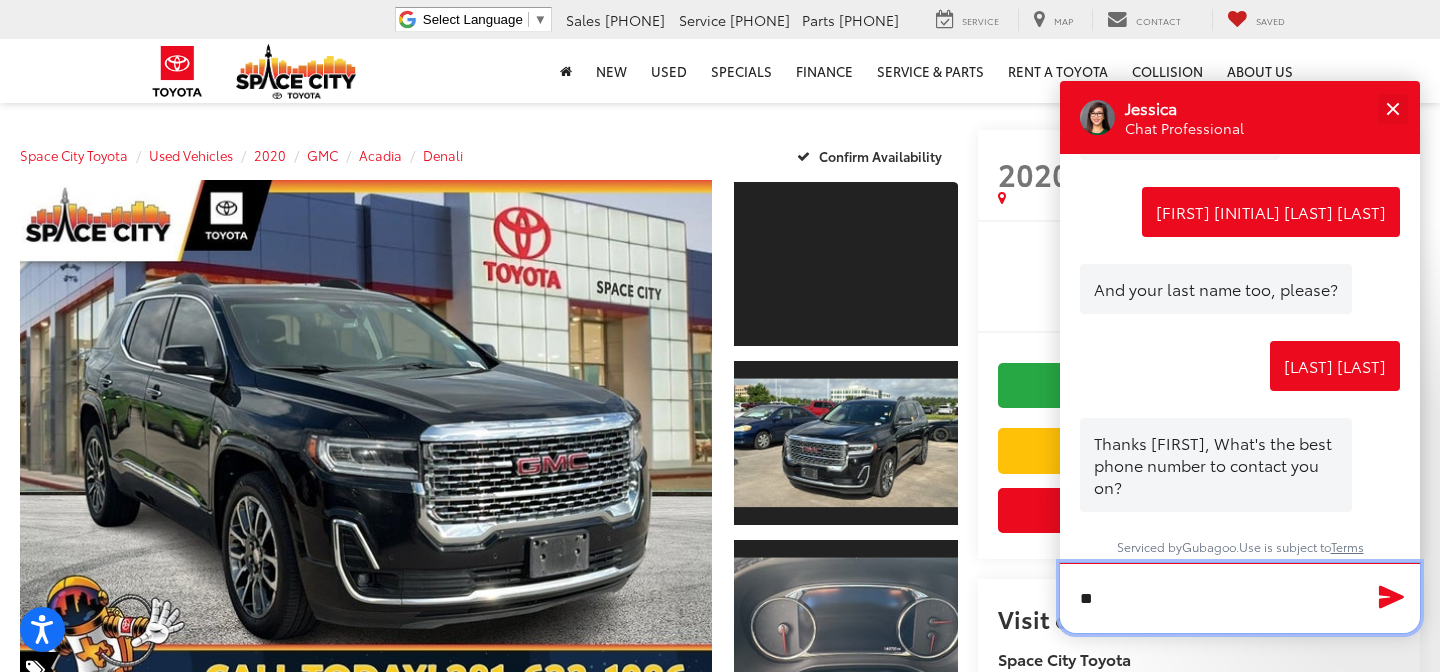 type on "*" 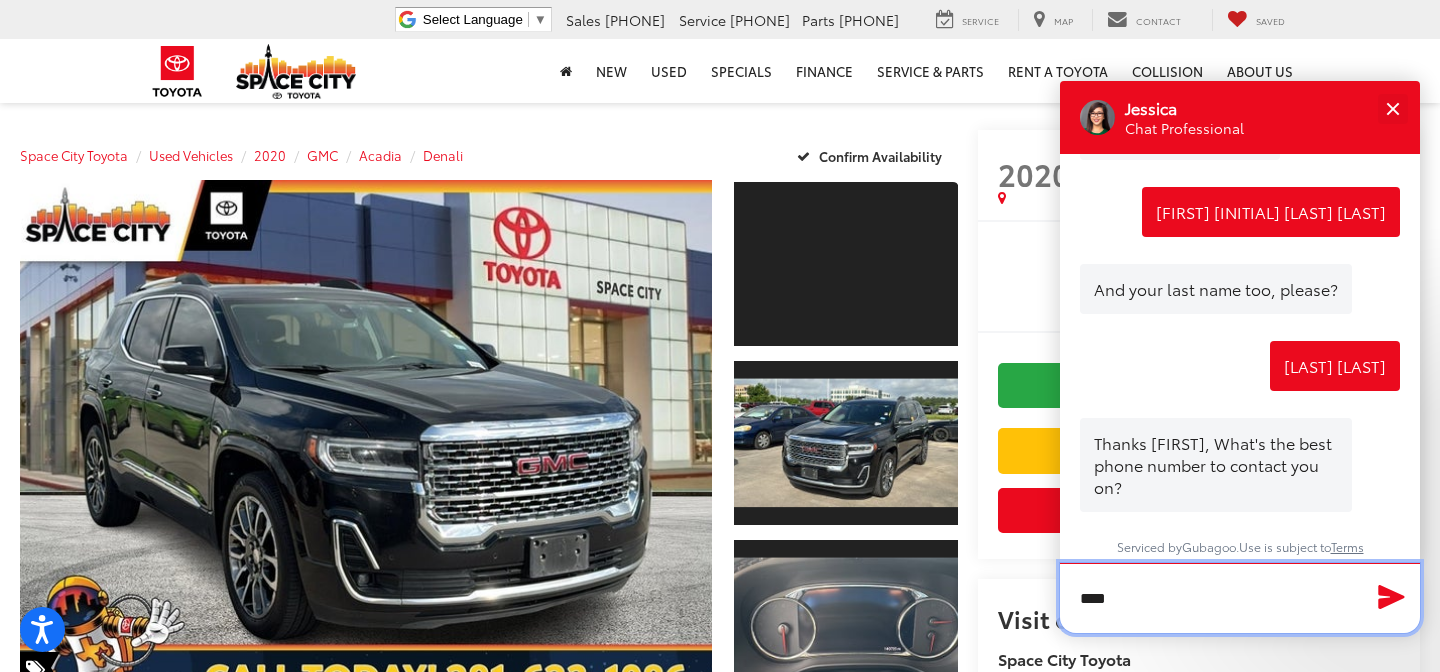 type on "****" 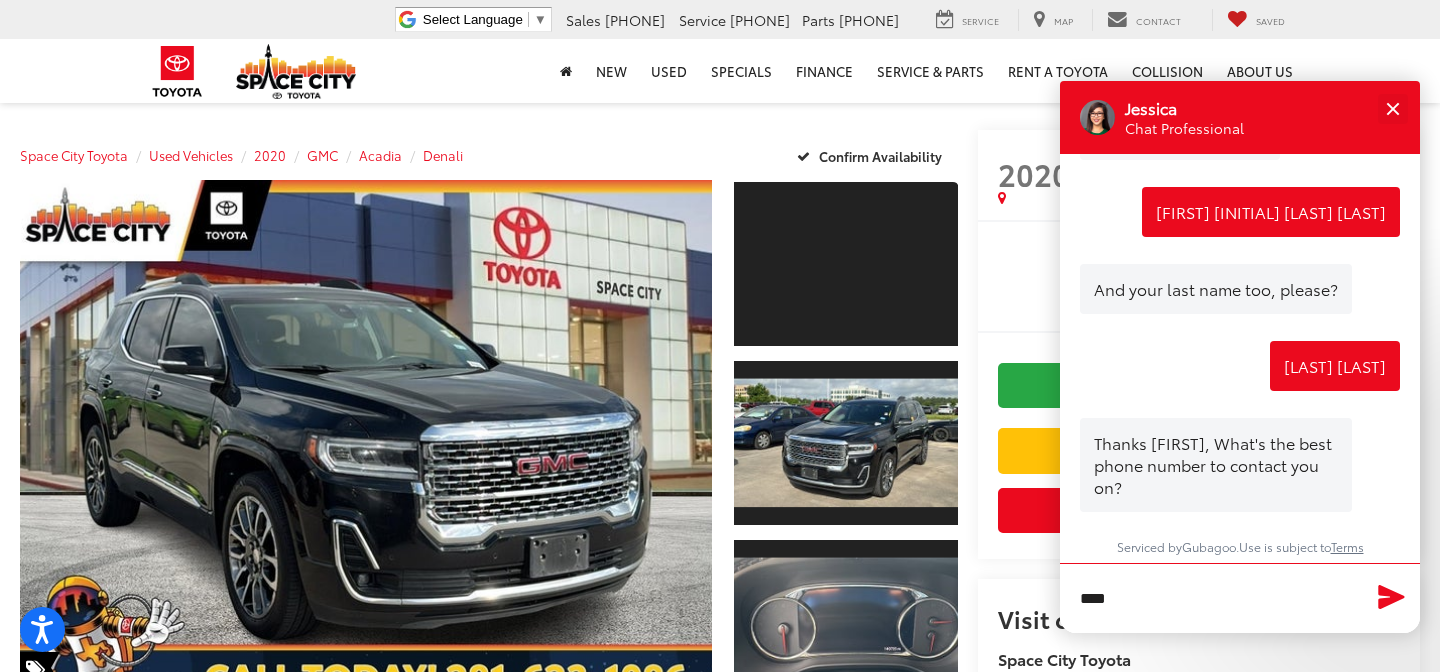 click 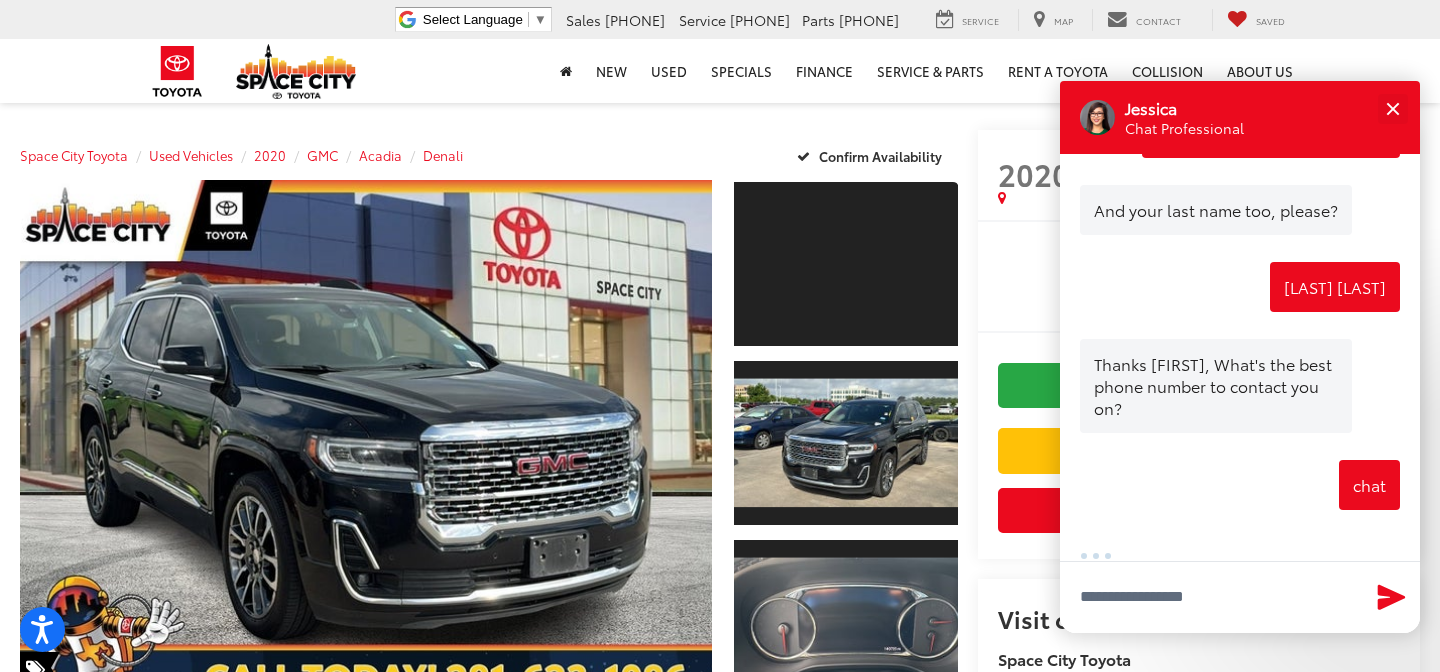 scroll, scrollTop: 365, scrollLeft: 0, axis: vertical 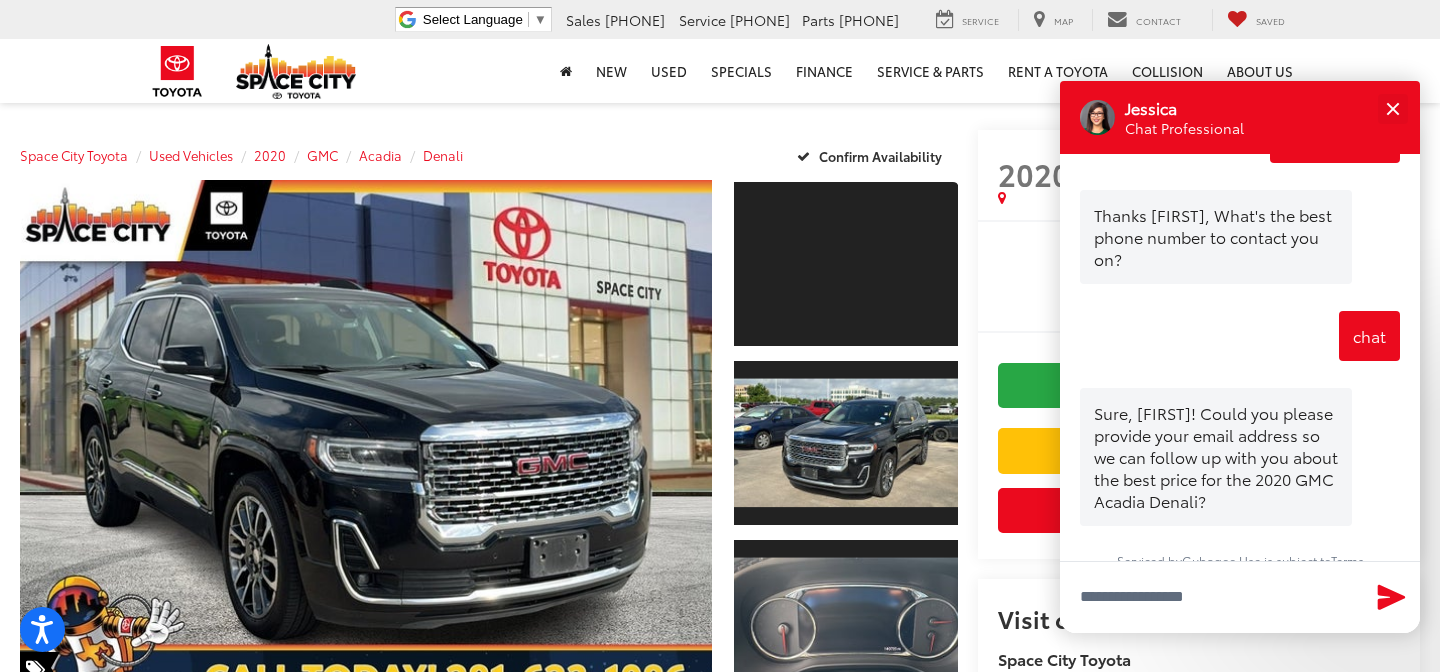 click at bounding box center (1391, 597) 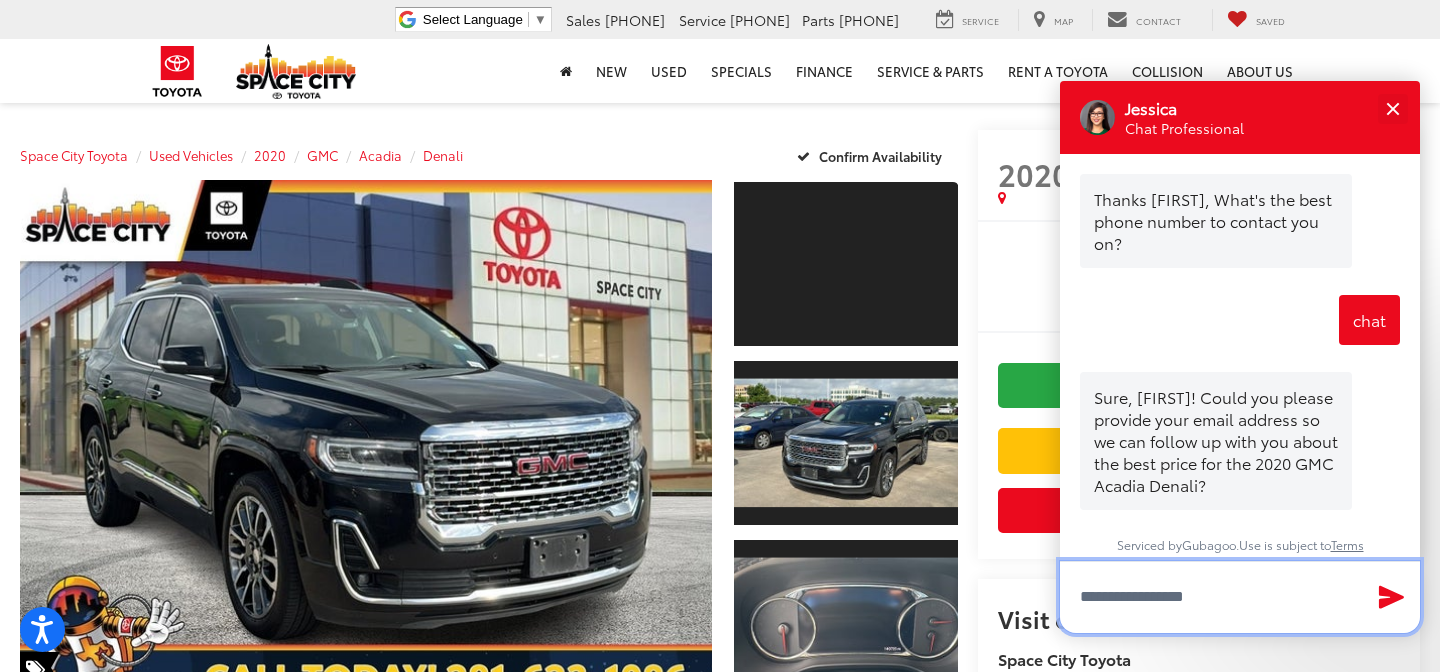 drag, startPoint x: 1108, startPoint y: 606, endPoint x: 1084, endPoint y: 605, distance: 24.020824 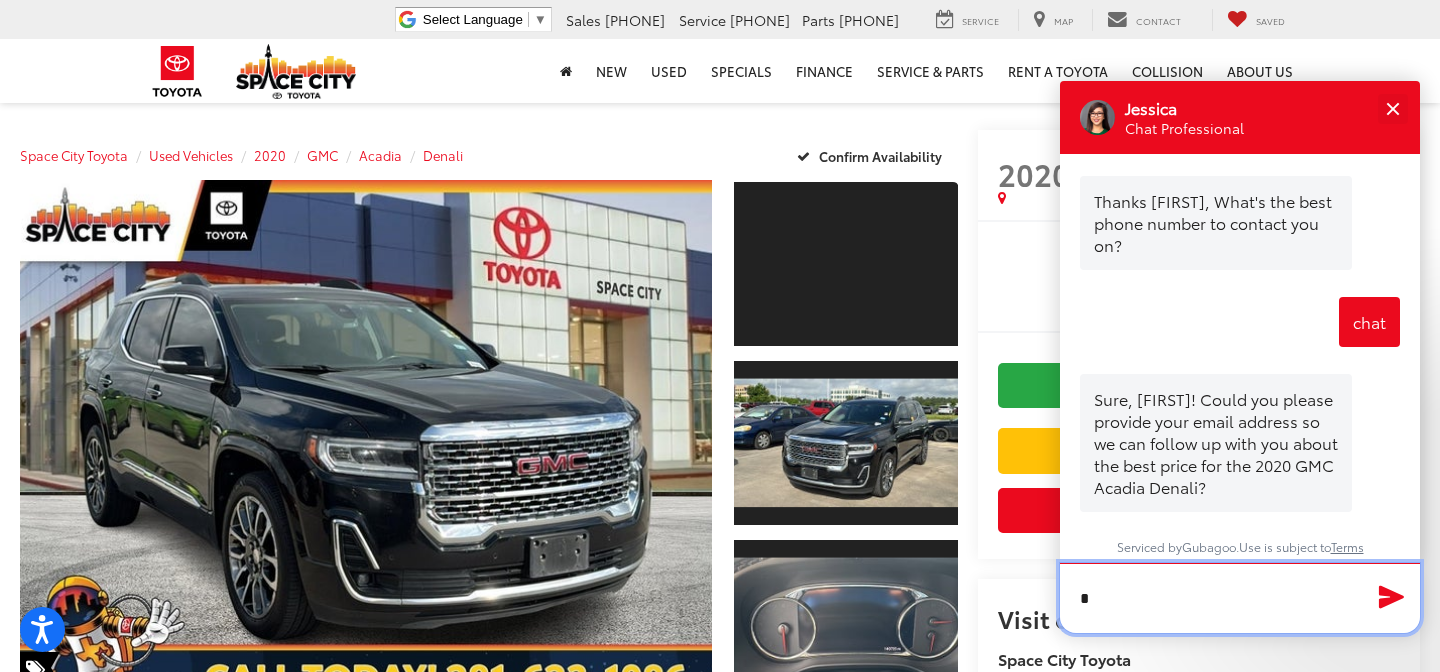 scroll, scrollTop: 484, scrollLeft: 0, axis: vertical 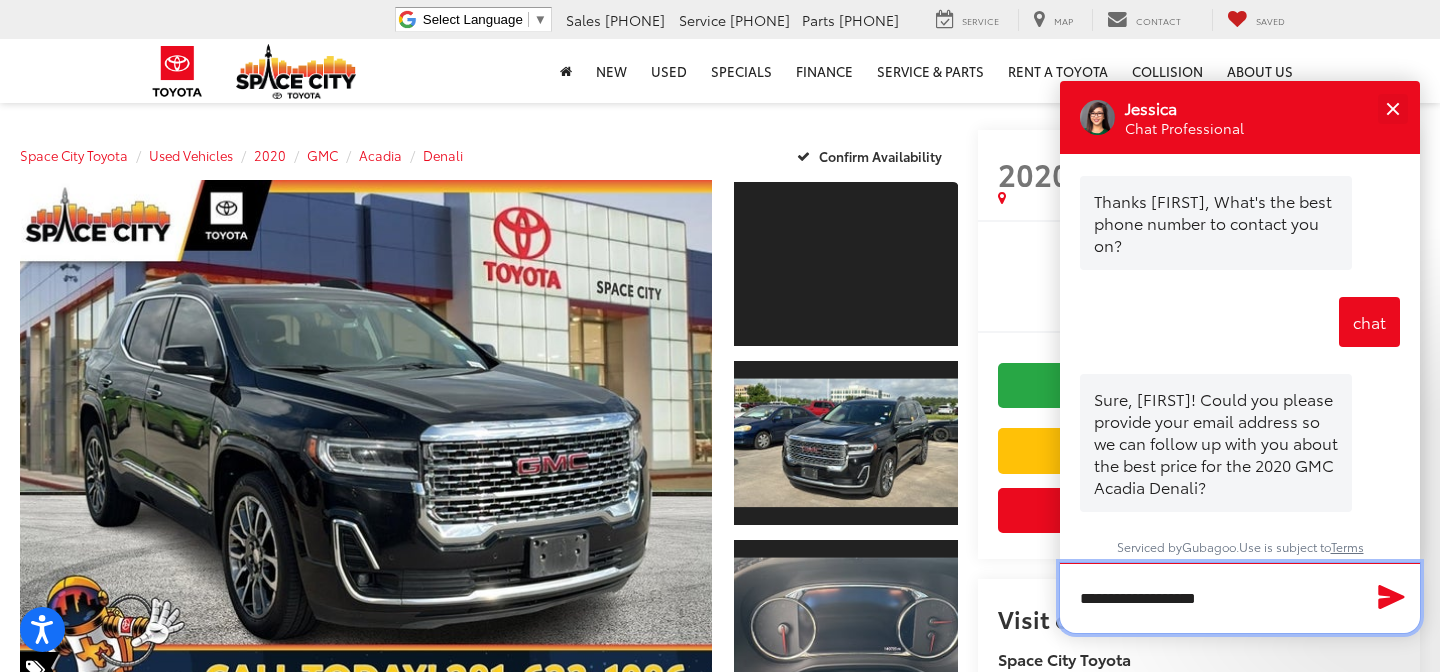 type on "**********" 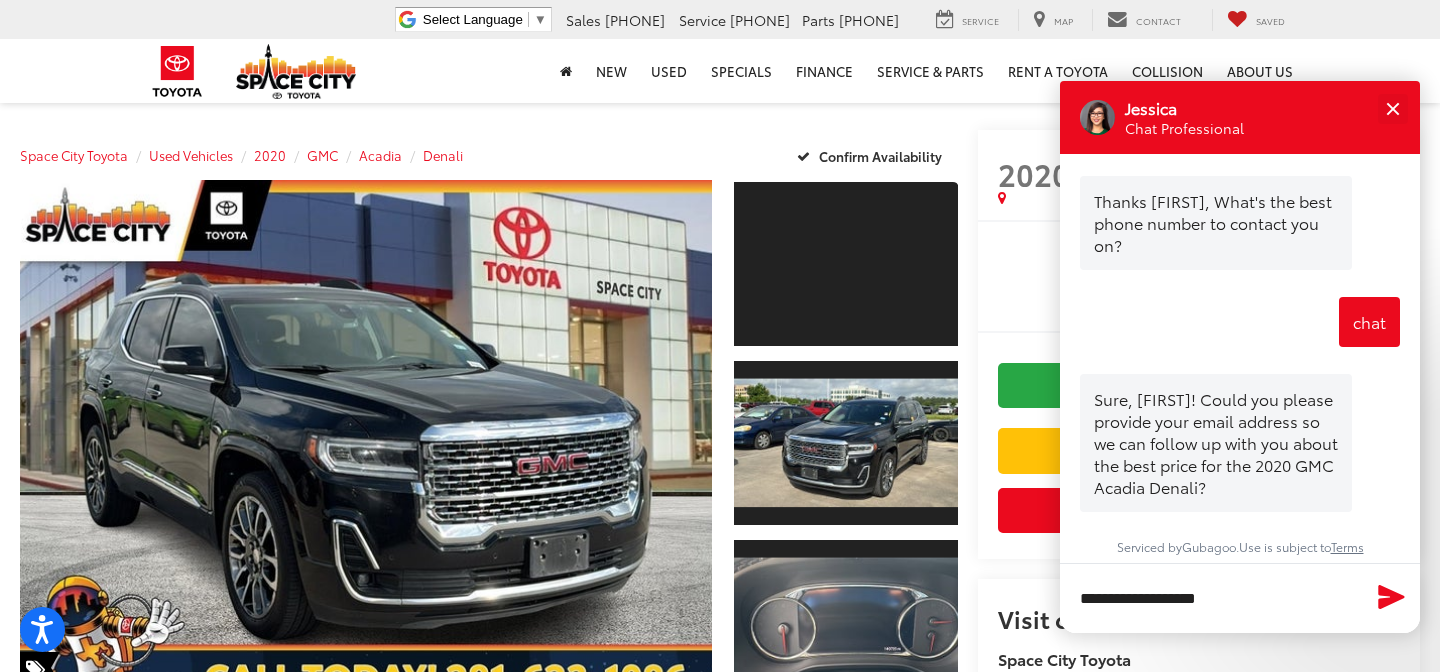 click 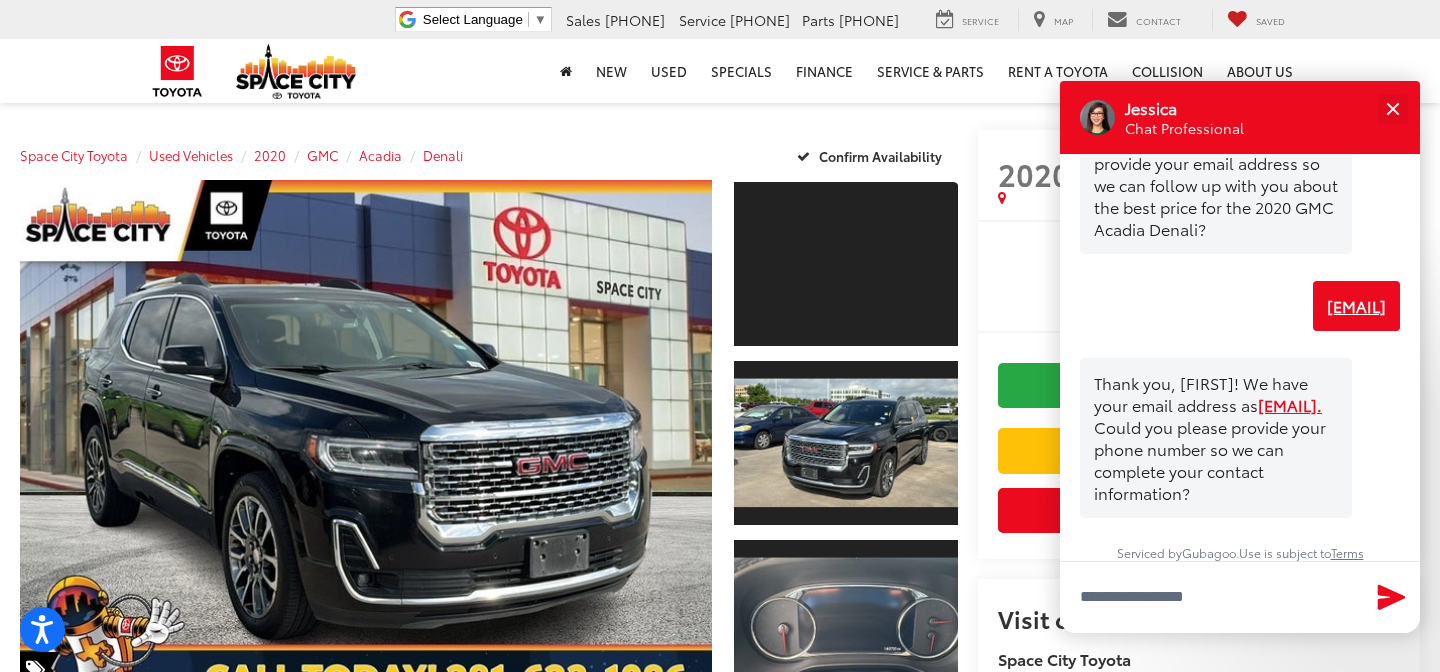 scroll, scrollTop: 750, scrollLeft: 0, axis: vertical 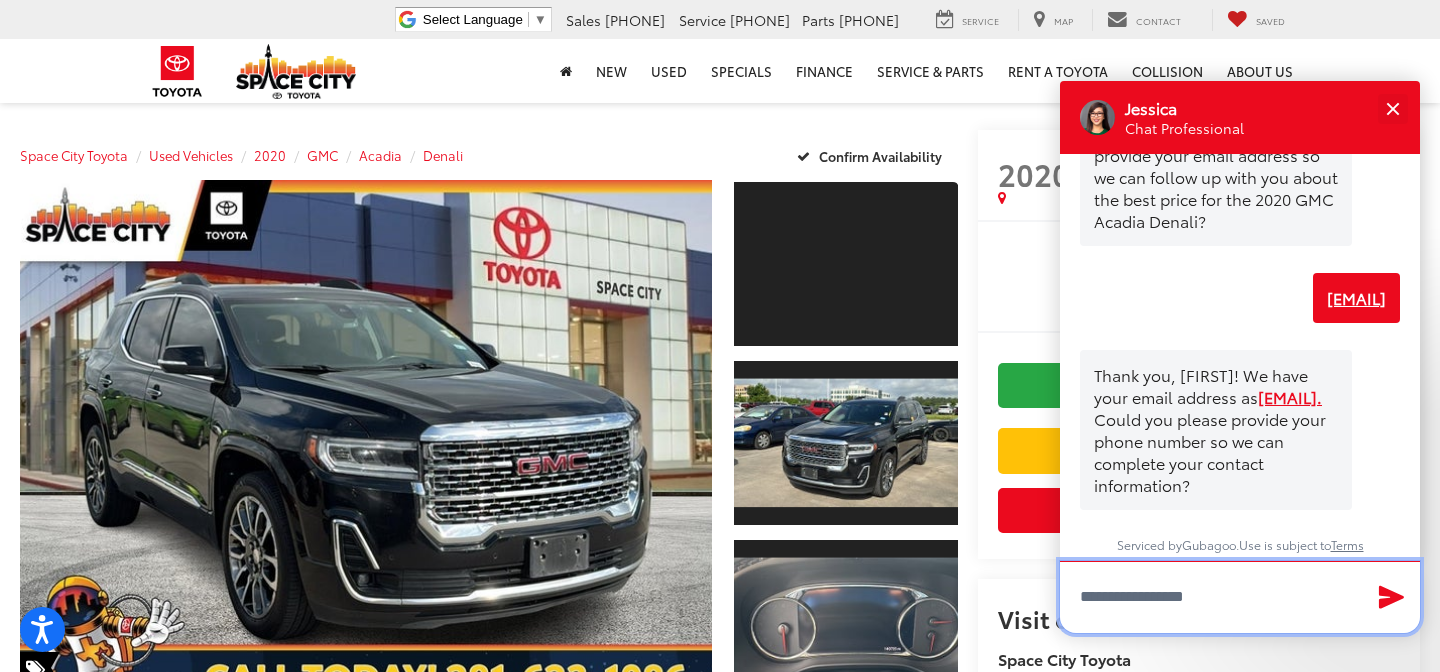 click at bounding box center [1240, 597] 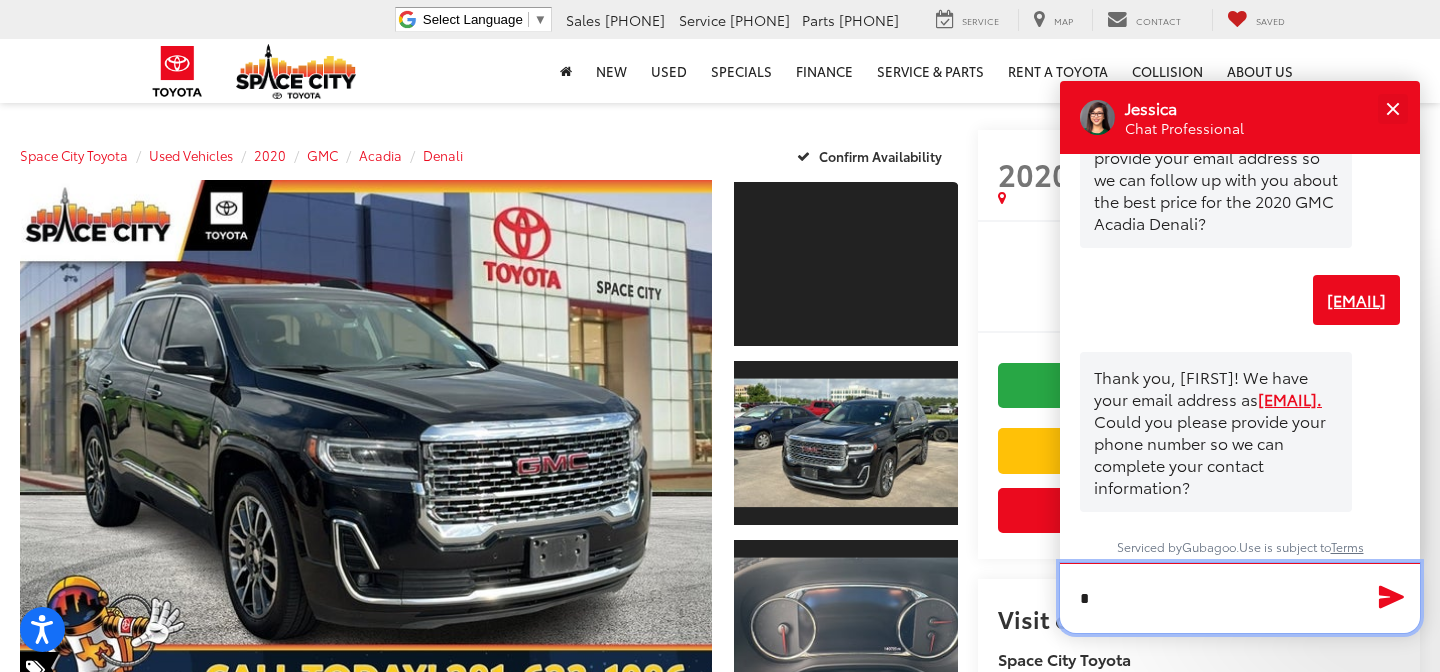 scroll, scrollTop: 748, scrollLeft: 0, axis: vertical 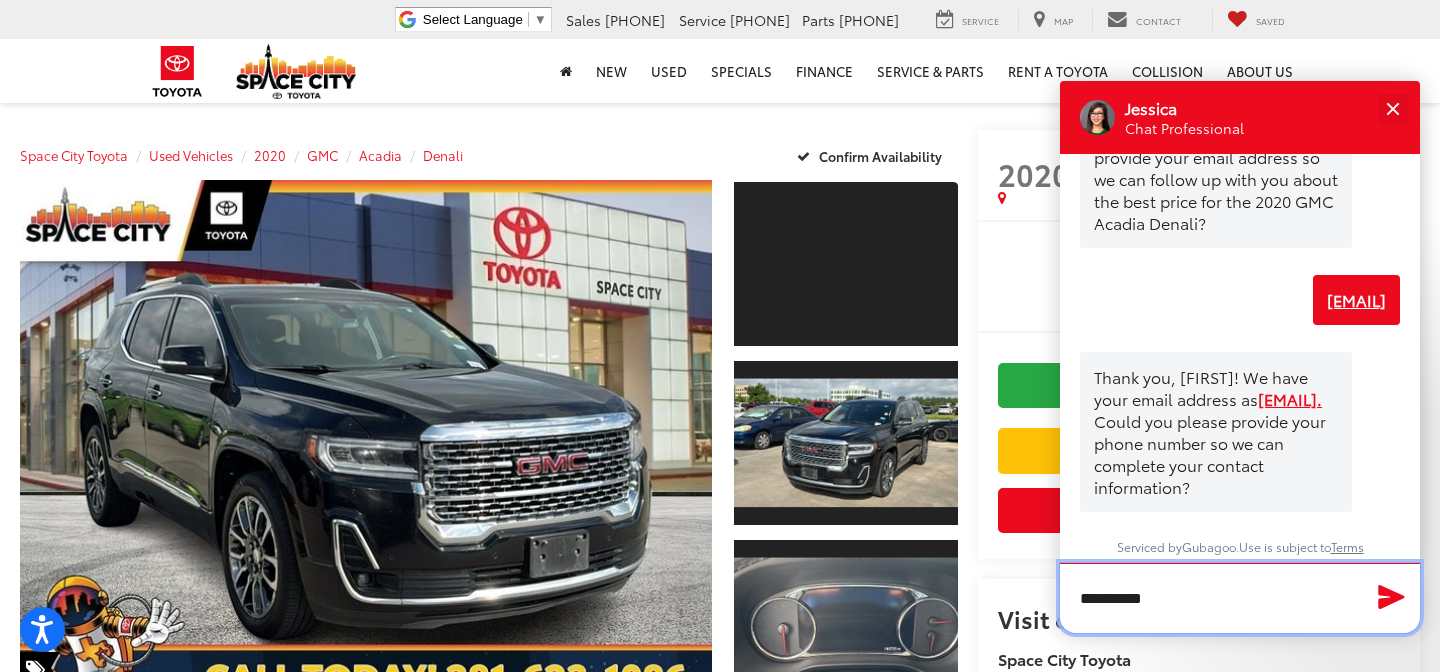 type on "**********" 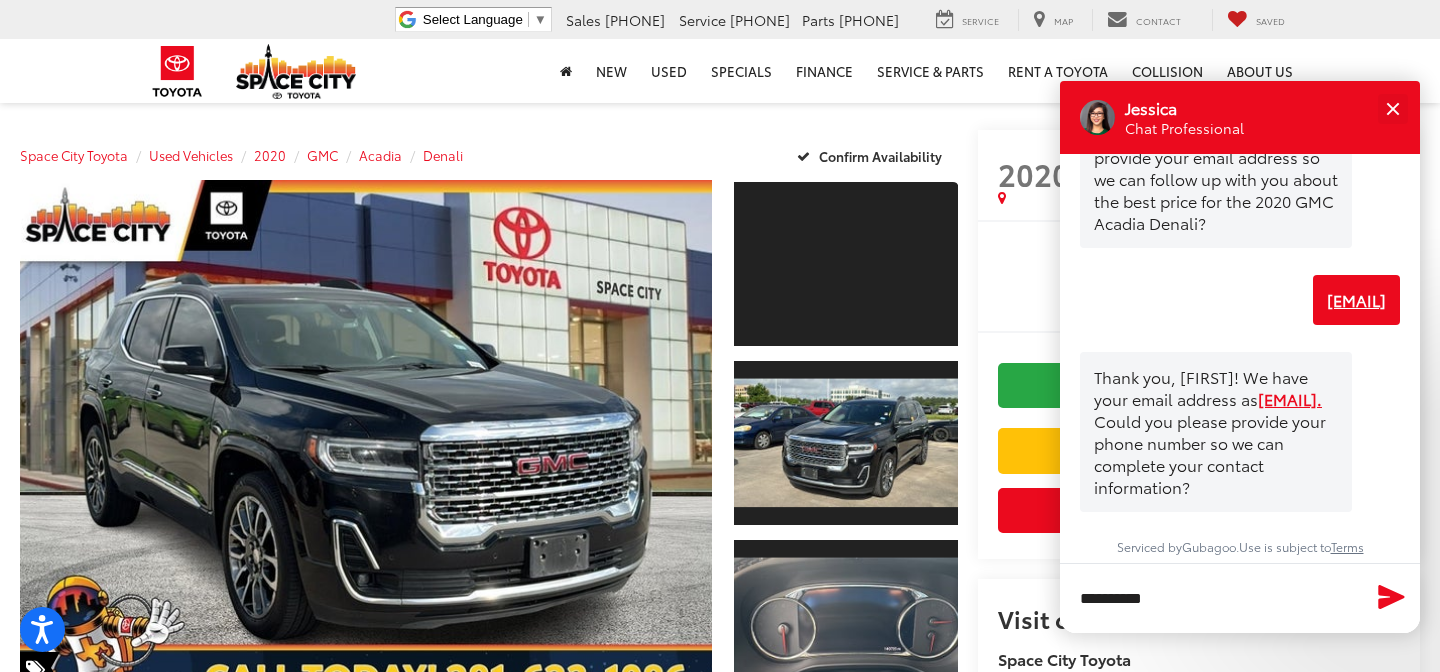 click 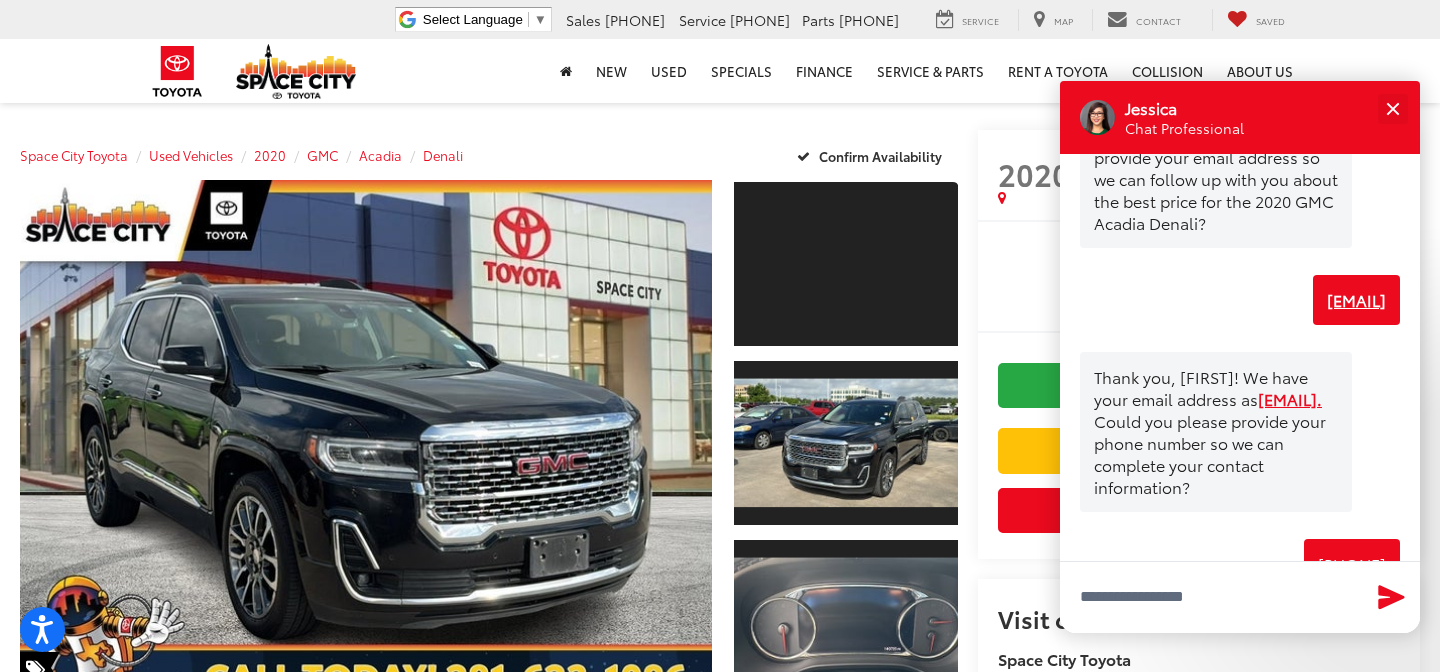 scroll, scrollTop: 827, scrollLeft: 0, axis: vertical 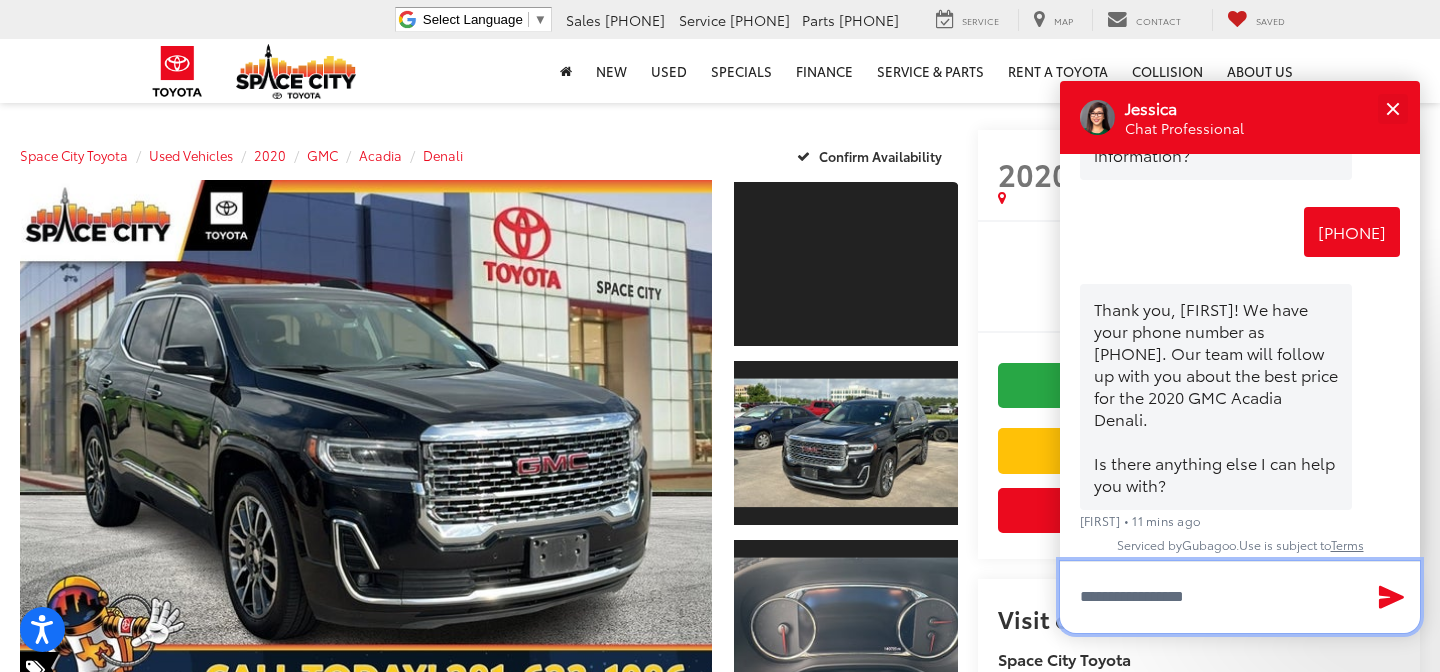 click at bounding box center (1240, 597) 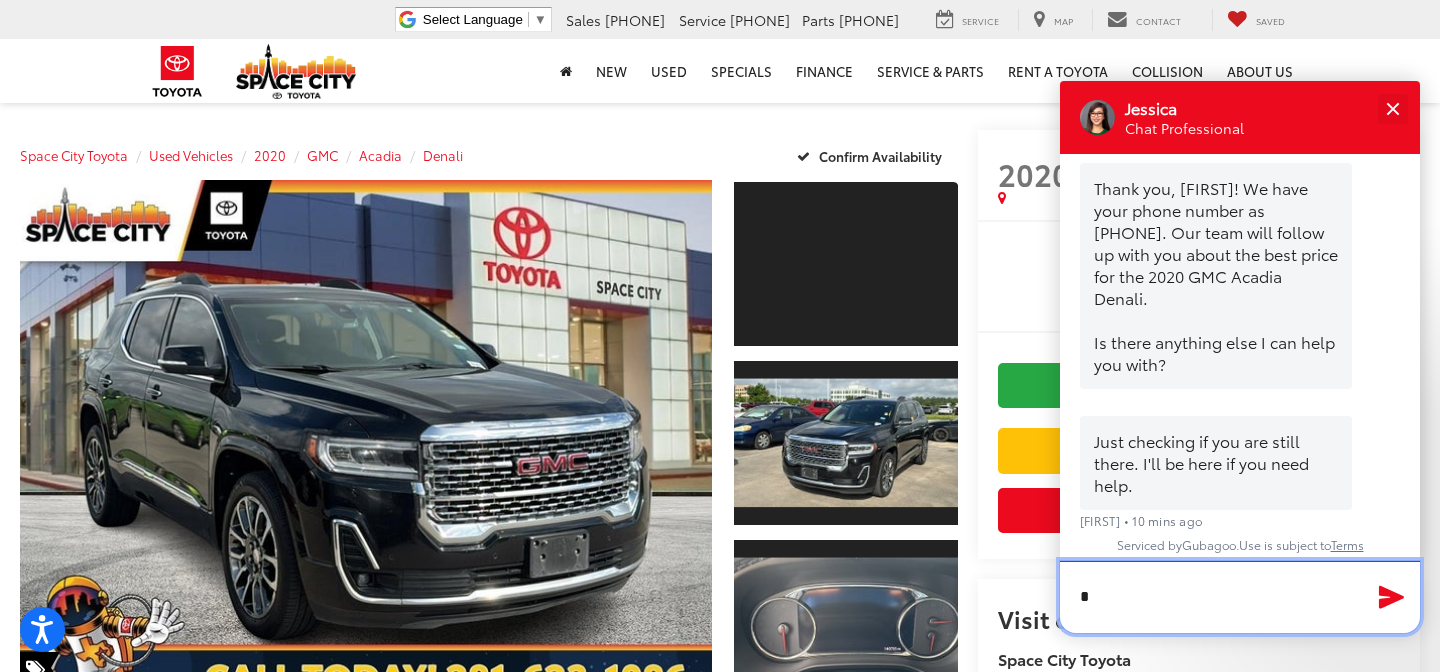 scroll, scrollTop: 1199, scrollLeft: 0, axis: vertical 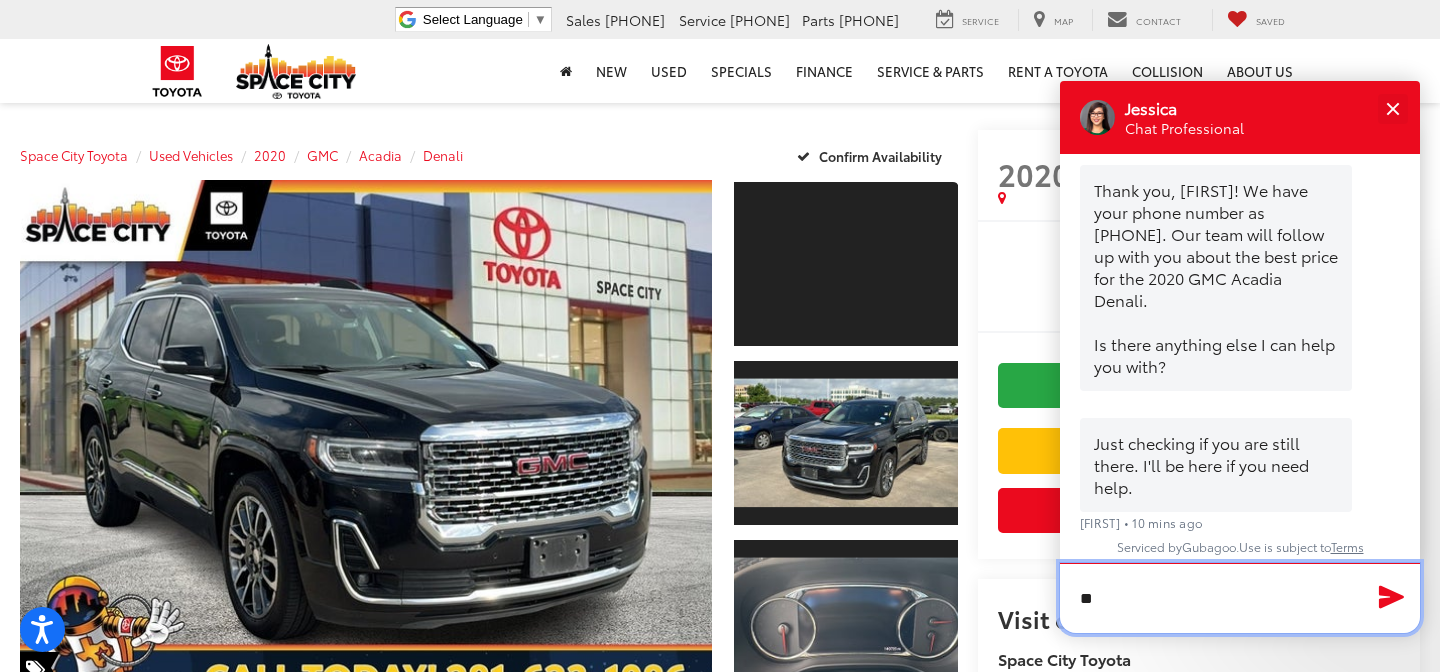 type on "*" 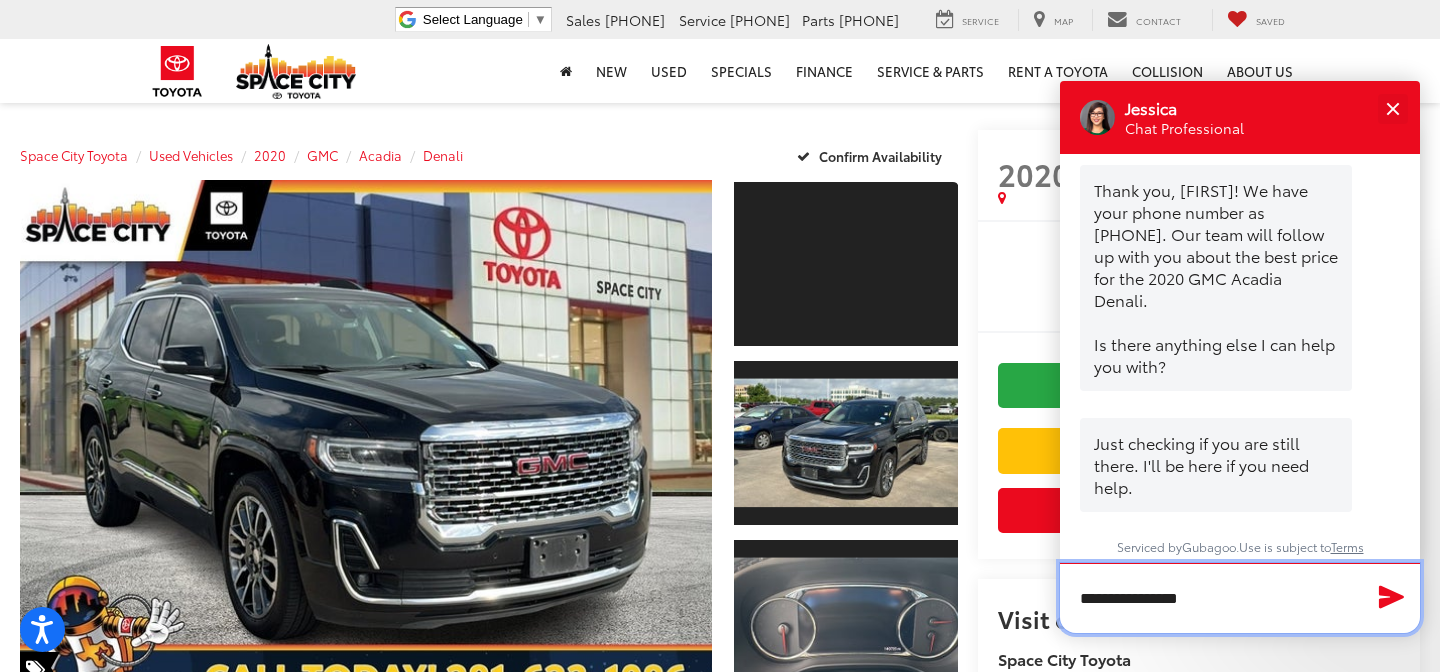 click on "**********" at bounding box center (1240, 598) 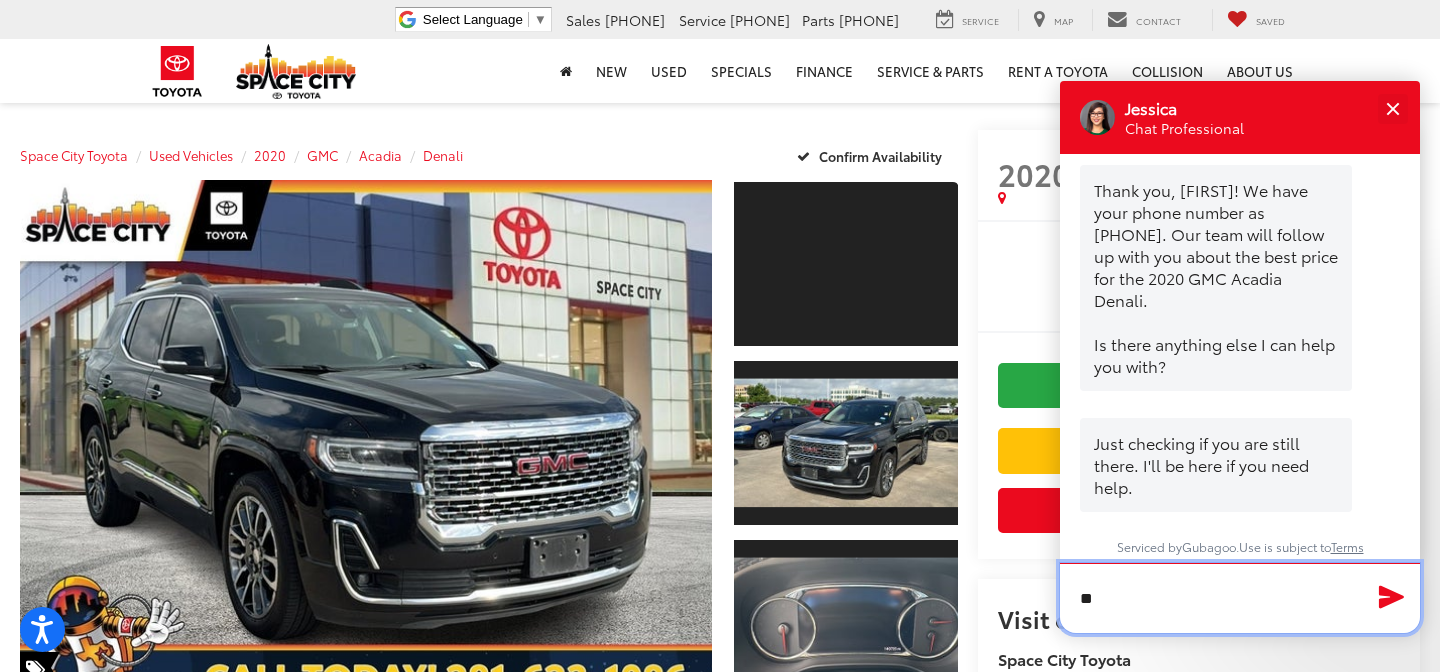 type on "*" 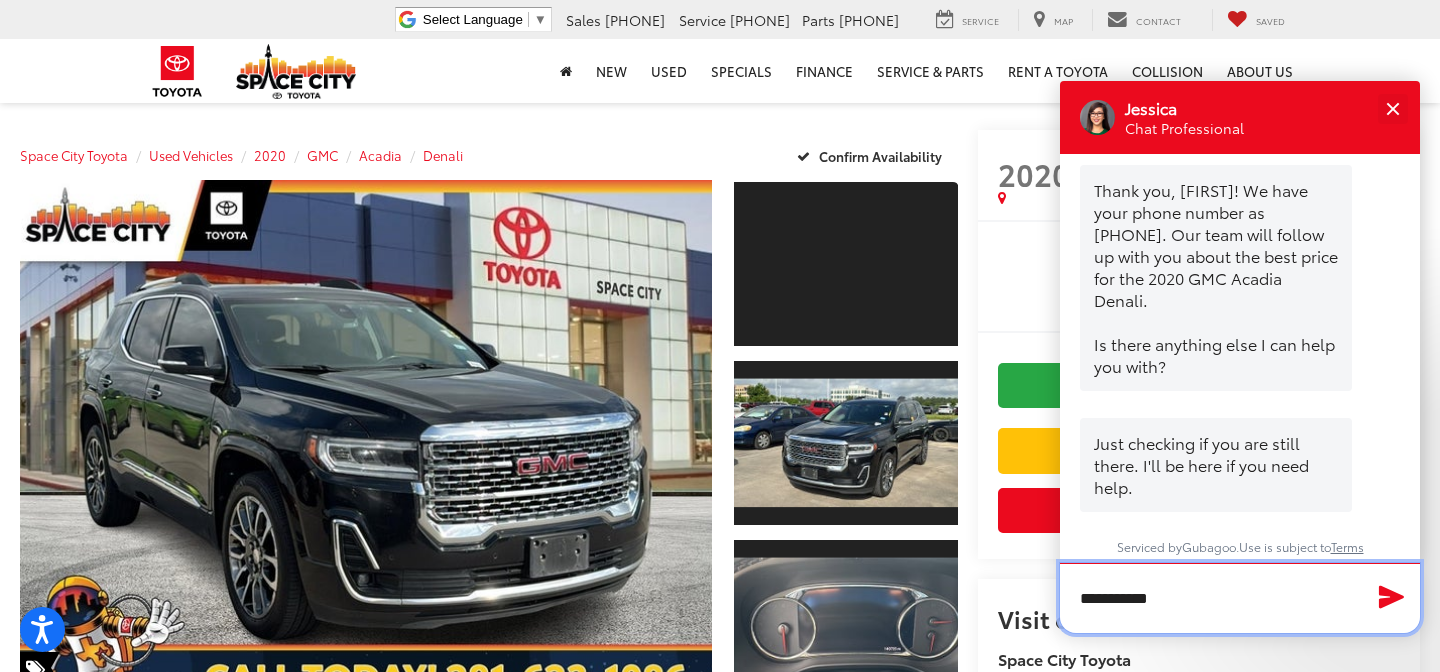 type on "**********" 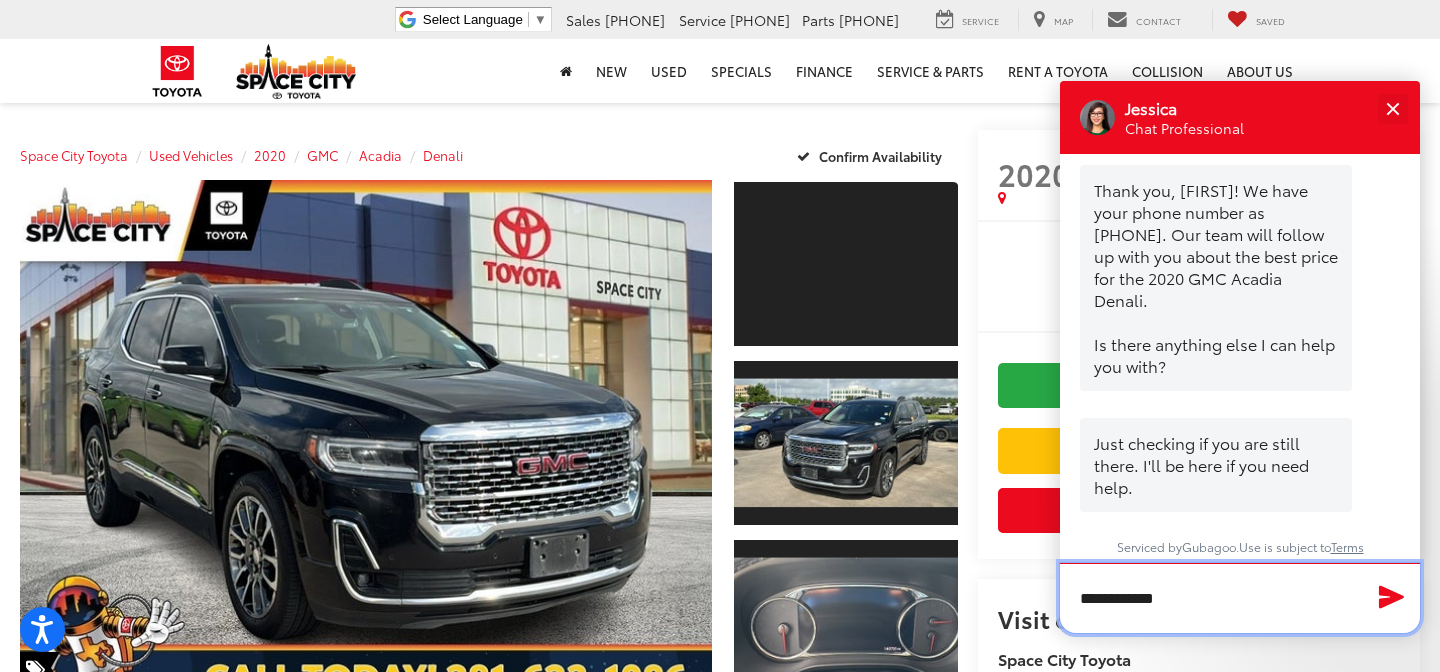 type 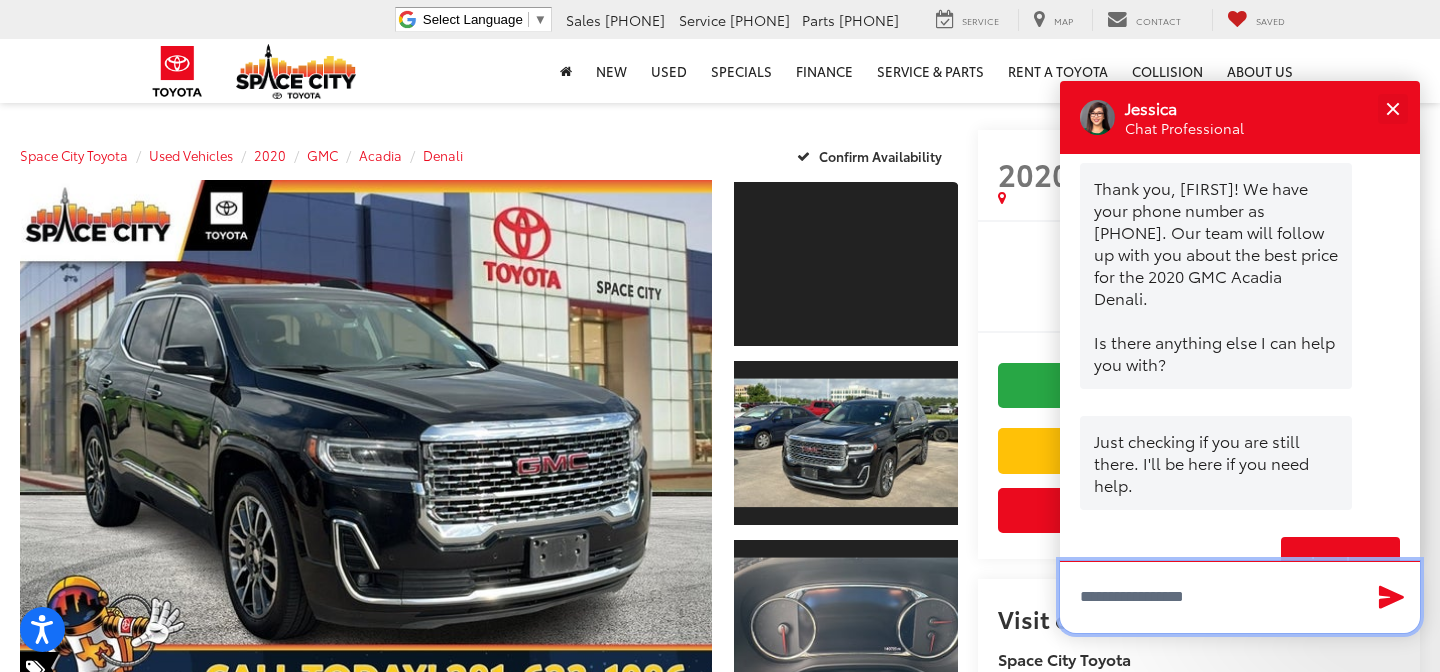 scroll, scrollTop: 1278, scrollLeft: 0, axis: vertical 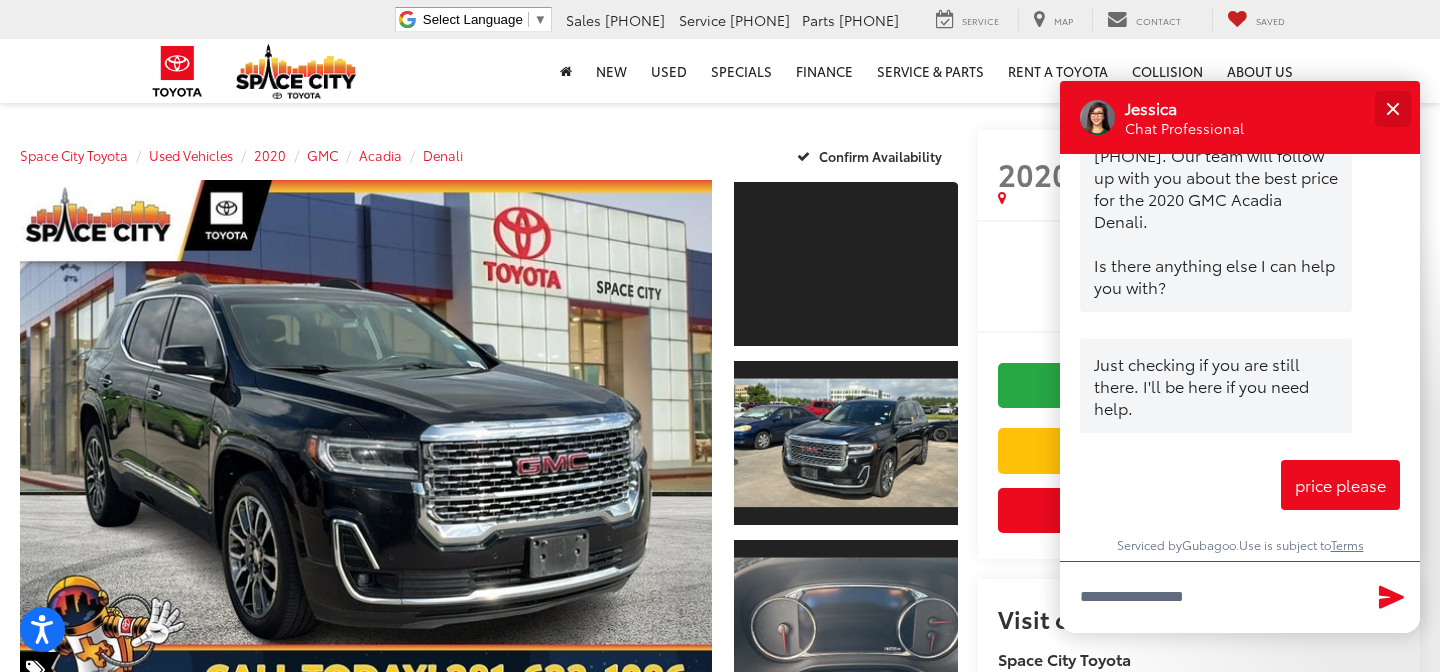 click at bounding box center [1392, 108] 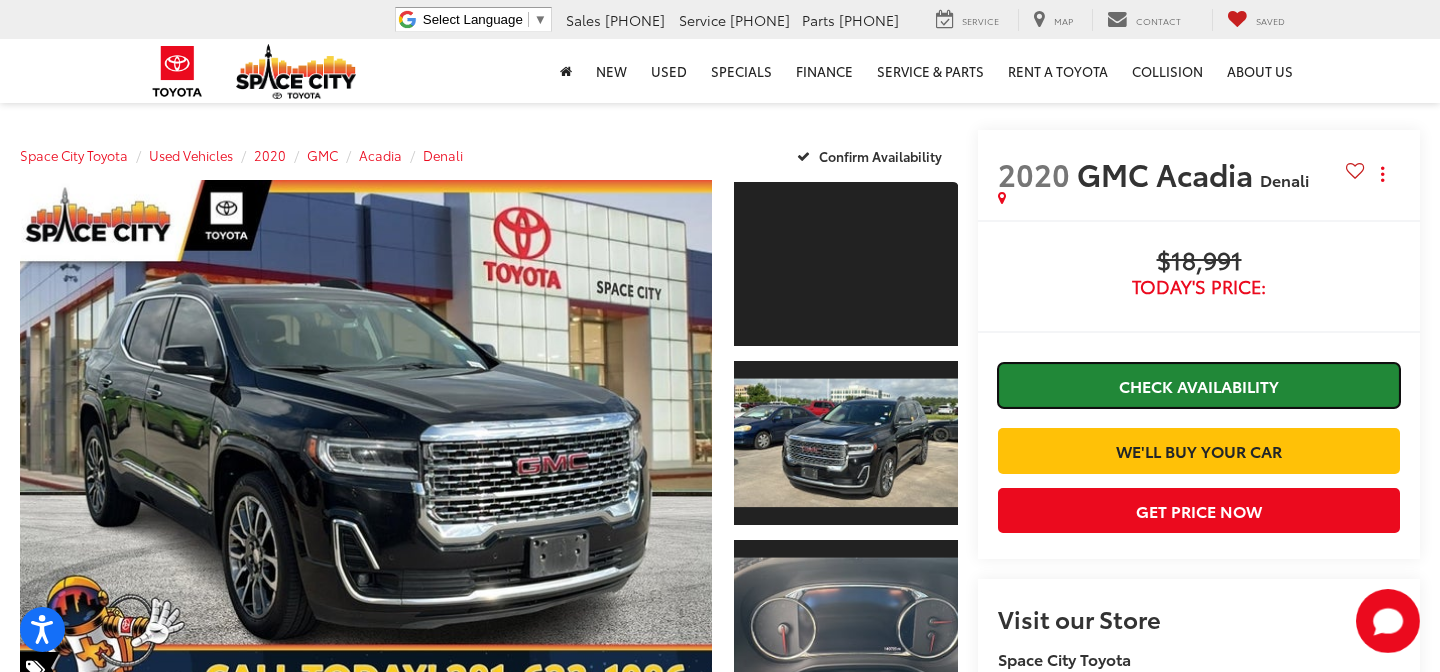 click on "Check Availability" at bounding box center [1199, 385] 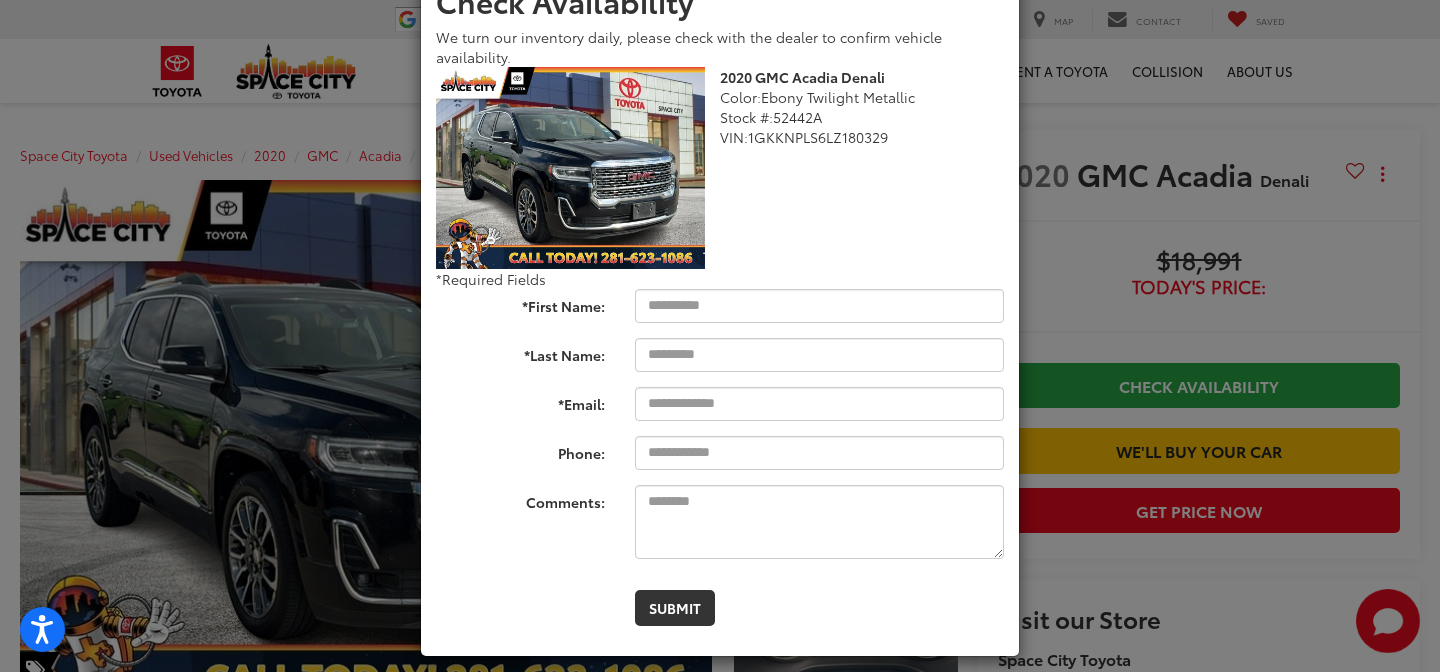 scroll, scrollTop: 138, scrollLeft: 0, axis: vertical 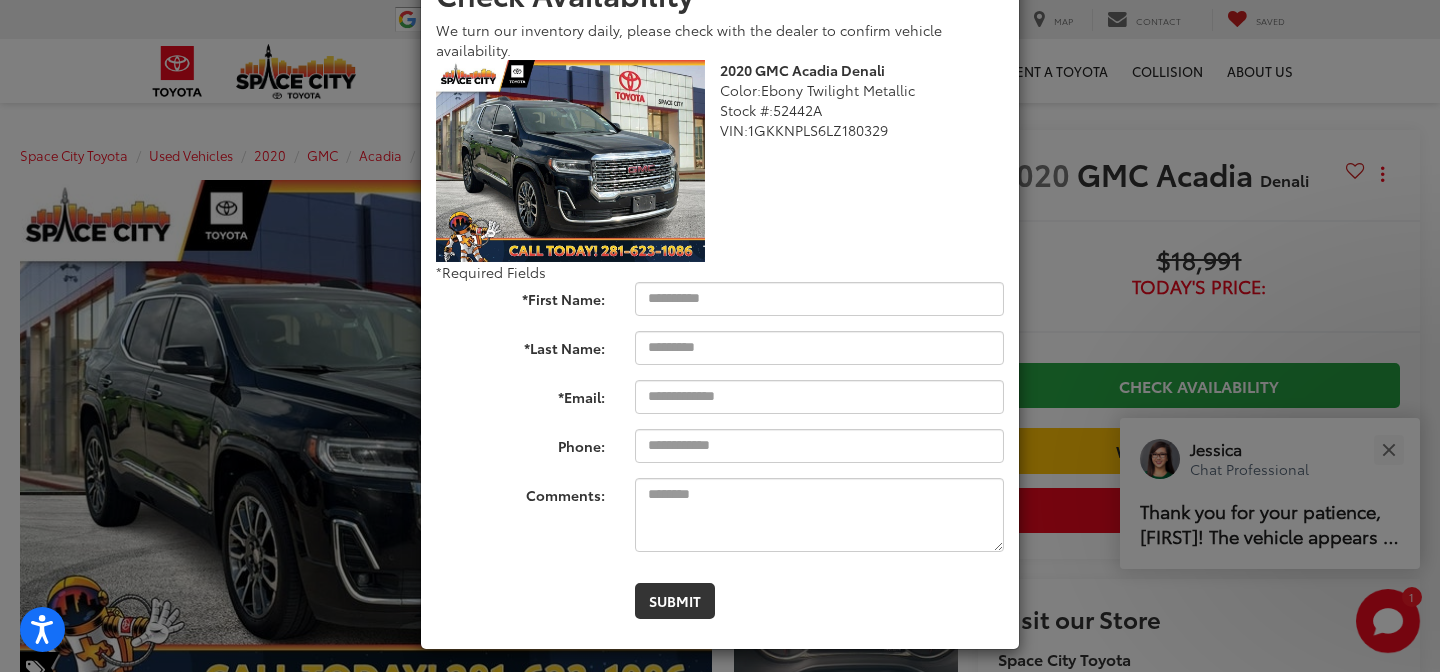 click on "Check Availability
We turn our inventory daily, please check with the dealer to confirm vehicle availability.
2020 GMC Acadia Denali
Color:  Ebony Twilight Metallic
Stock #:  52442A
VIN:  1GKKNPLS6LZ180329
GMC
Acadia
Denali
2020
25671
False
U
*Required Fields
*First Name:
*Last Name:
*Email:
Phone:
Comments:
Submit" at bounding box center [720, 336] 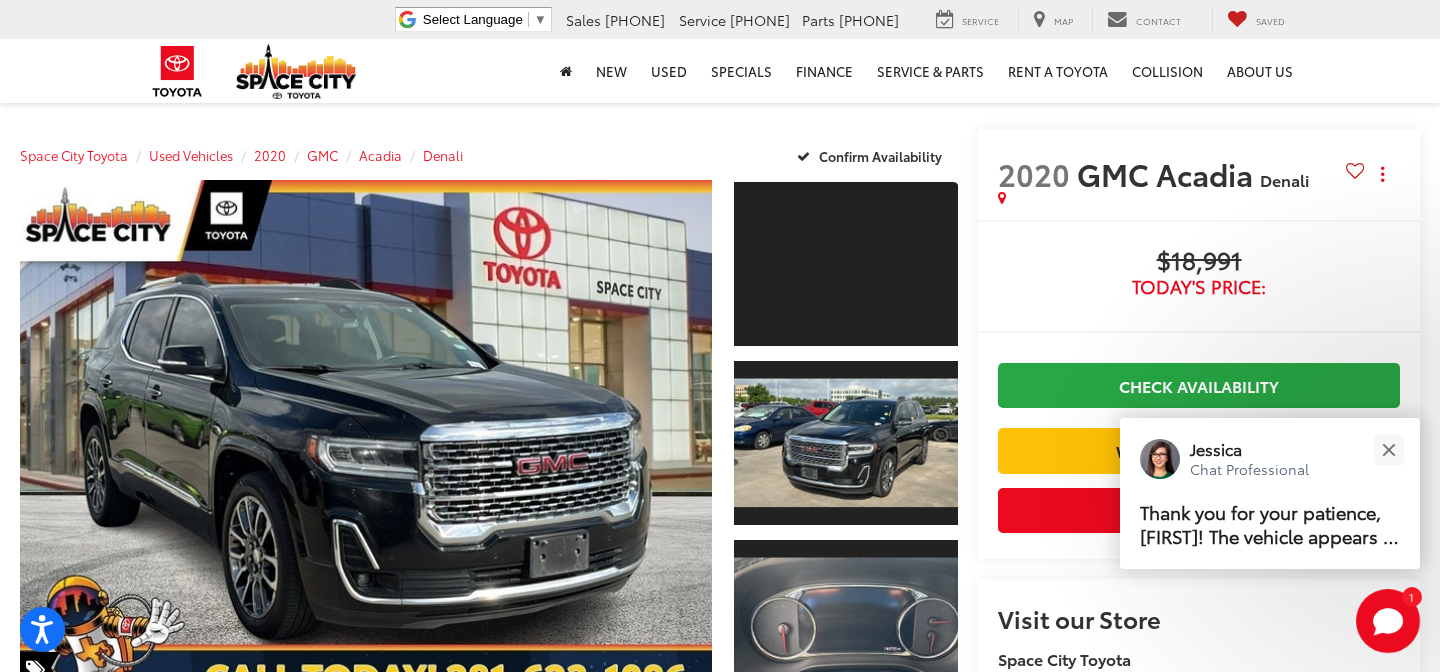 click on "Thank you for your patience, Emily! The vehicle appears to be available, but I am not seeing its price listed. Let me have our sales team follow up regarding pricing. Is there anything else I can help you with?" at bounding box center [1270, 525] 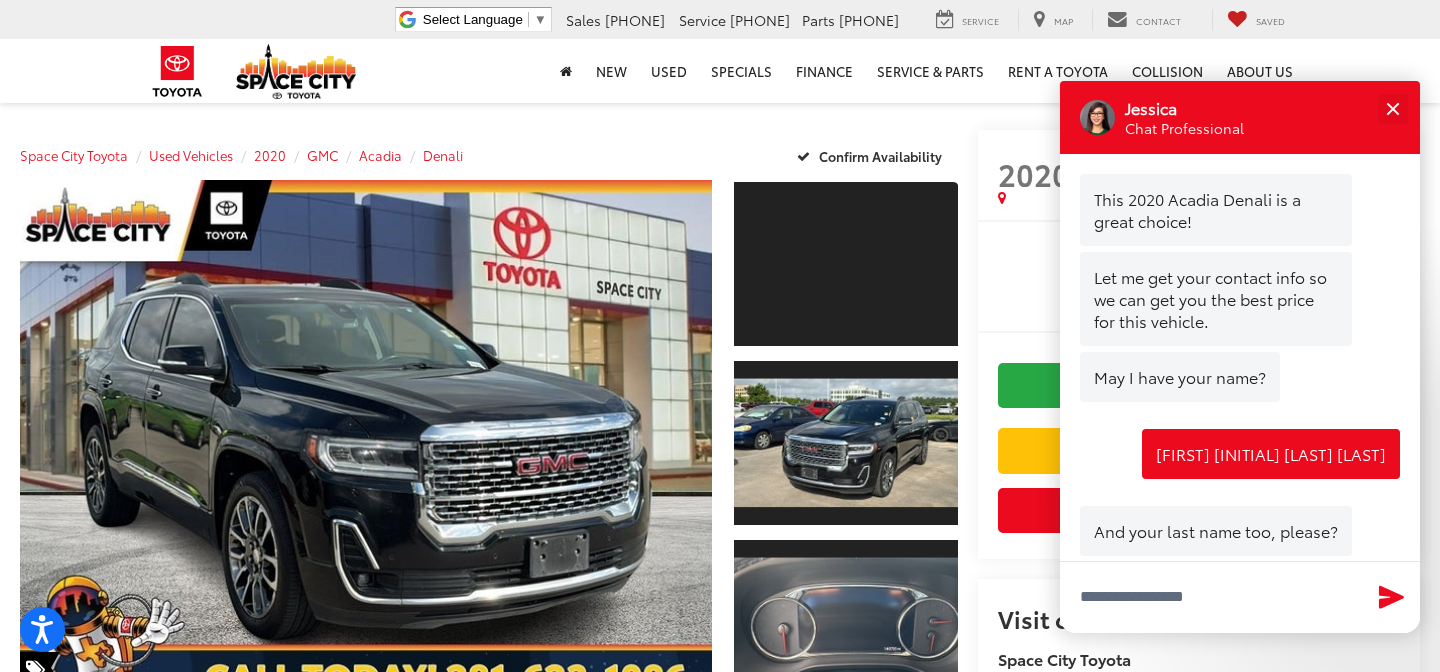 scroll, scrollTop: 1531, scrollLeft: 0, axis: vertical 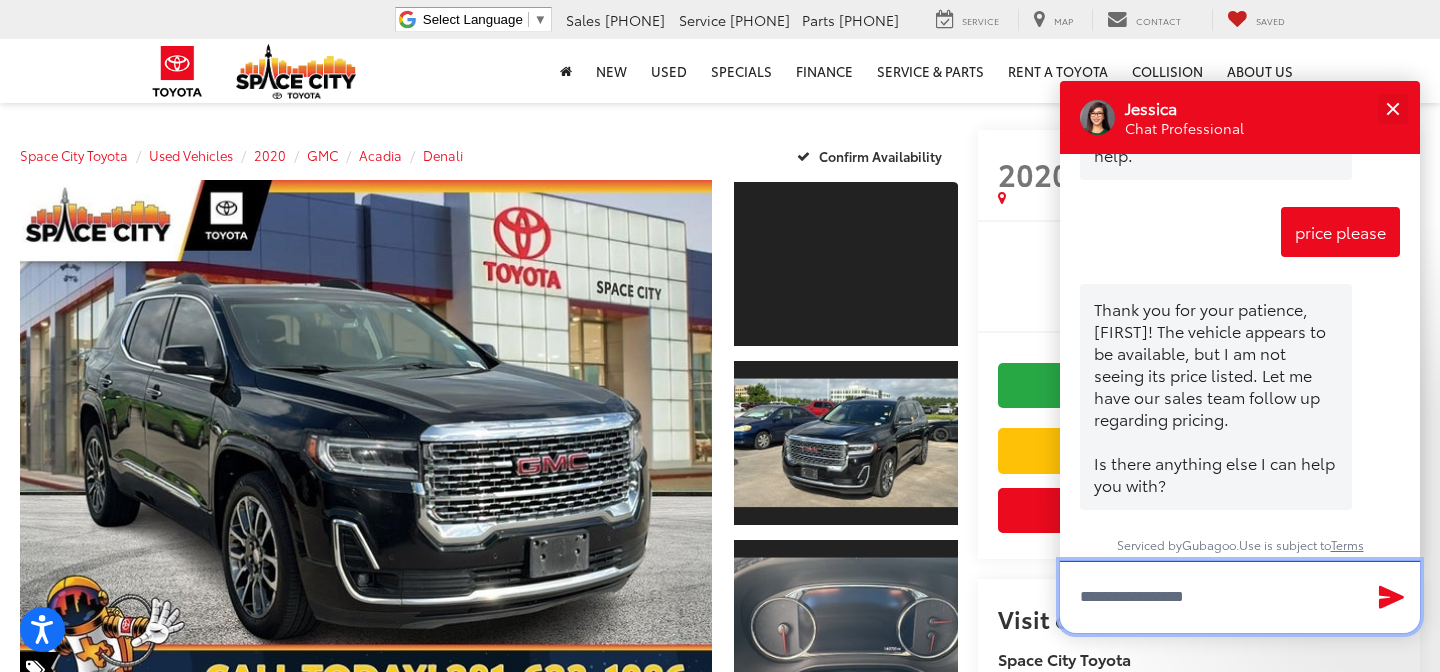 click at bounding box center [1240, 597] 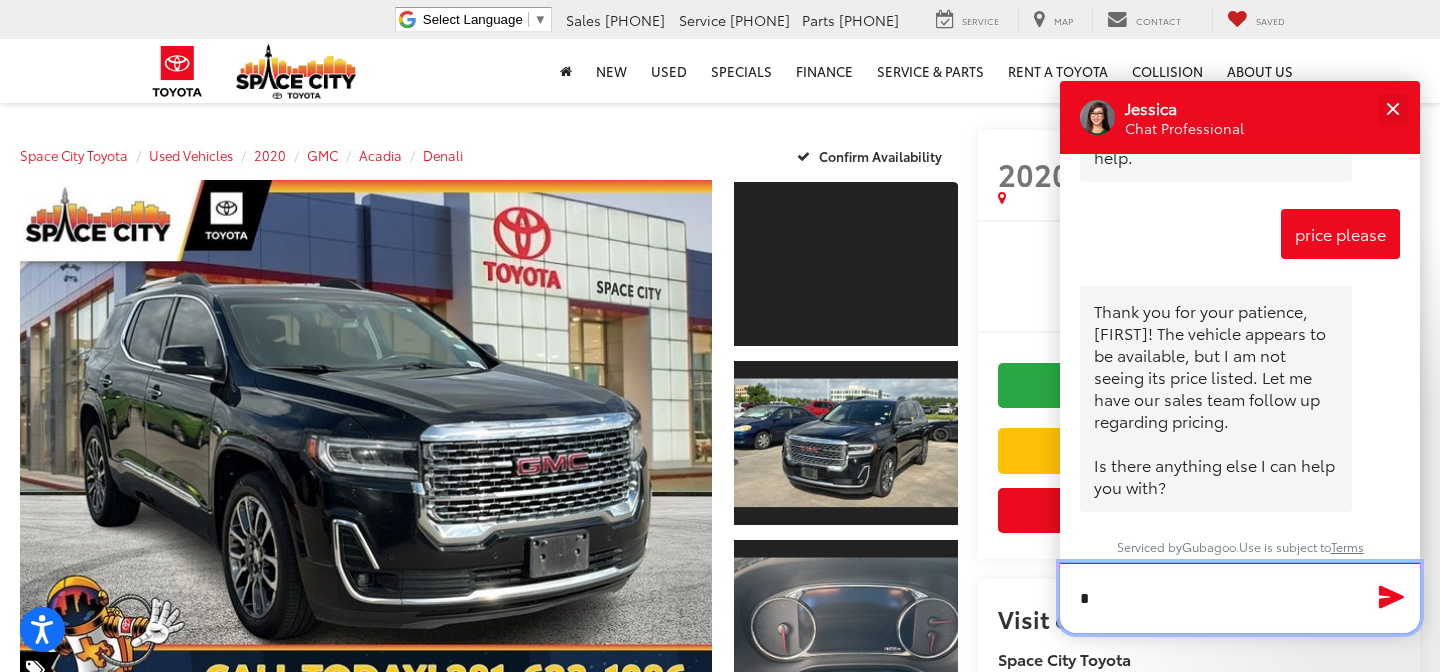 scroll, scrollTop: 1529, scrollLeft: 0, axis: vertical 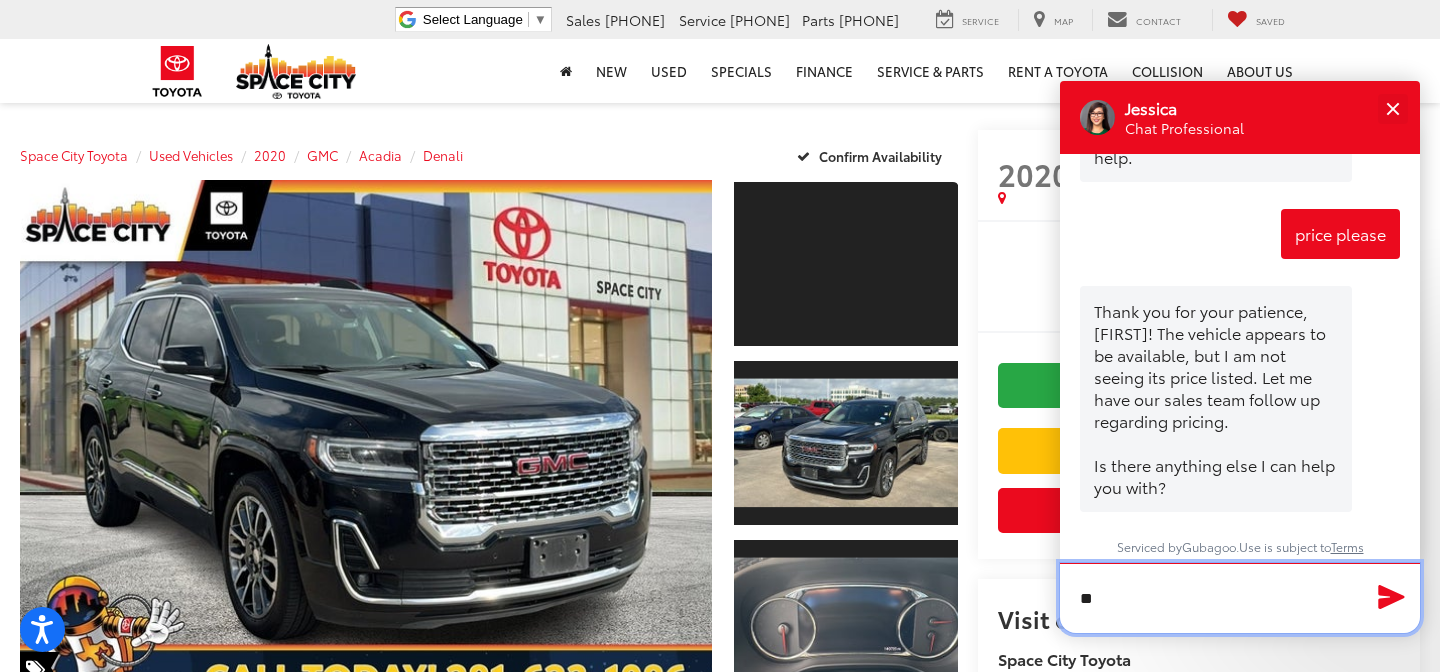 type on "**" 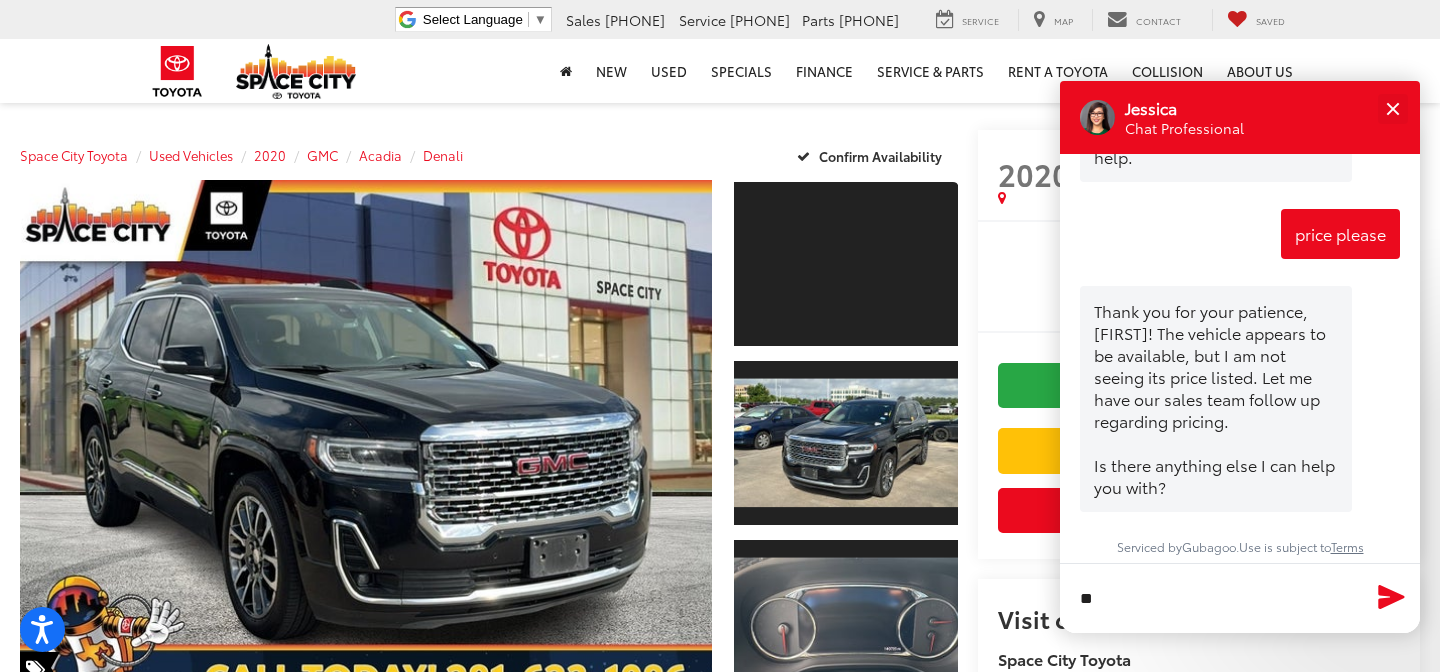 click 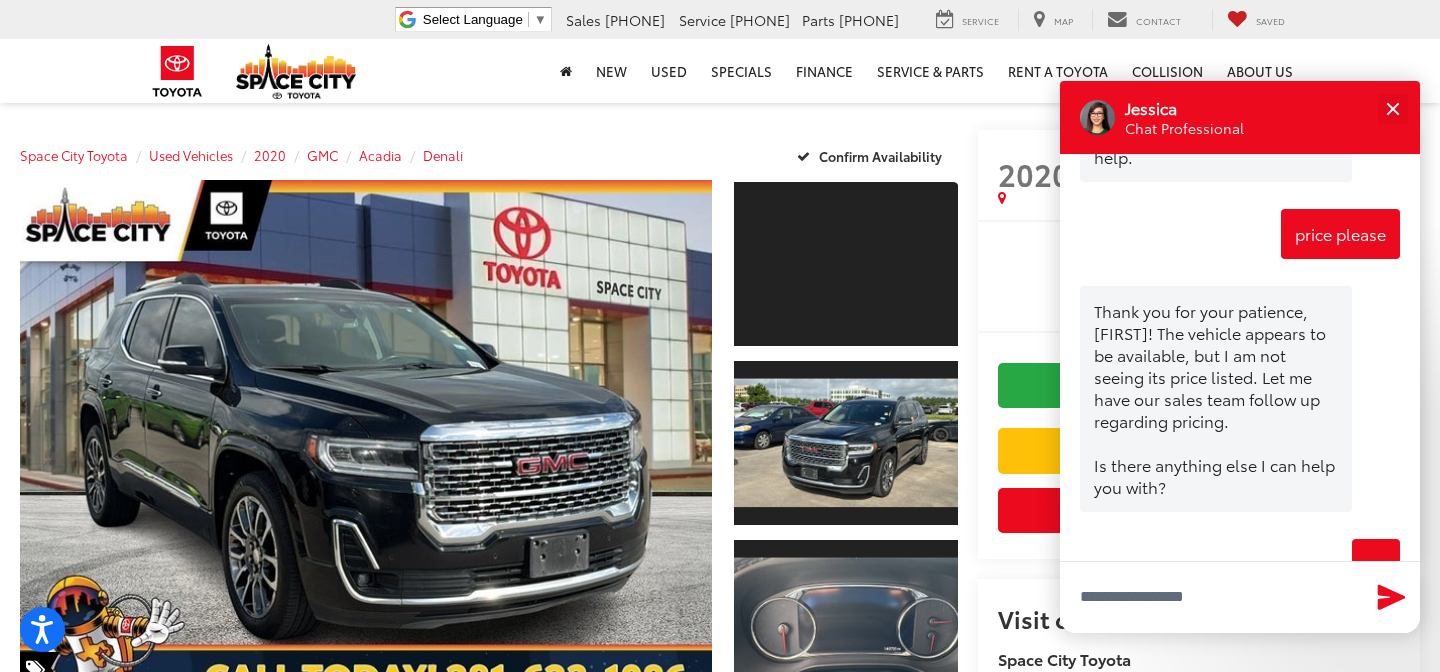 scroll, scrollTop: 1608, scrollLeft: 0, axis: vertical 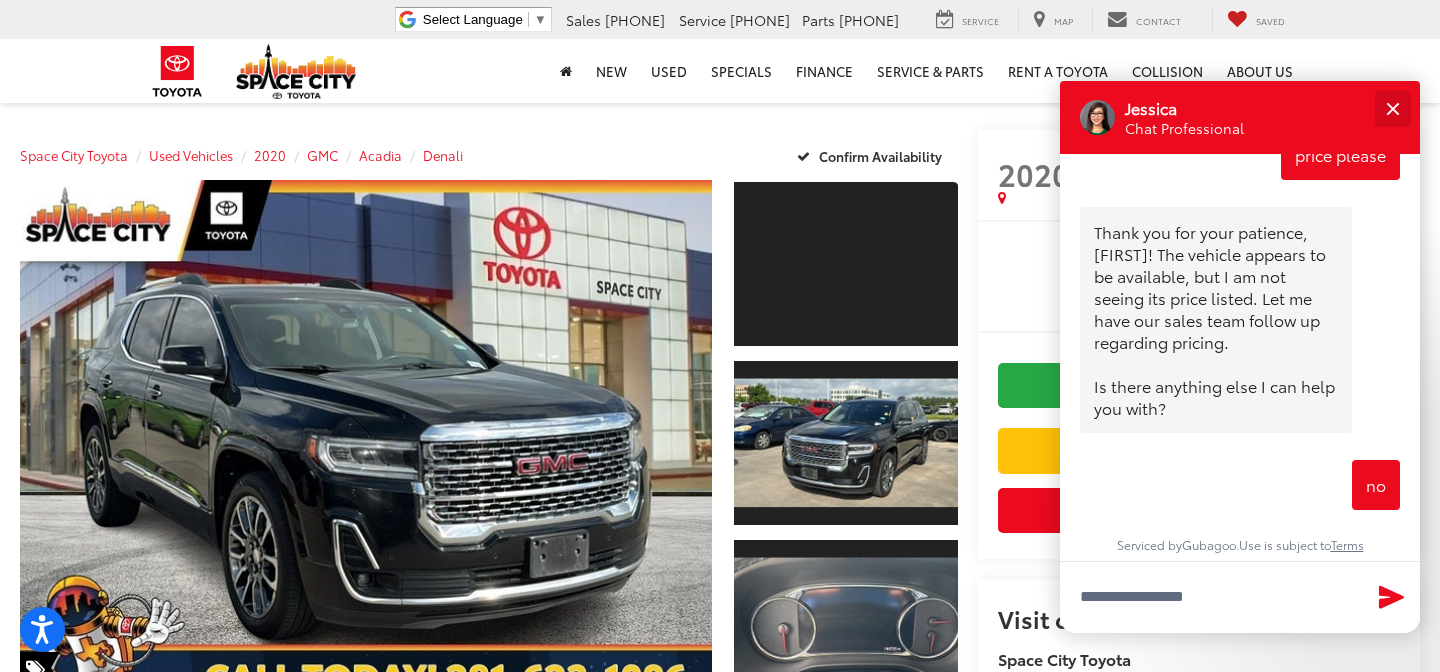 click at bounding box center [1392, 108] 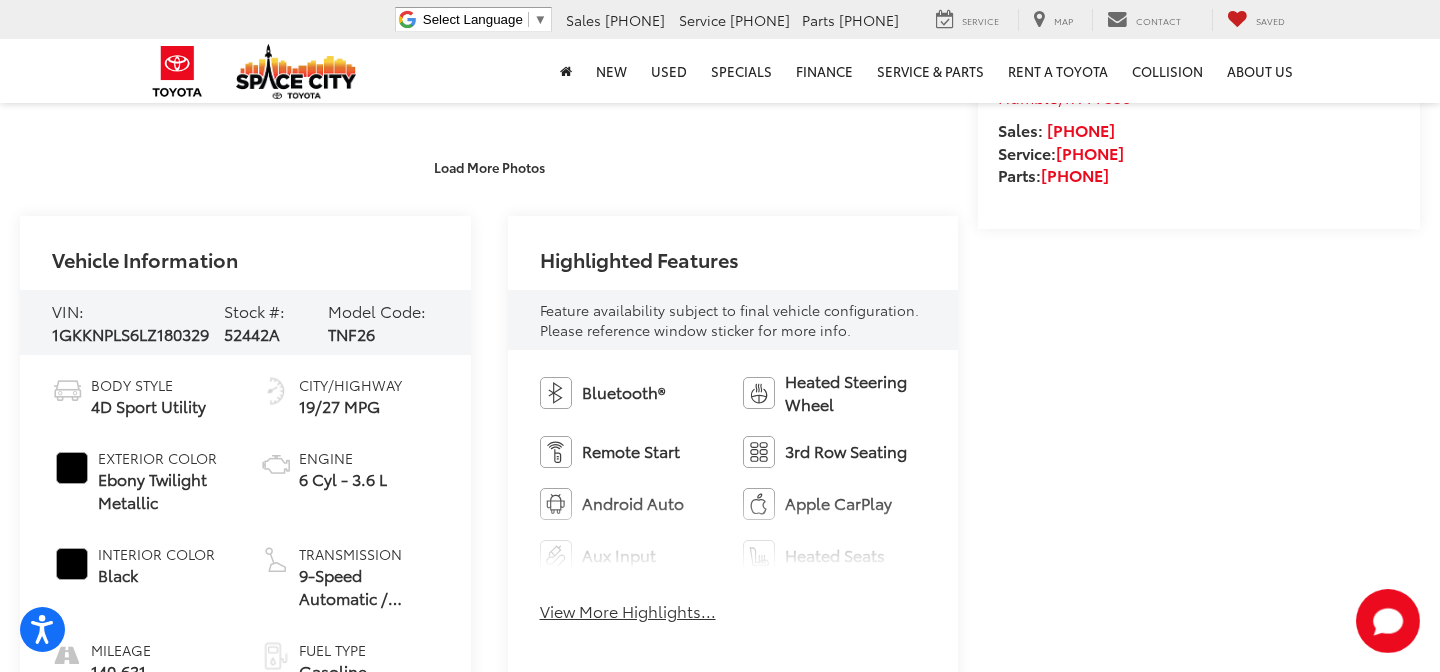 scroll, scrollTop: 610, scrollLeft: 0, axis: vertical 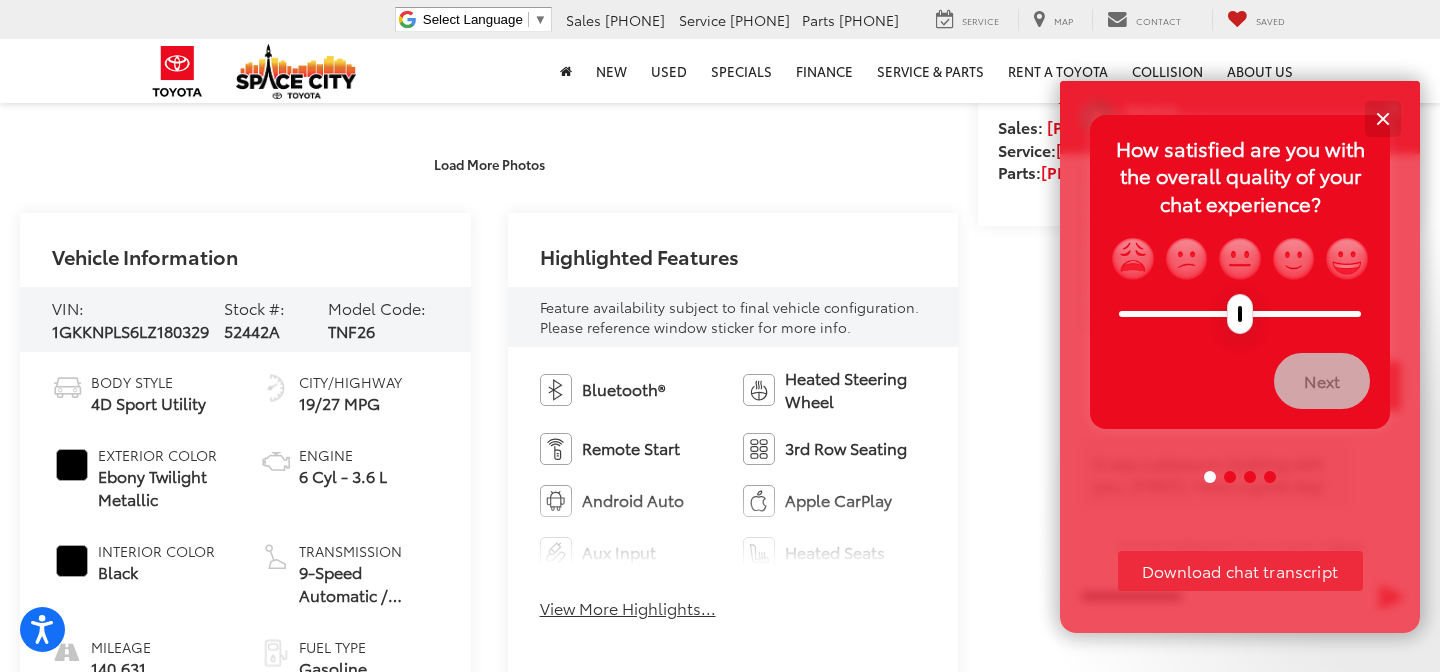 click at bounding box center [1382, 118] 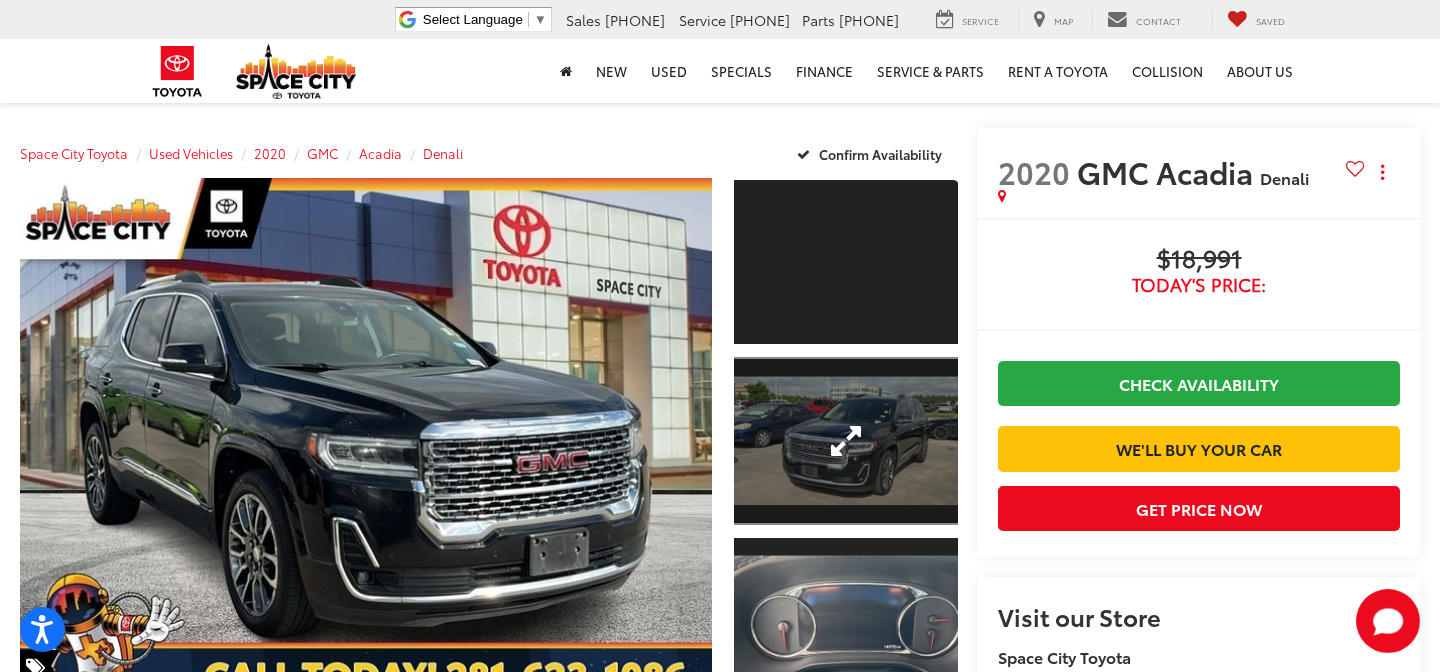 scroll, scrollTop: 0, scrollLeft: 0, axis: both 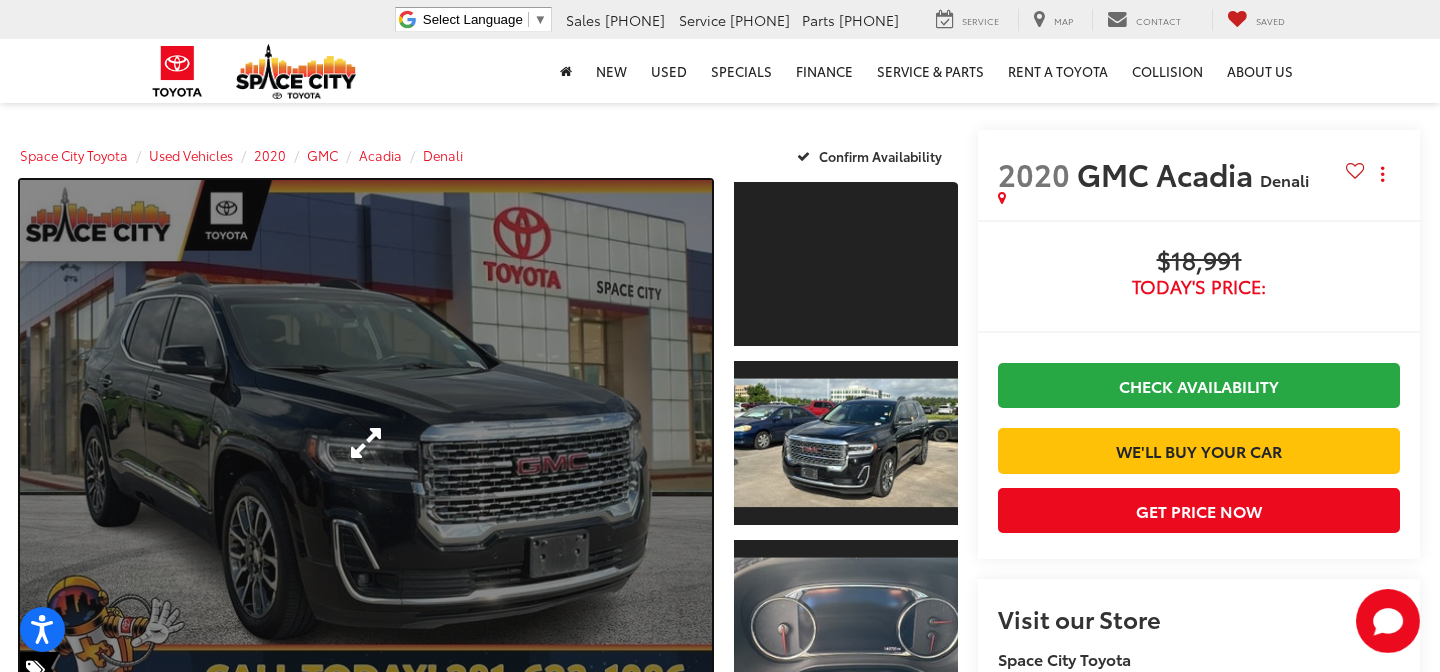 click at bounding box center [366, 443] 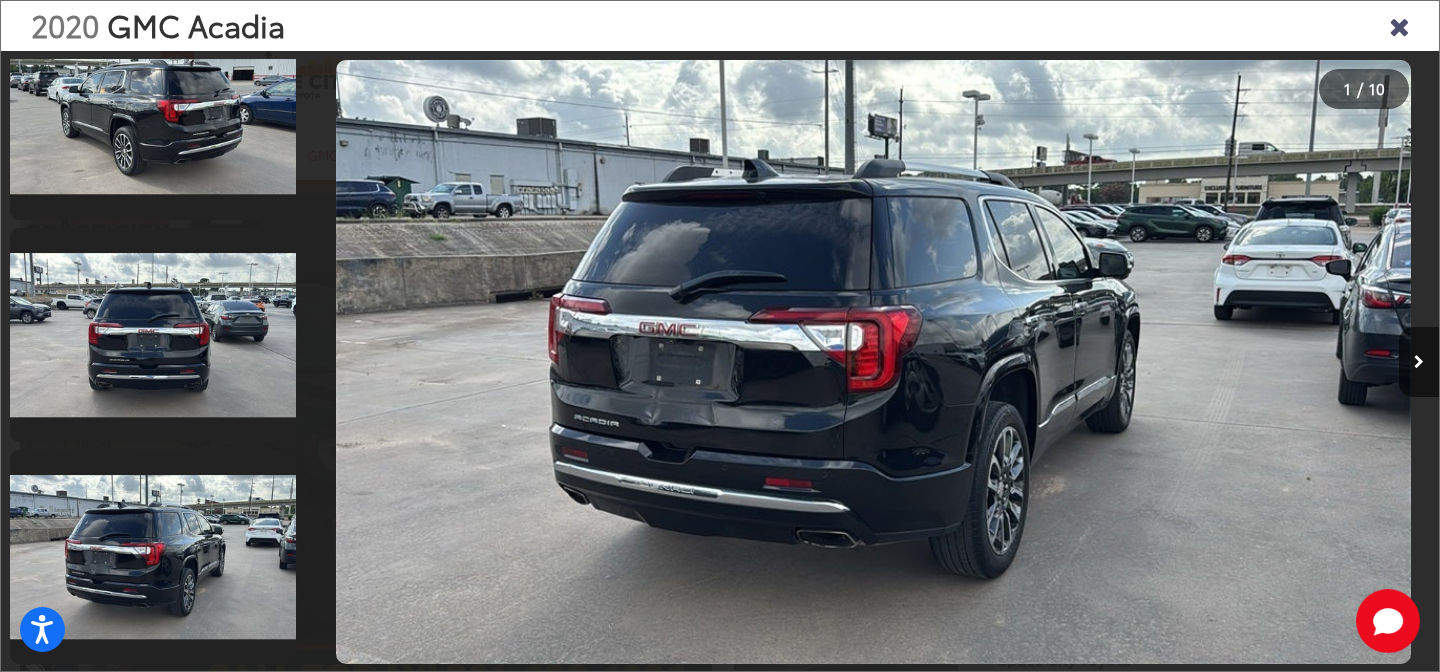 scroll, scrollTop: 0, scrollLeft: 0, axis: both 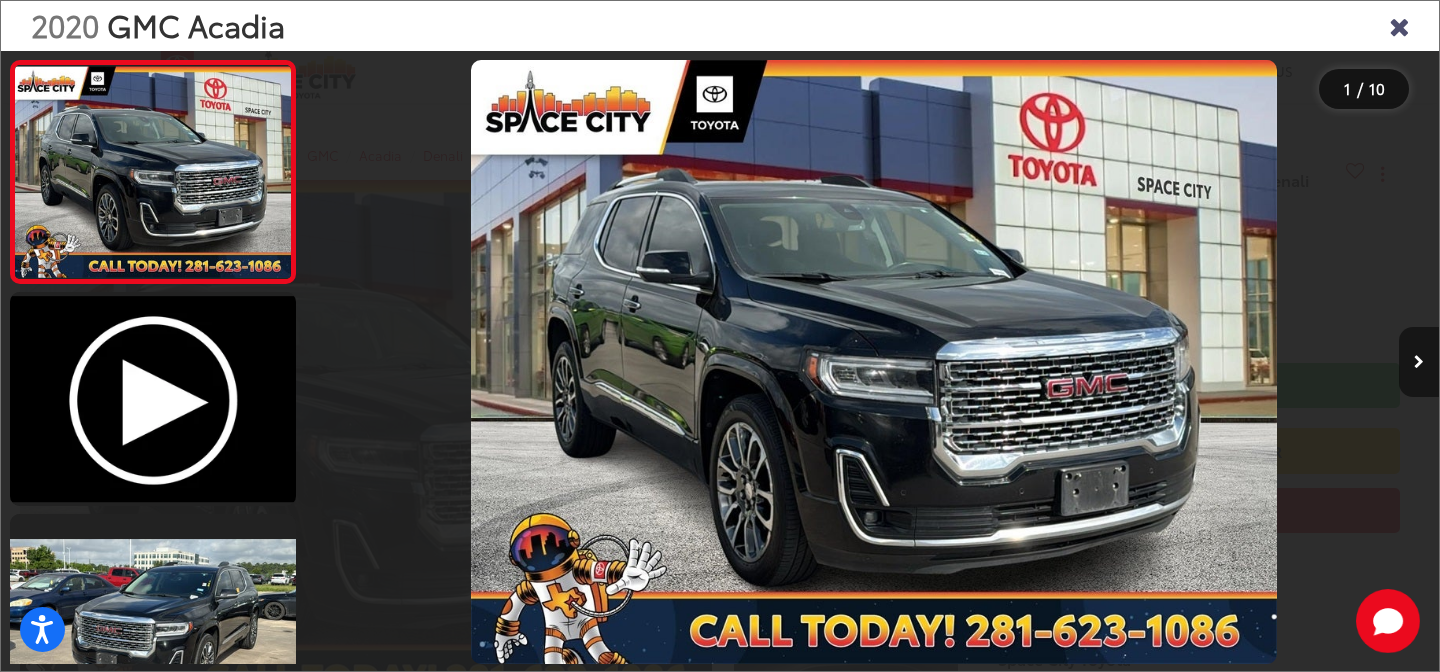 click at bounding box center [1419, 362] 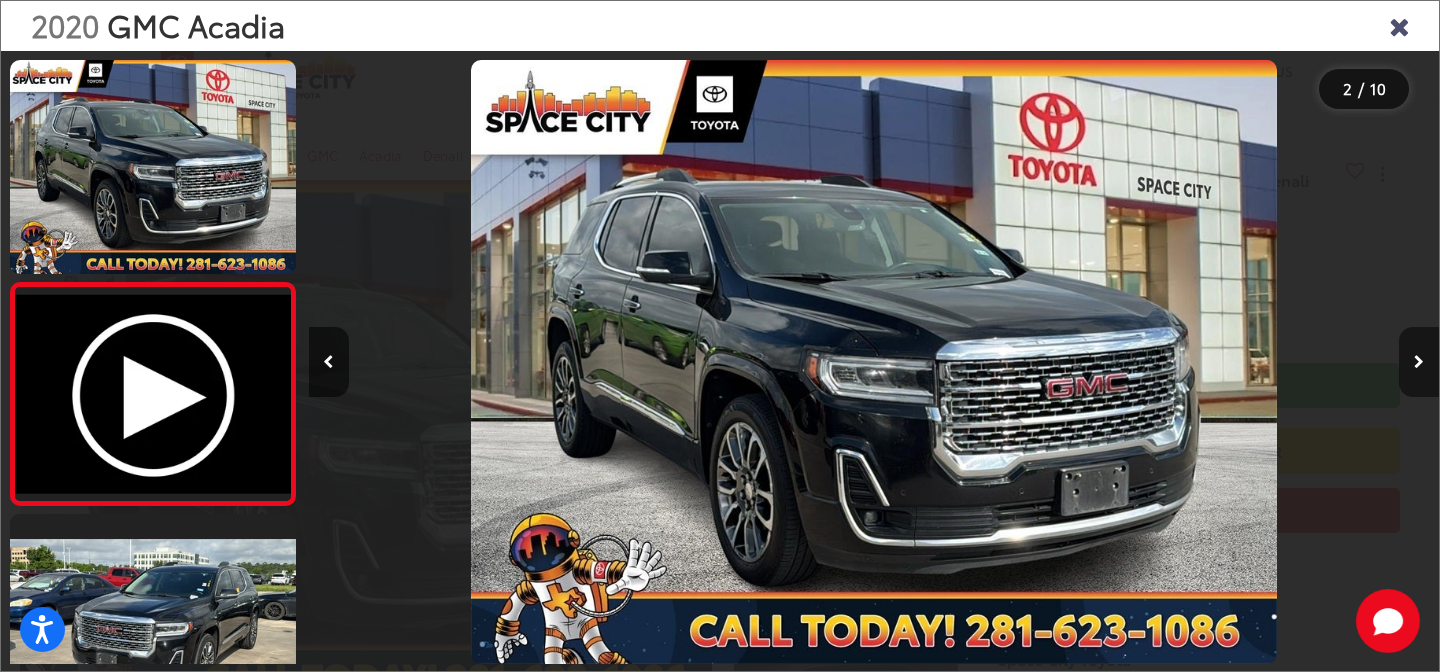 scroll, scrollTop: 0, scrollLeft: 210, axis: horizontal 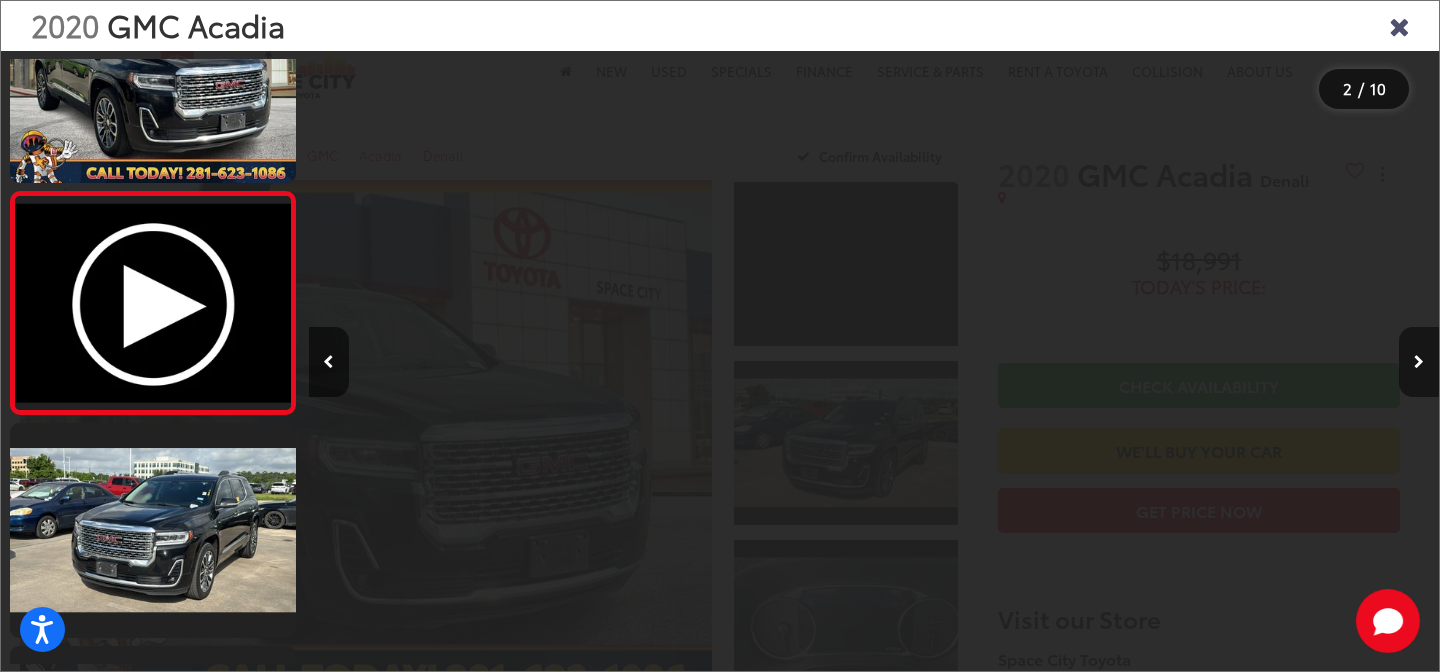 click at bounding box center (1419, 362) 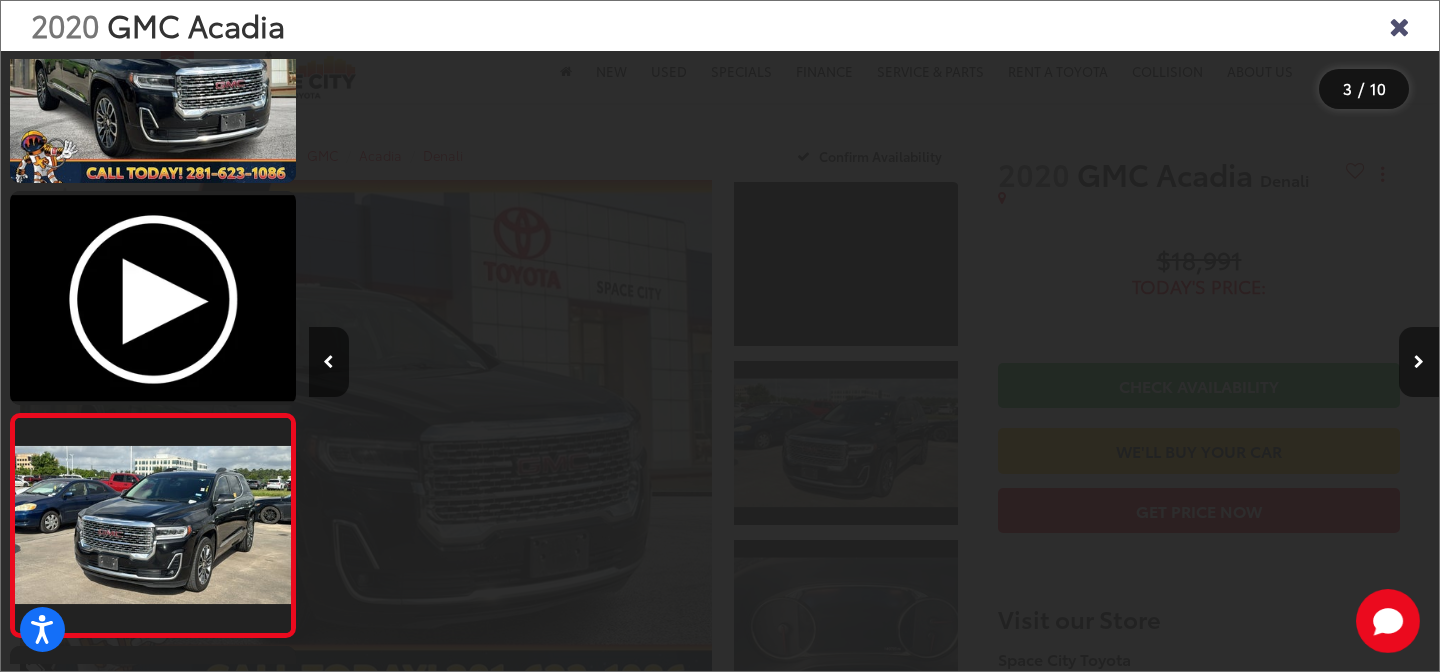 scroll, scrollTop: 0, scrollLeft: 1342, axis: horizontal 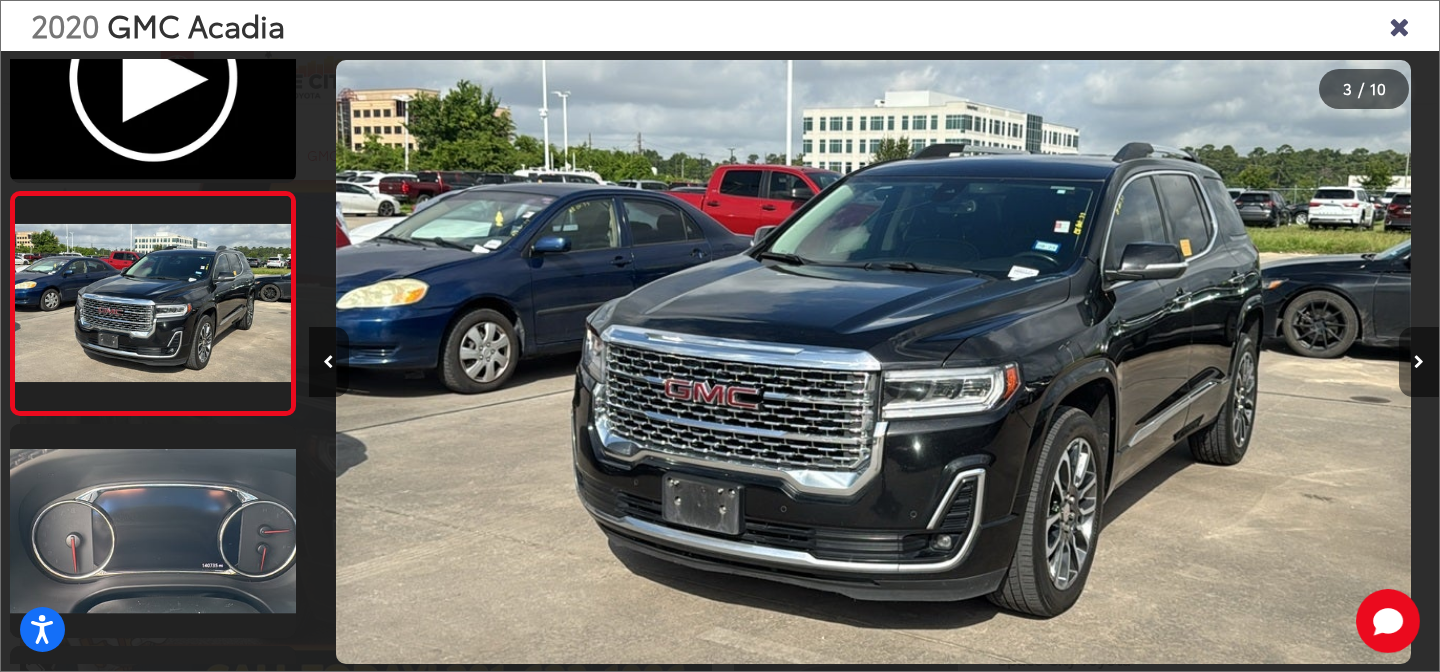 click at bounding box center (1419, 362) 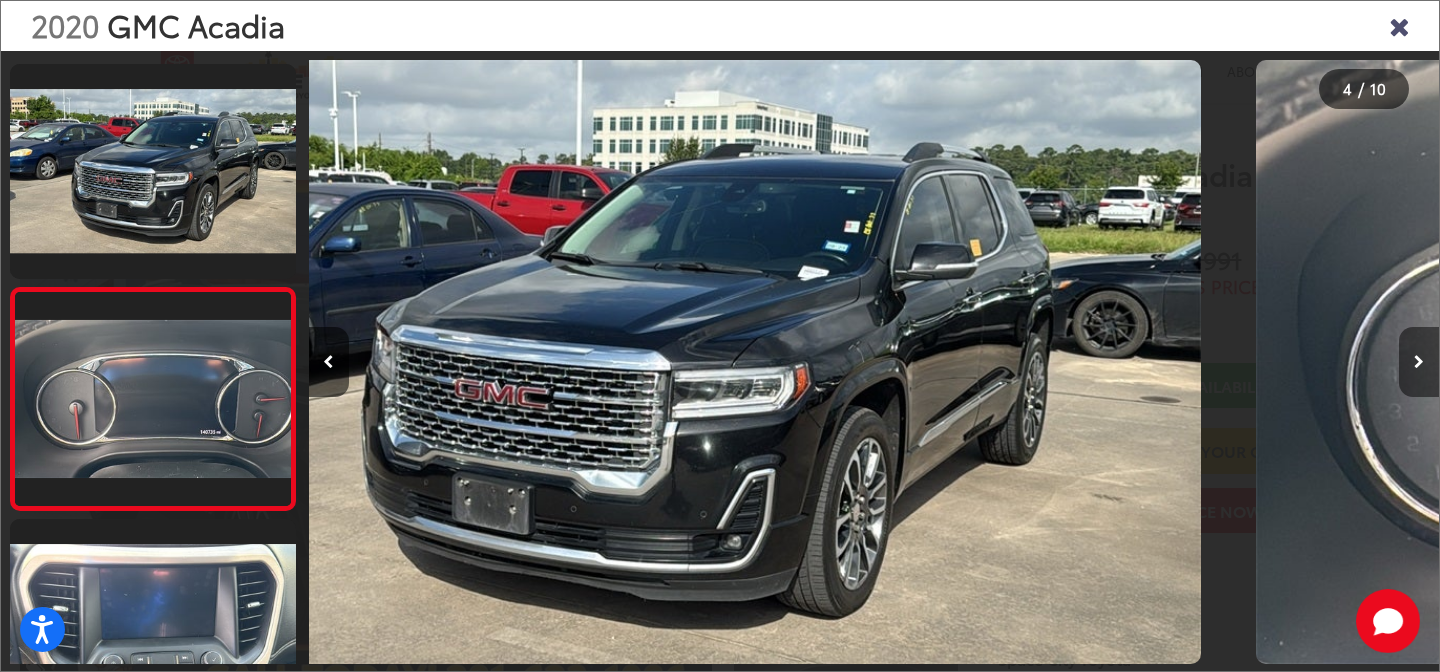 scroll, scrollTop: 535, scrollLeft: 0, axis: vertical 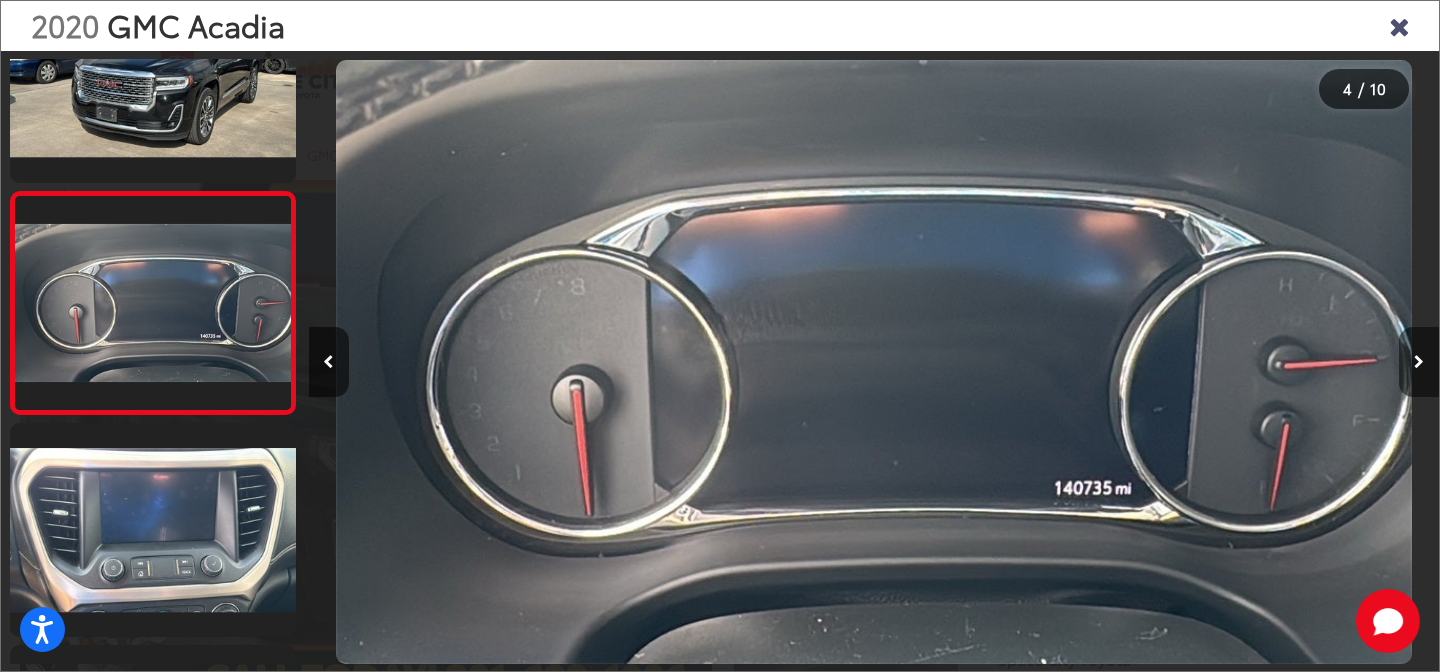 click at bounding box center (1419, 362) 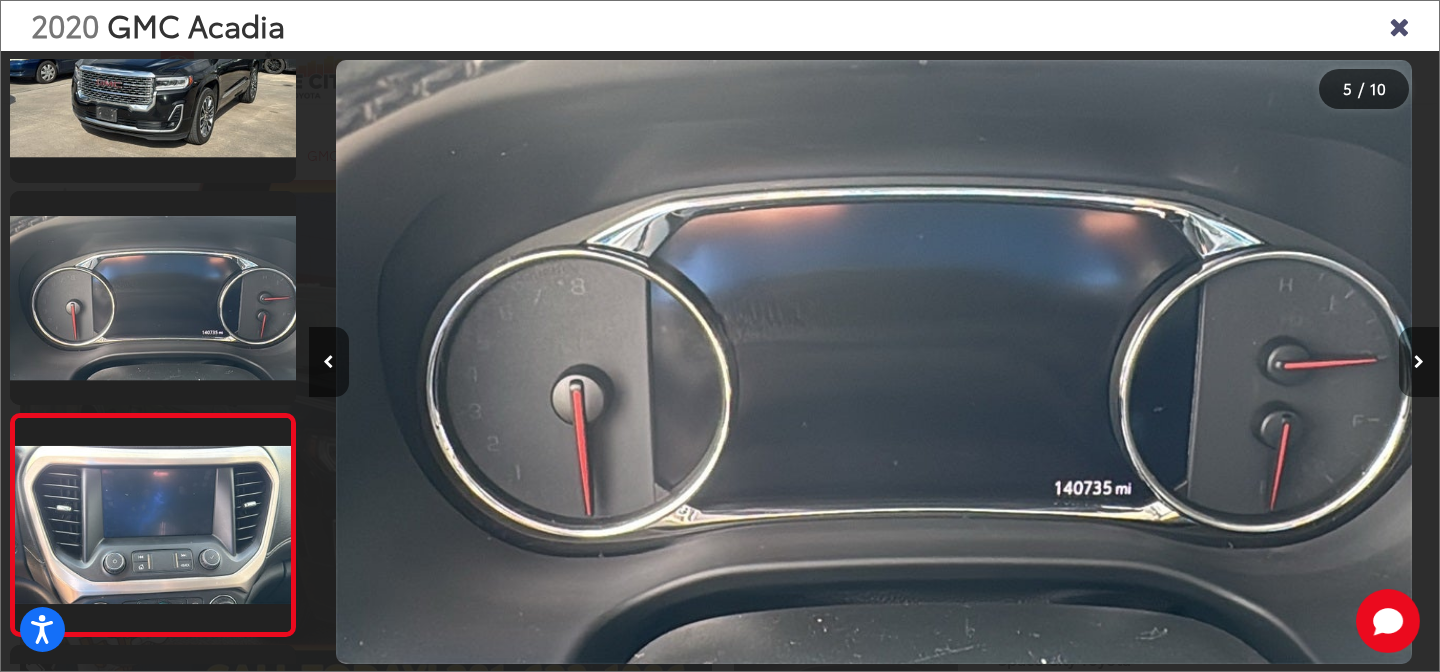 scroll, scrollTop: 0, scrollLeft: 3600, axis: horizontal 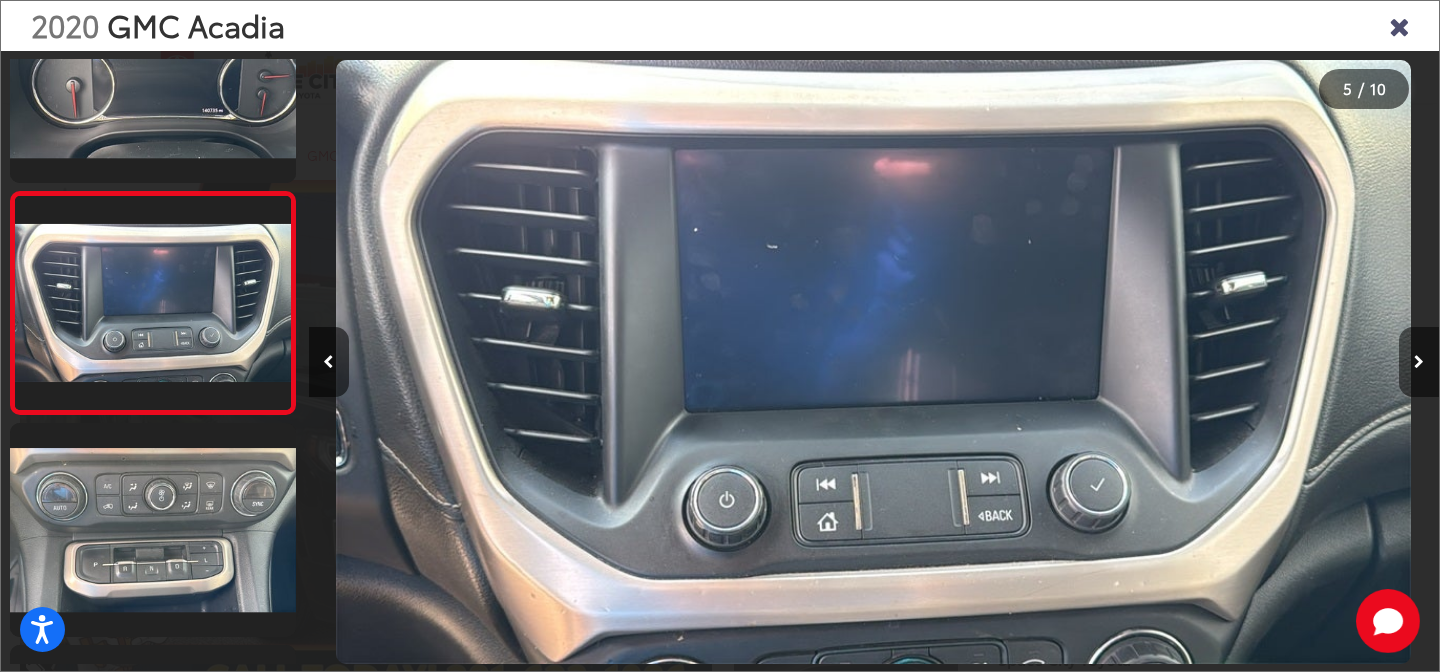 click at bounding box center [1419, 362] 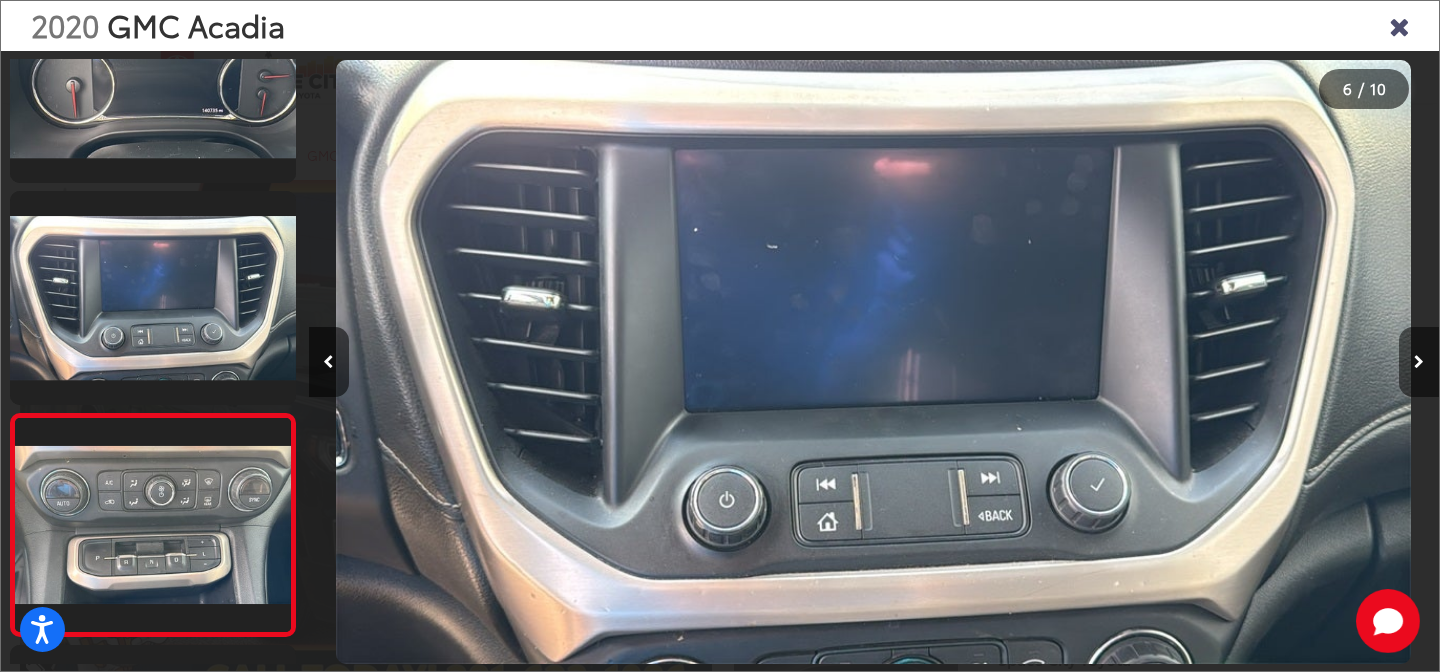 scroll, scrollTop: 0, scrollLeft: 4734, axis: horizontal 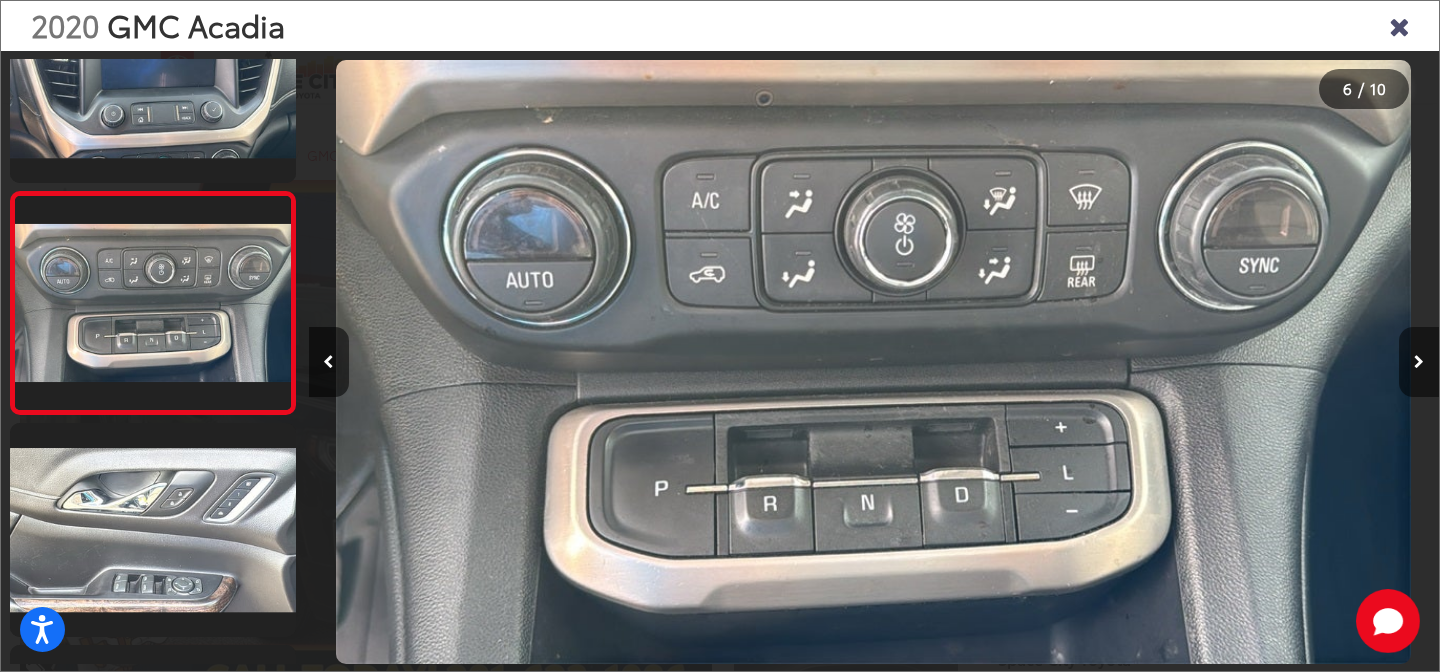 click at bounding box center (1419, 362) 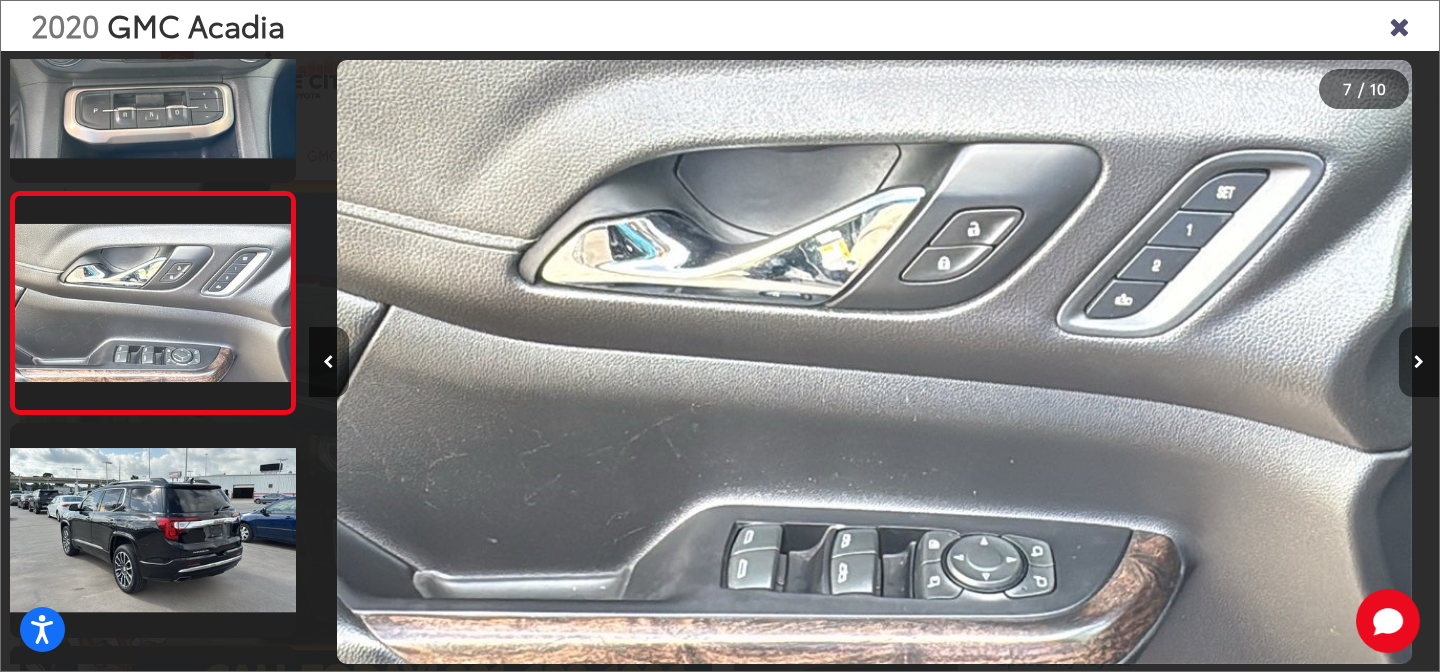 click at bounding box center [1419, 362] 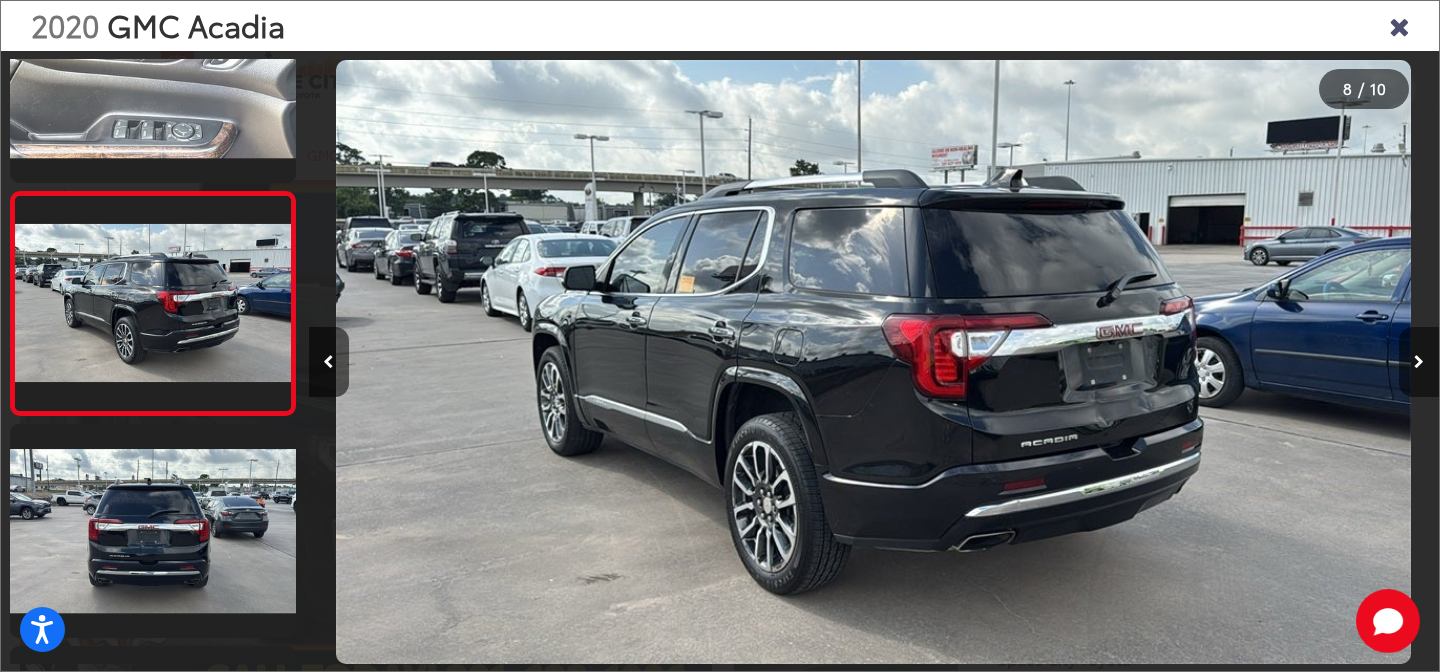 click at bounding box center [1419, 362] 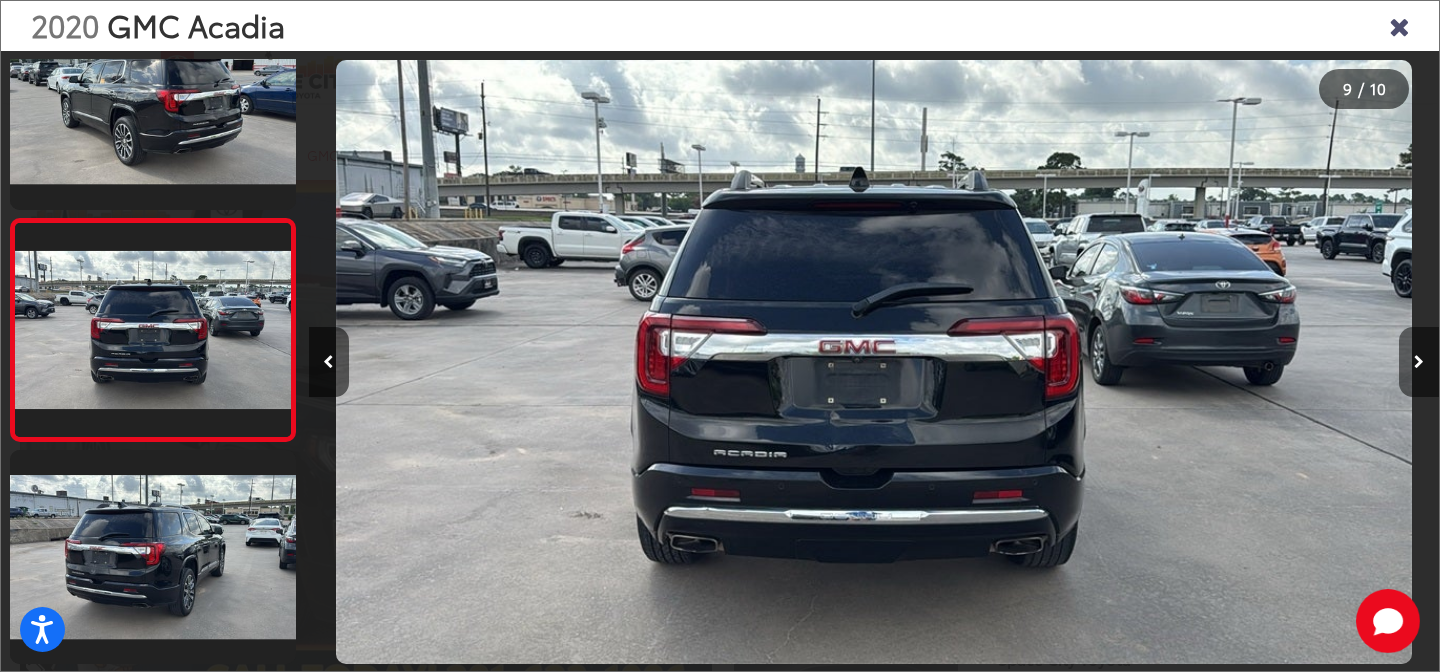 click at bounding box center [1419, 362] 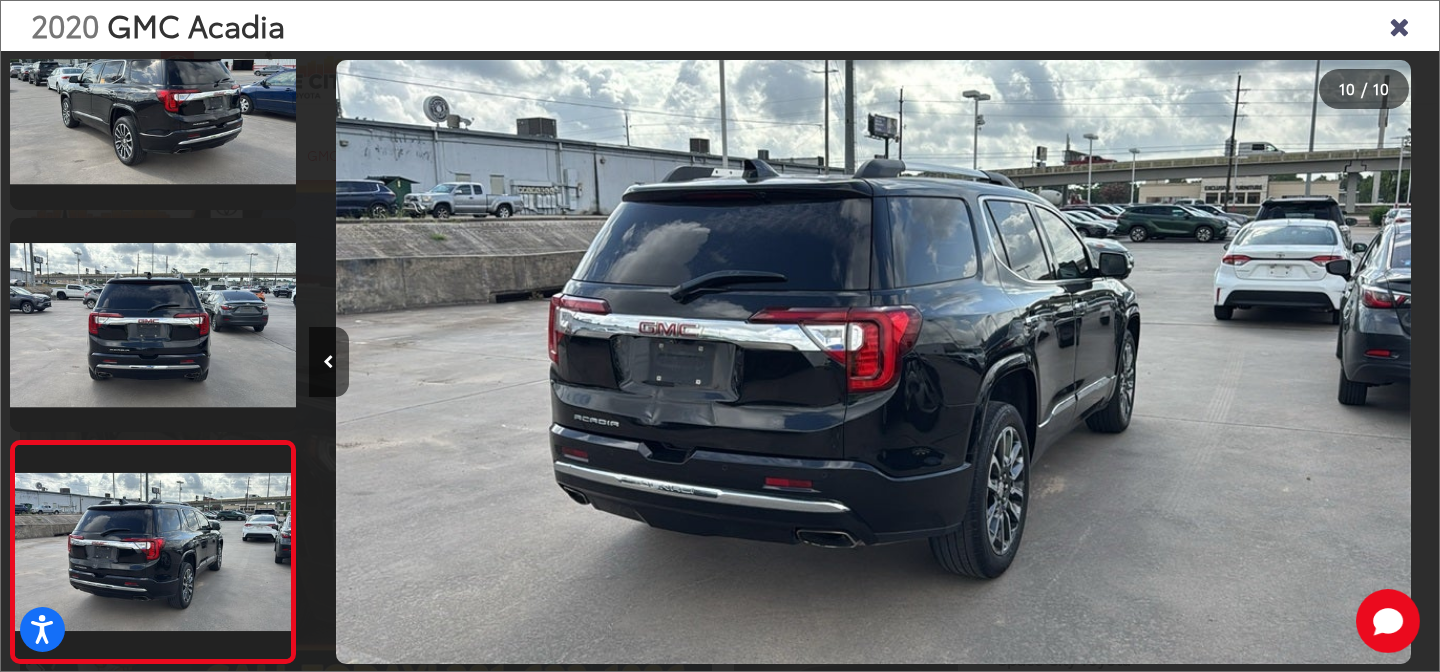 click at bounding box center (1297, 362) 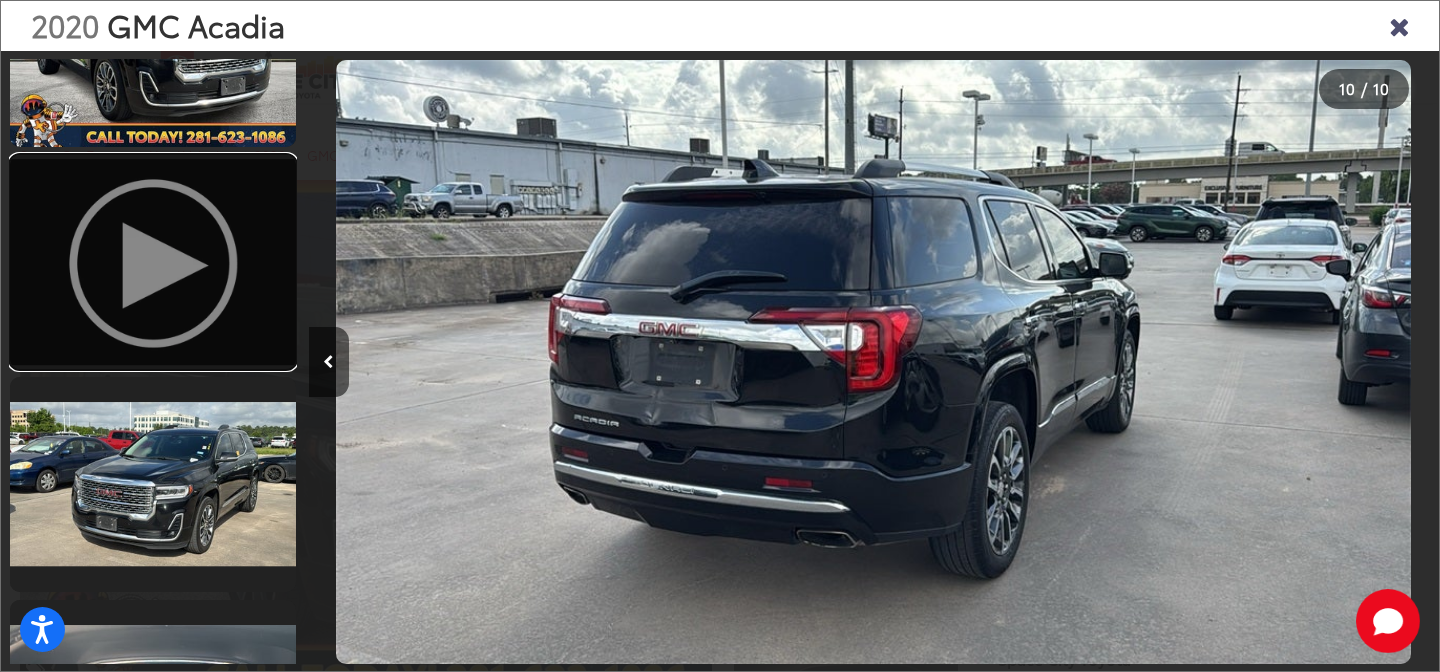 click at bounding box center (153, 262) 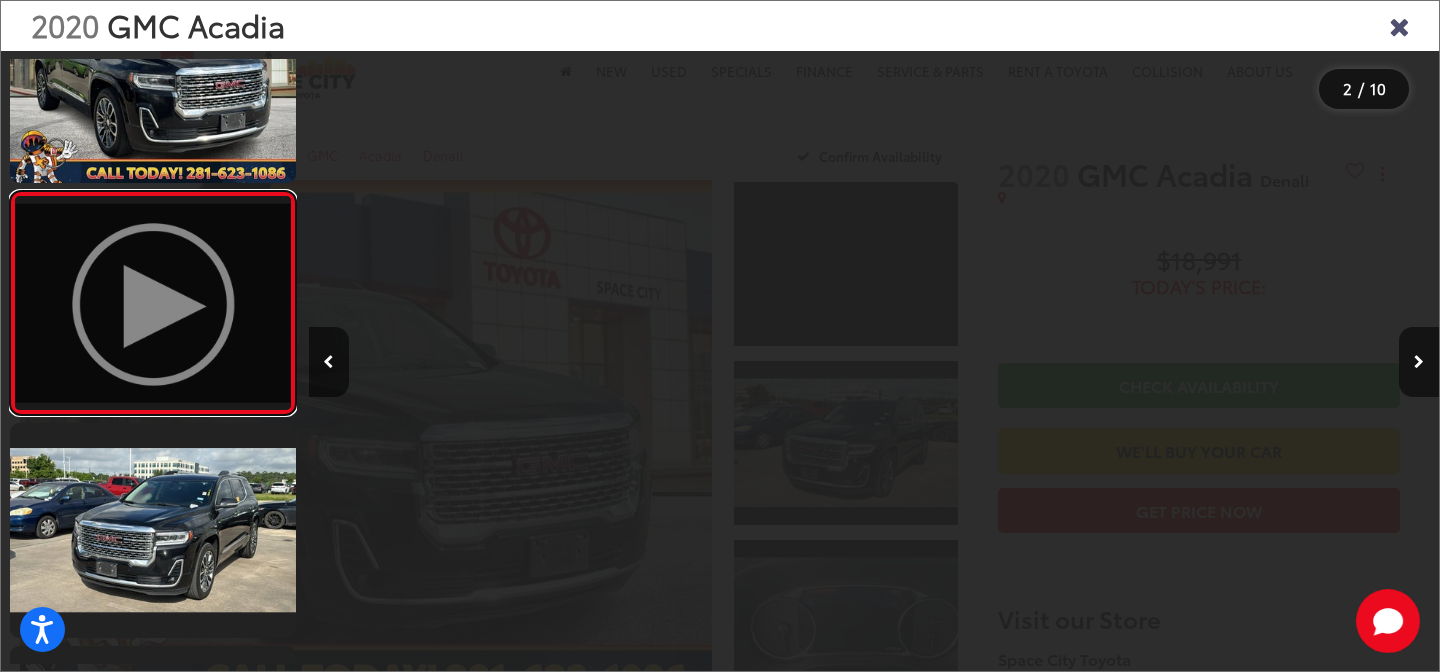 click at bounding box center (153, 303) 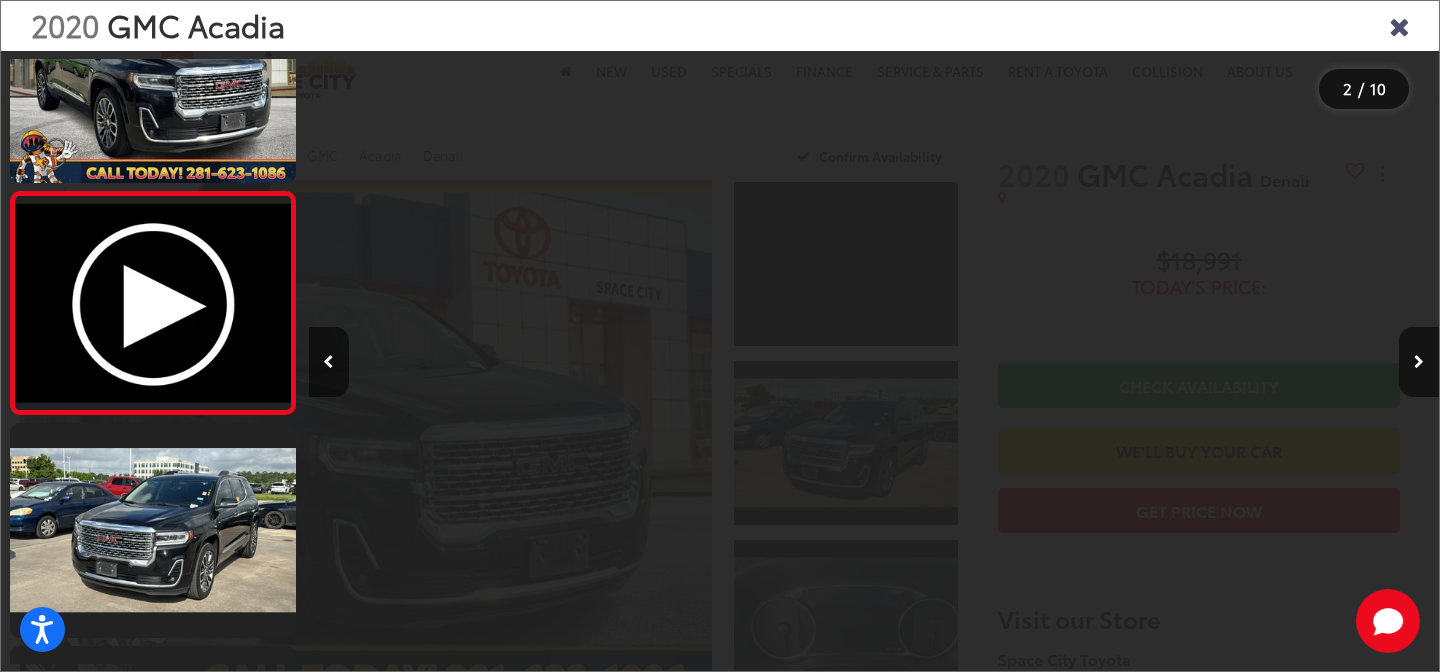click at bounding box center [1399, 25] 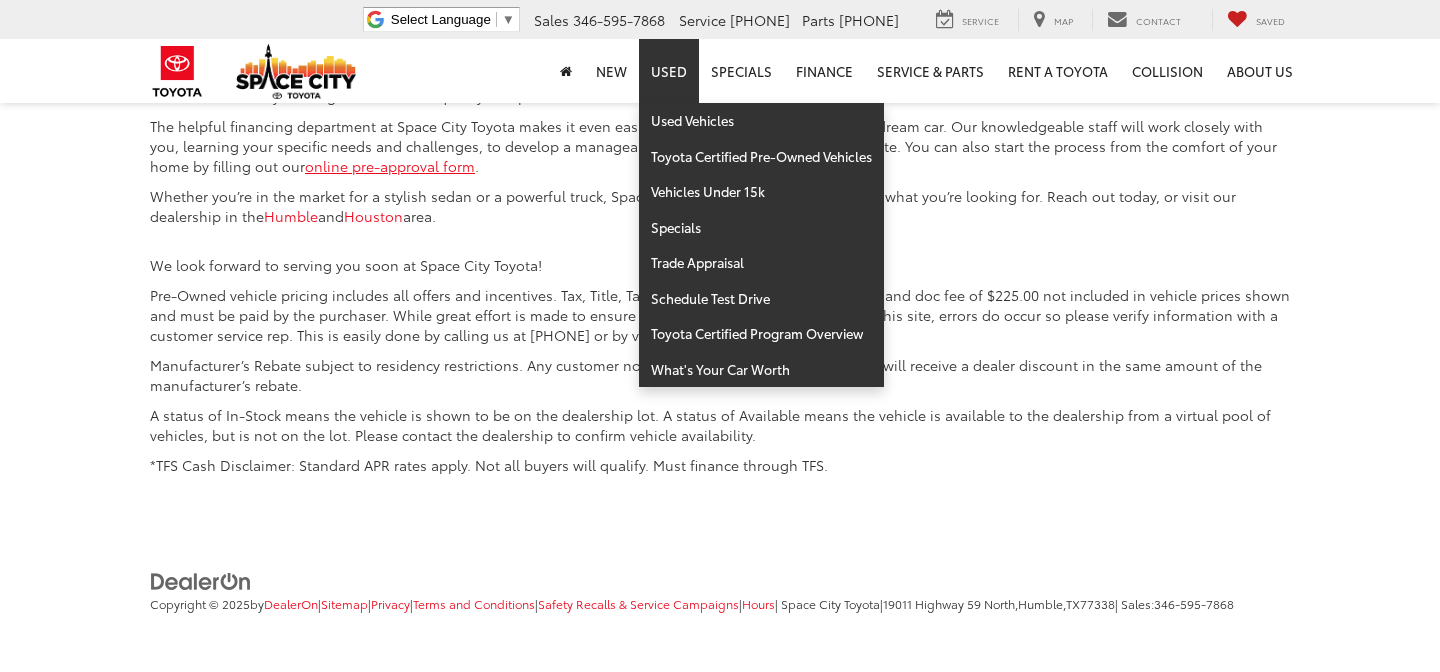 scroll, scrollTop: 2640, scrollLeft: 0, axis: vertical 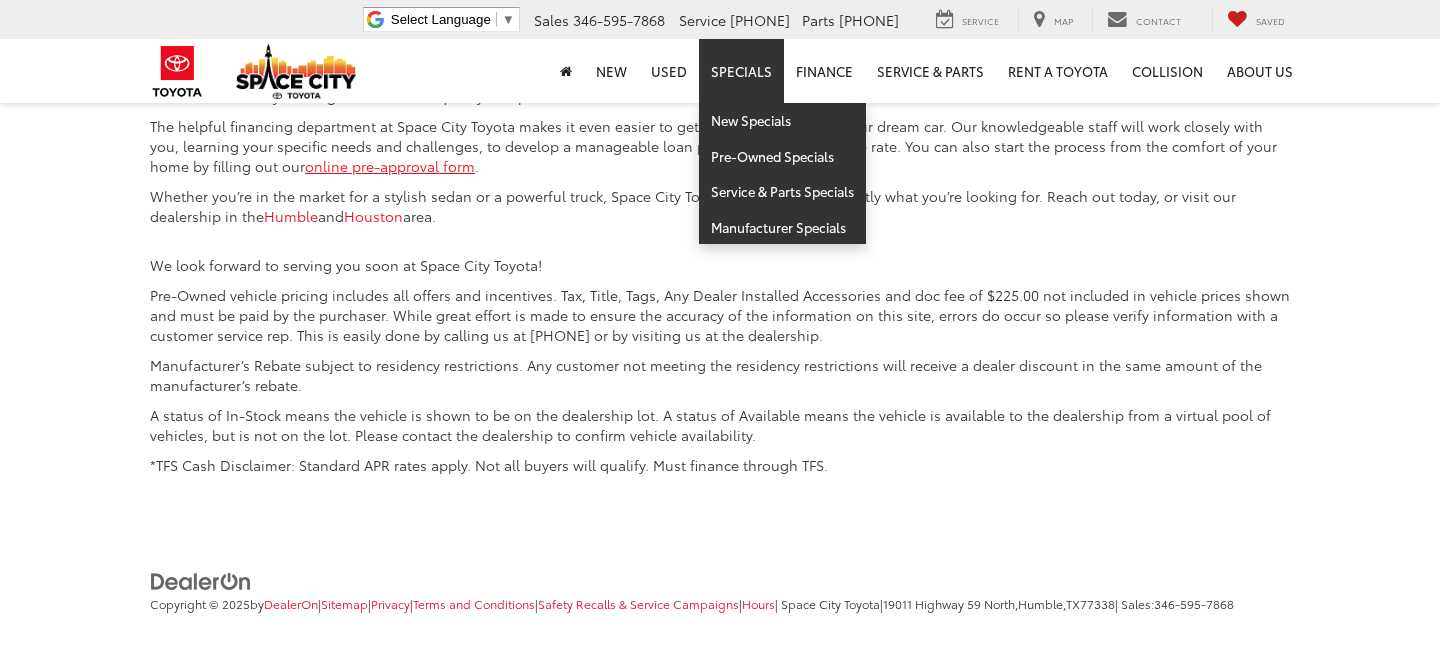 click on "Specials" at bounding box center [741, 71] 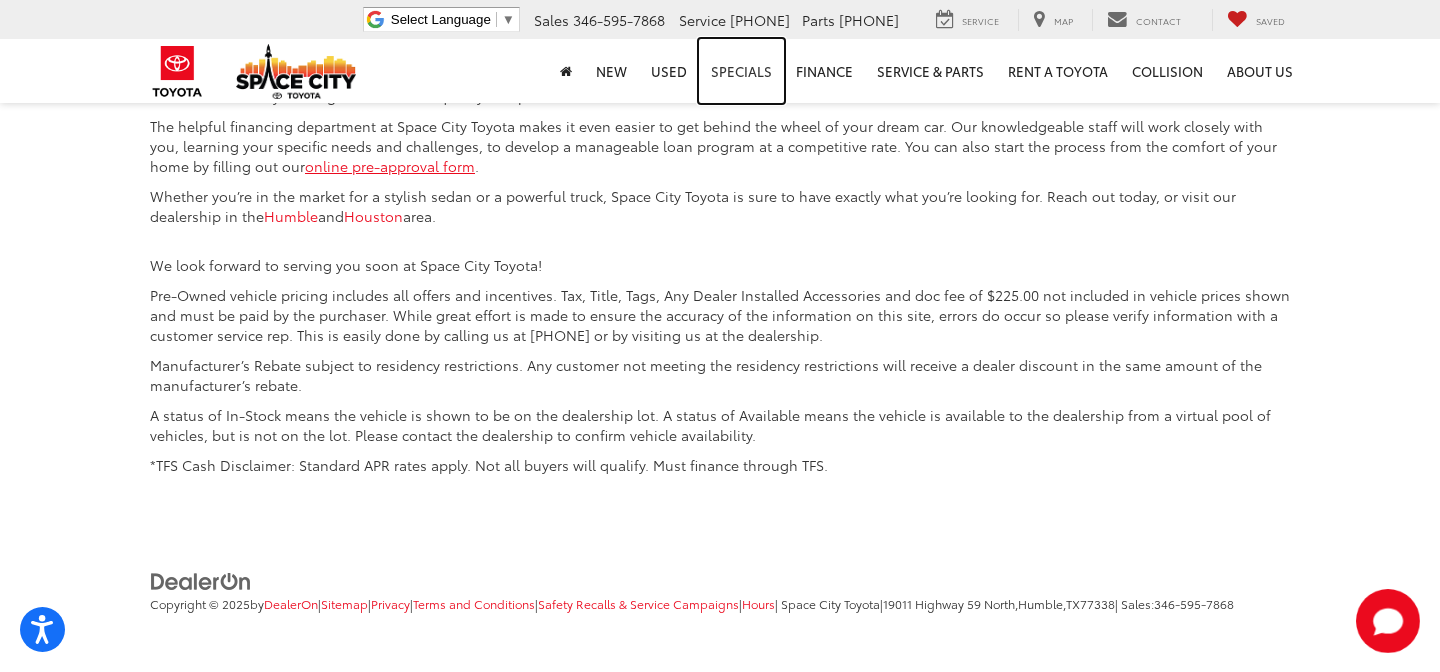 scroll, scrollTop: 2671, scrollLeft: 0, axis: vertical 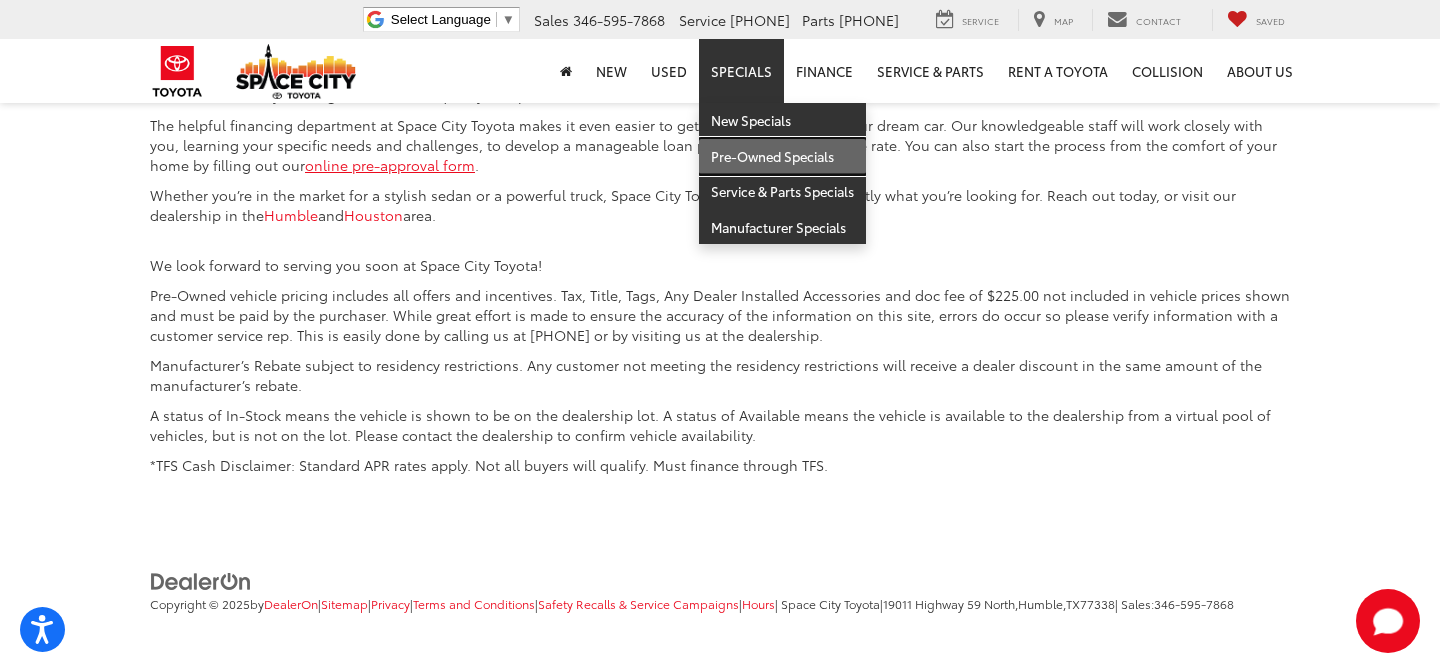 click on "Pre-Owned Specials" at bounding box center (782, 157) 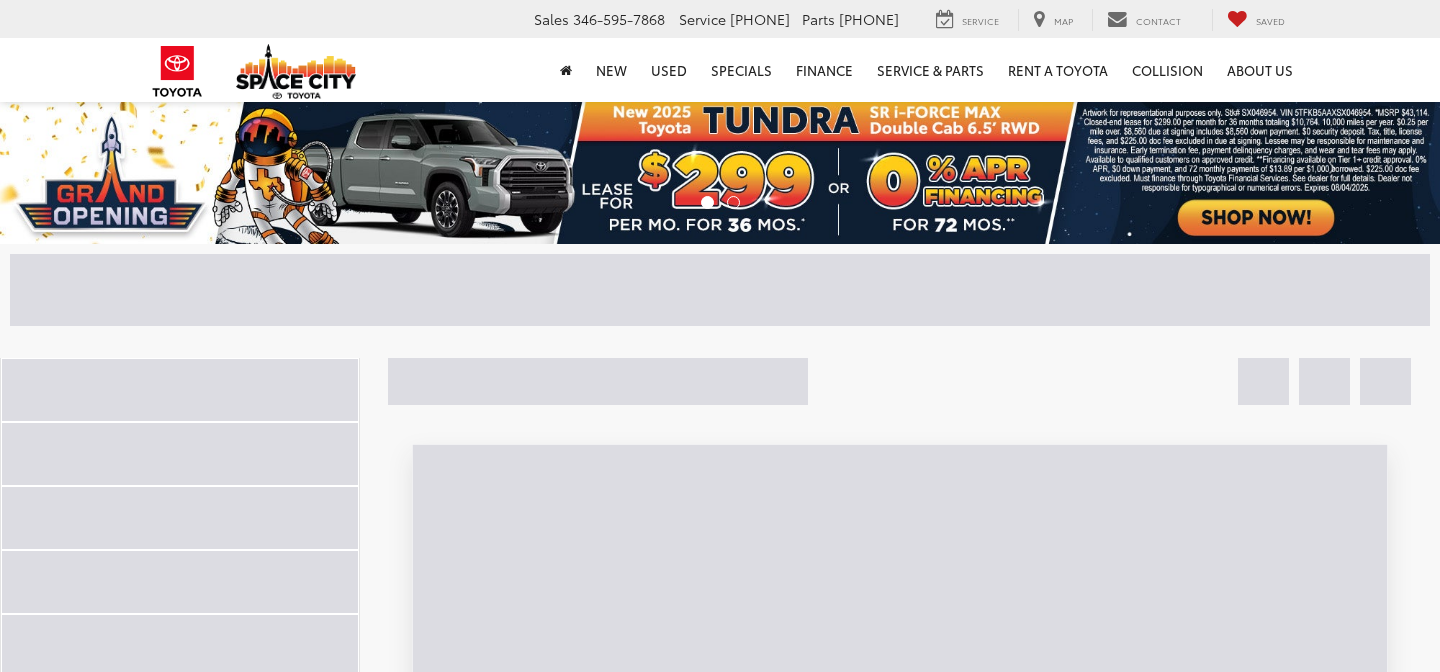 scroll, scrollTop: 0, scrollLeft: 0, axis: both 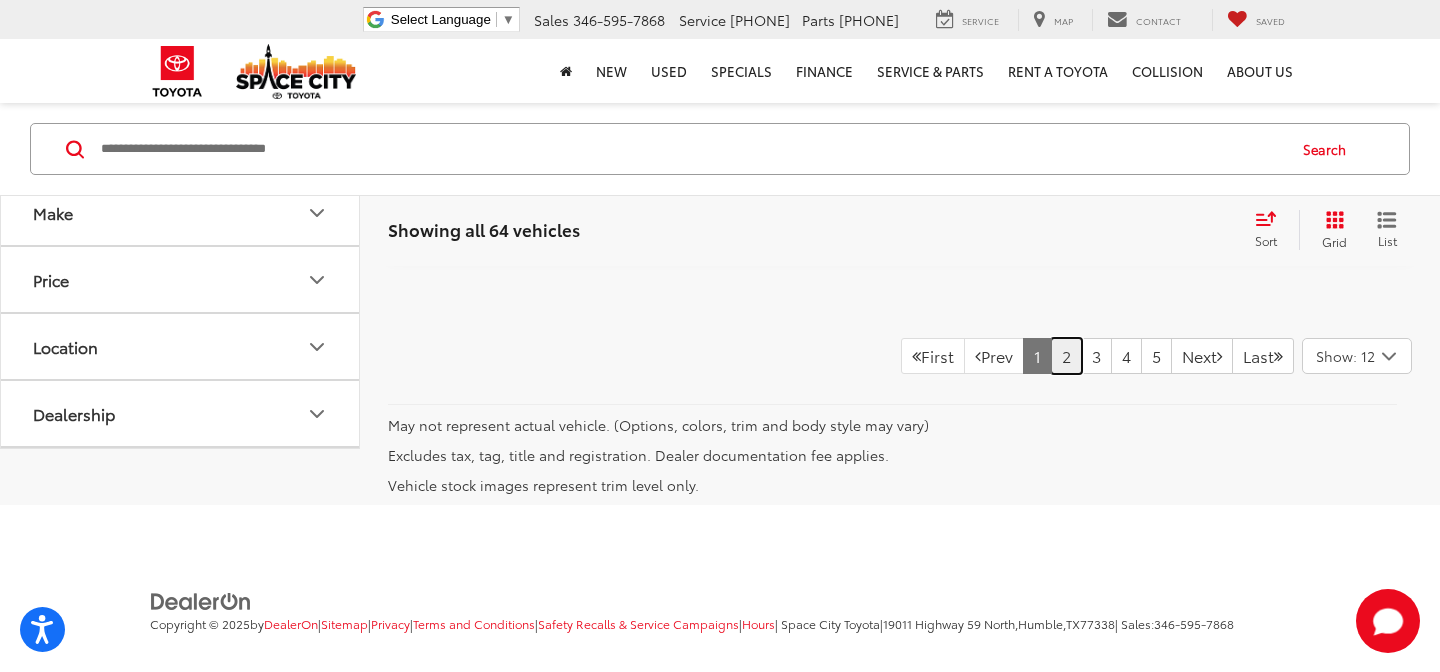 click on "2" at bounding box center (1066, 356) 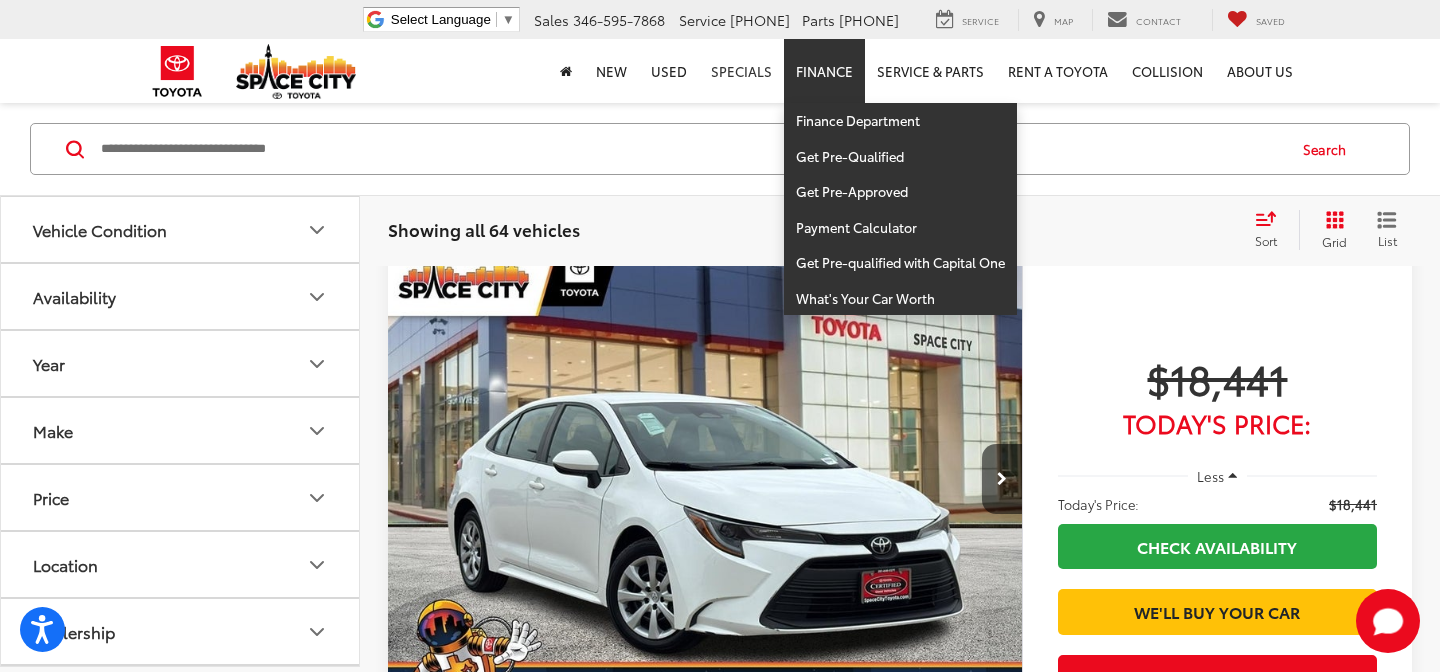 scroll, scrollTop: 2742, scrollLeft: 0, axis: vertical 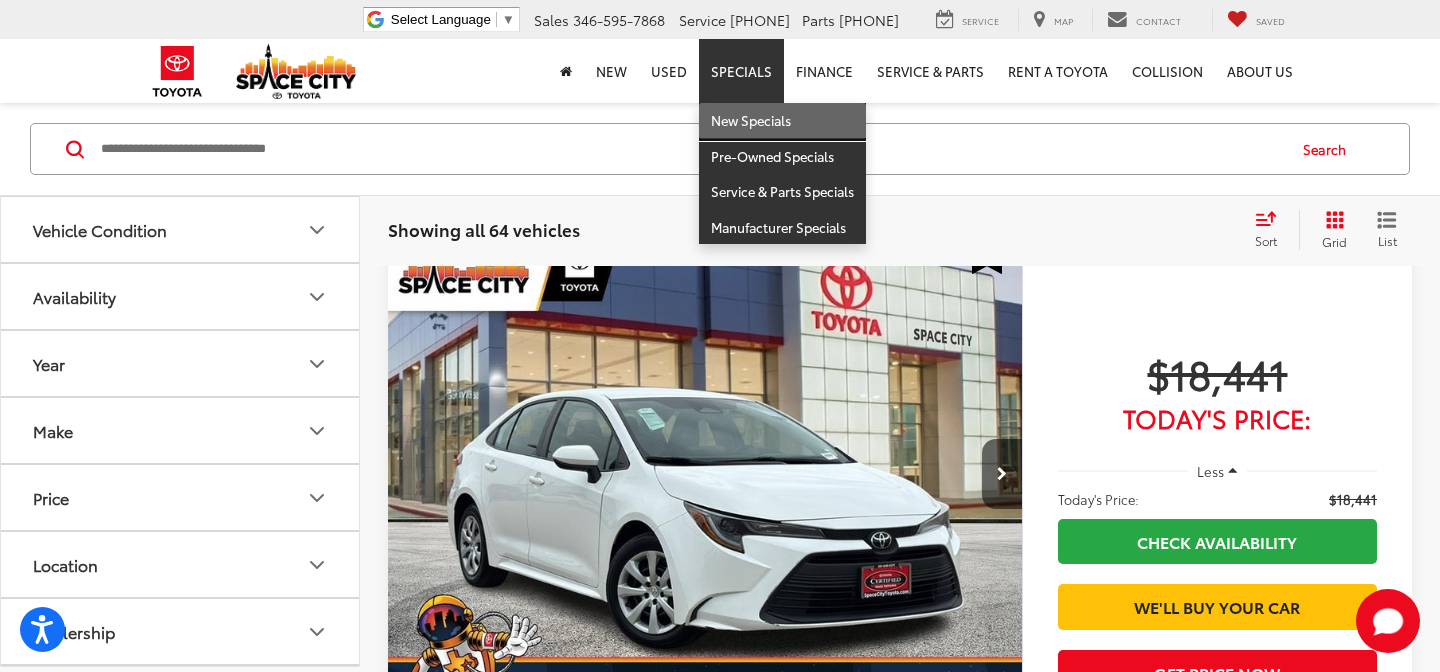 click on "New Specials" at bounding box center [782, 121] 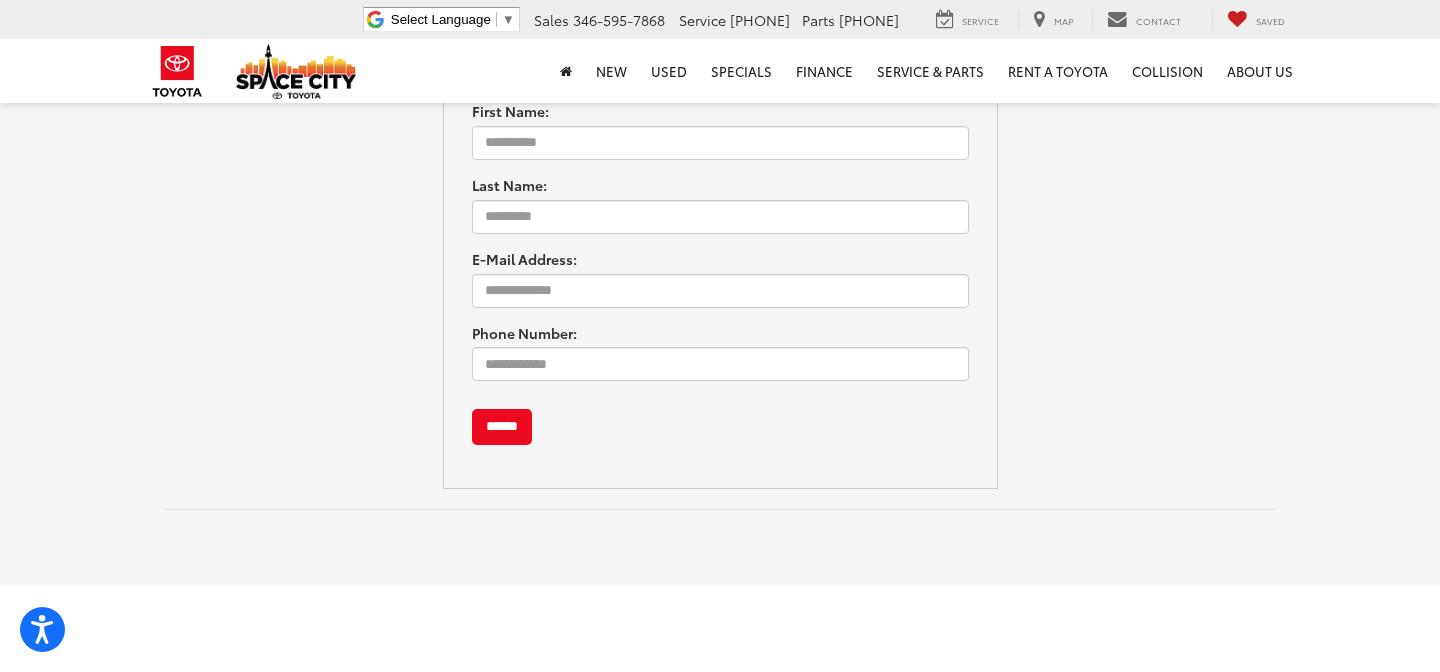 scroll, scrollTop: 0, scrollLeft: 0, axis: both 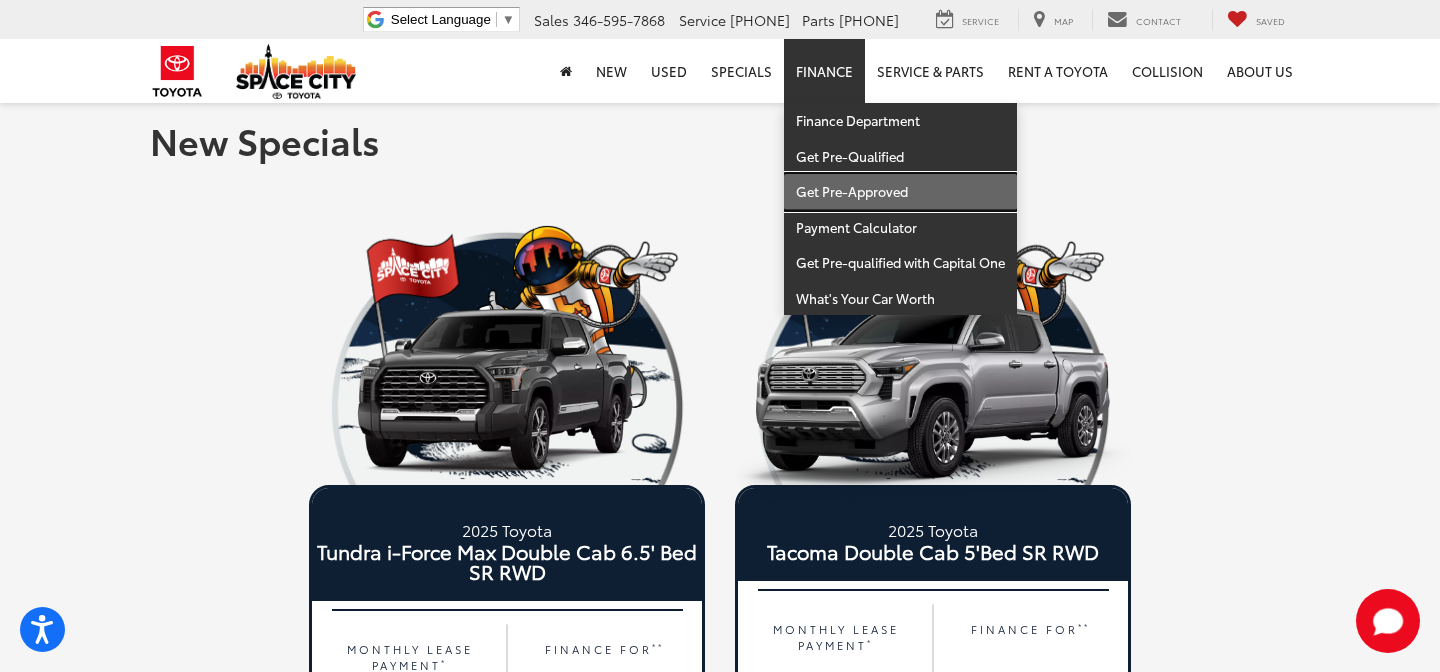 click on "Get Pre-Approved" at bounding box center (900, 192) 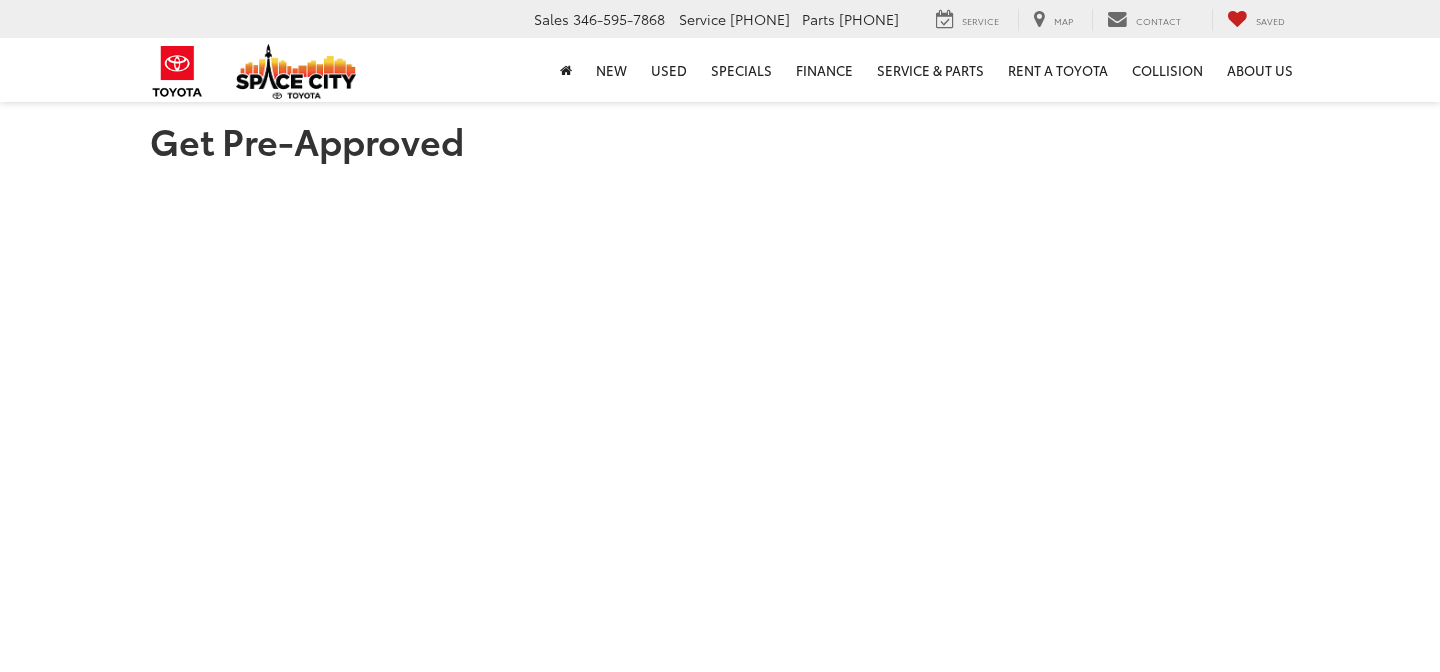 scroll, scrollTop: 0, scrollLeft: 0, axis: both 